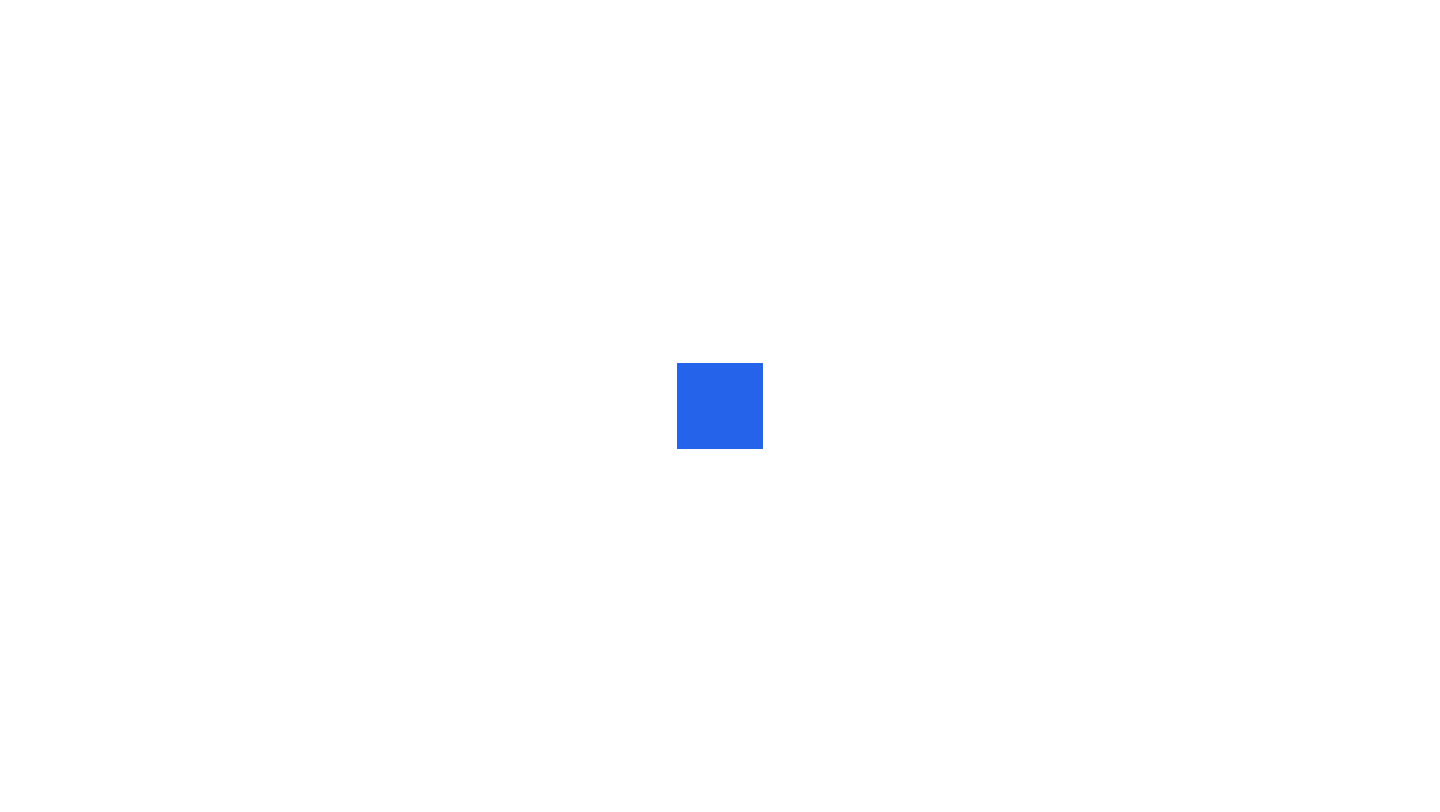 scroll, scrollTop: 0, scrollLeft: 0, axis: both 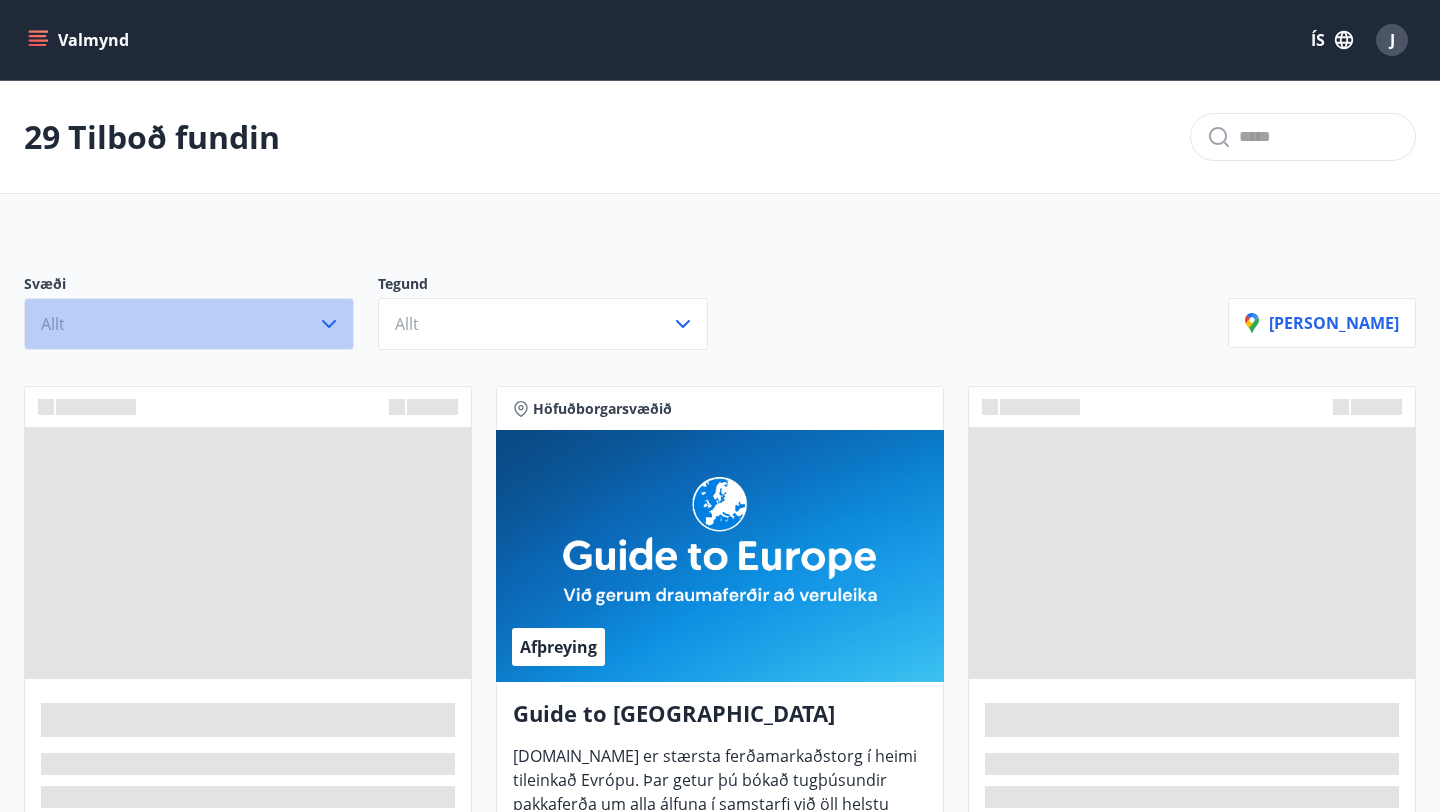 click 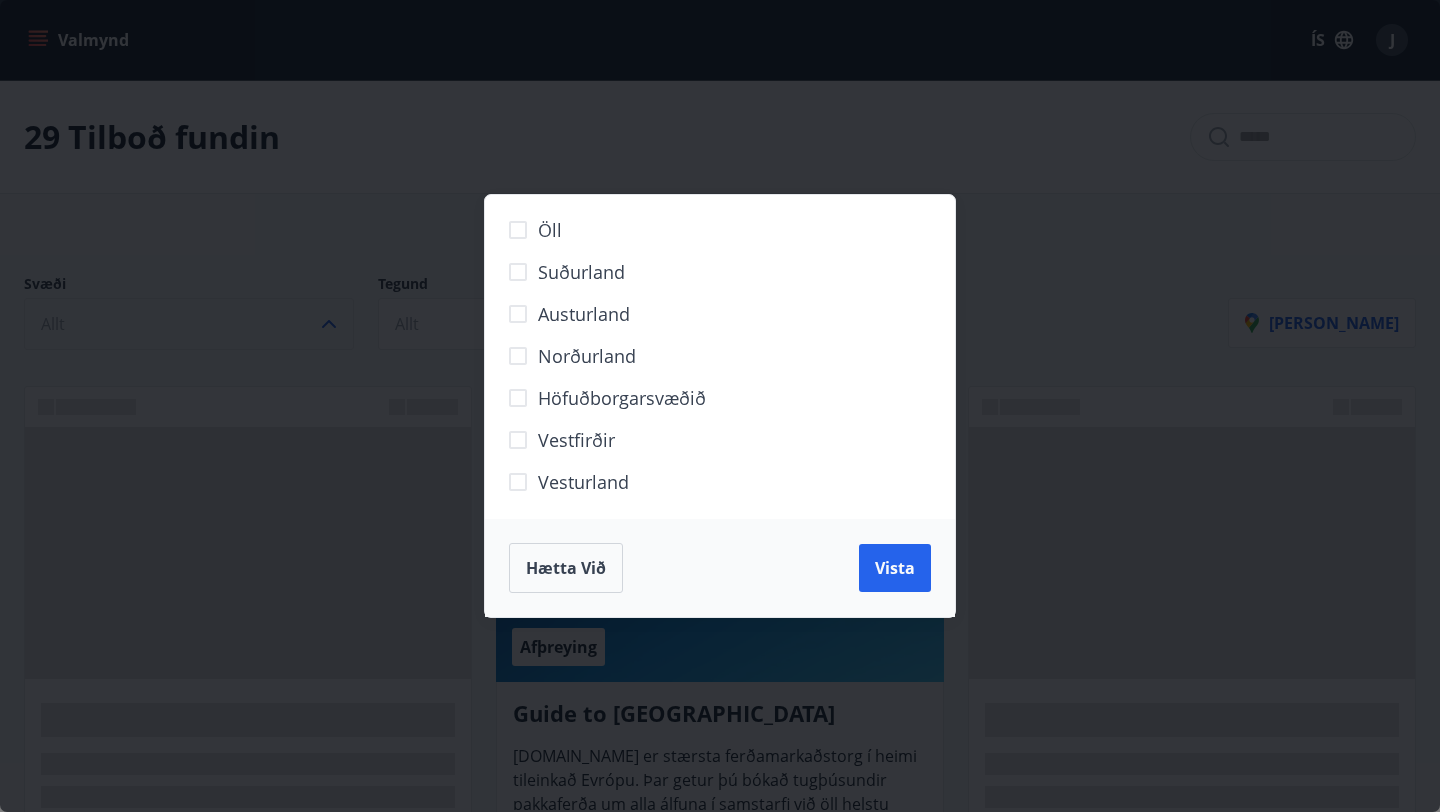 click on "Höfuðborgarsvæðið" at bounding box center [622, 398] 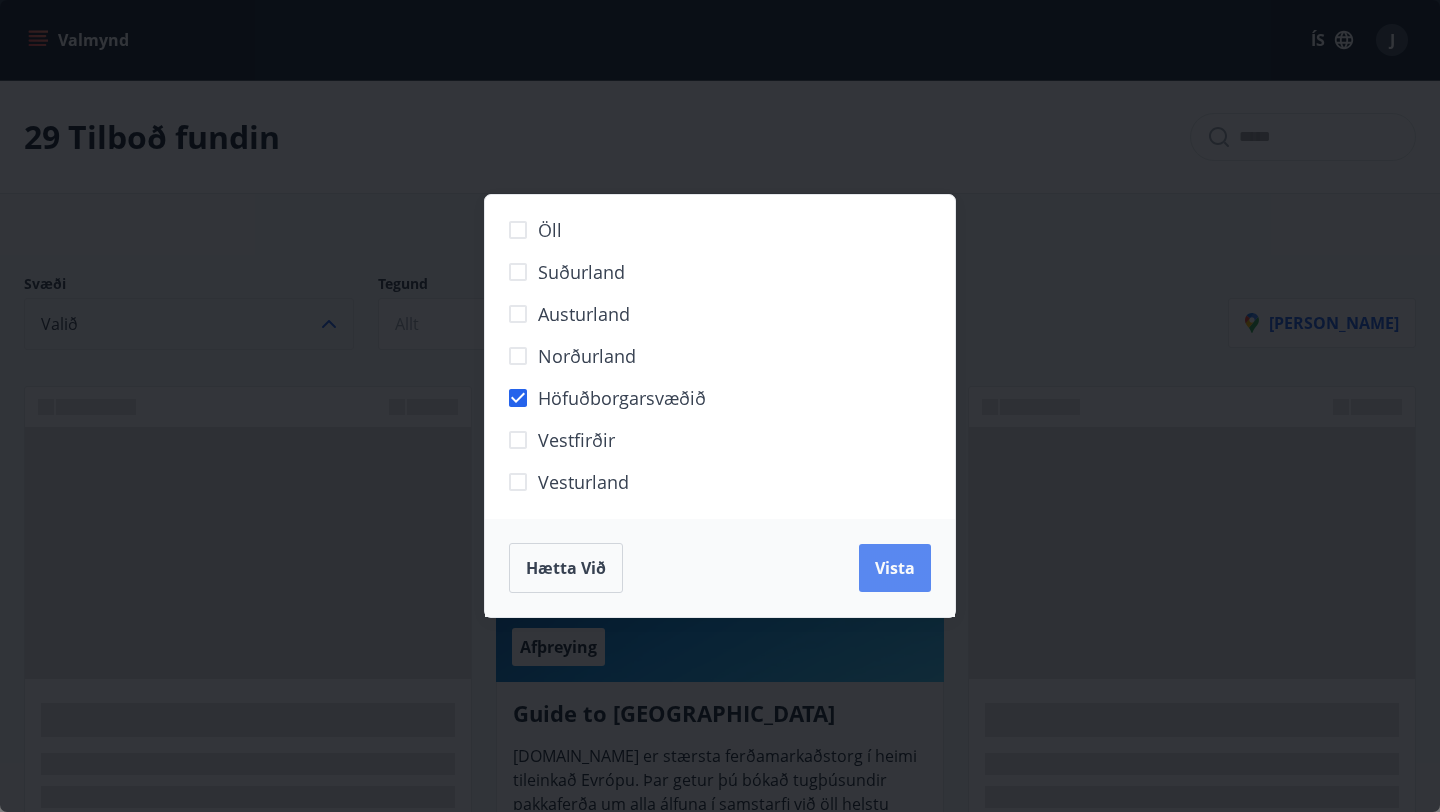 click on "Vista" at bounding box center [895, 568] 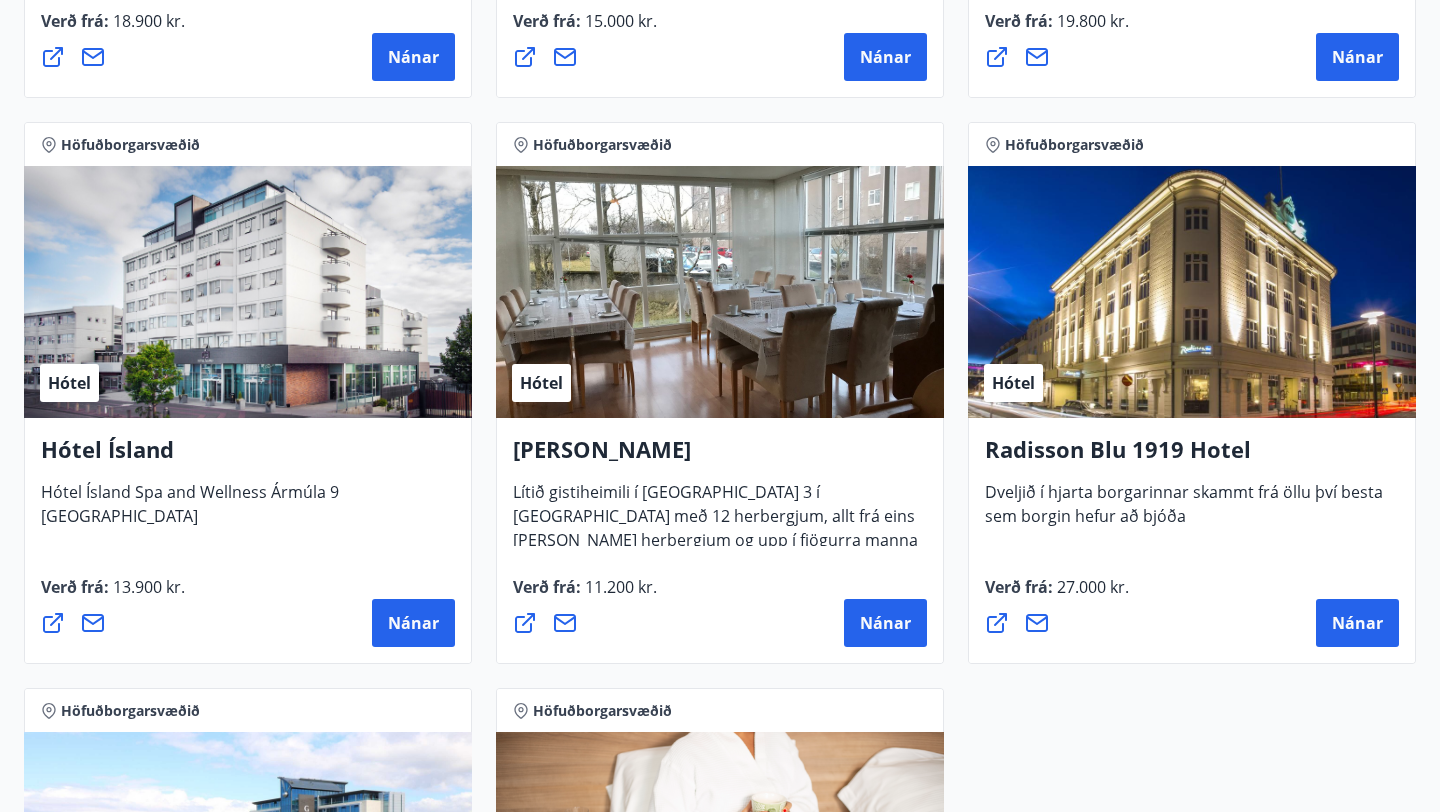 scroll, scrollTop: 1474, scrollLeft: 0, axis: vertical 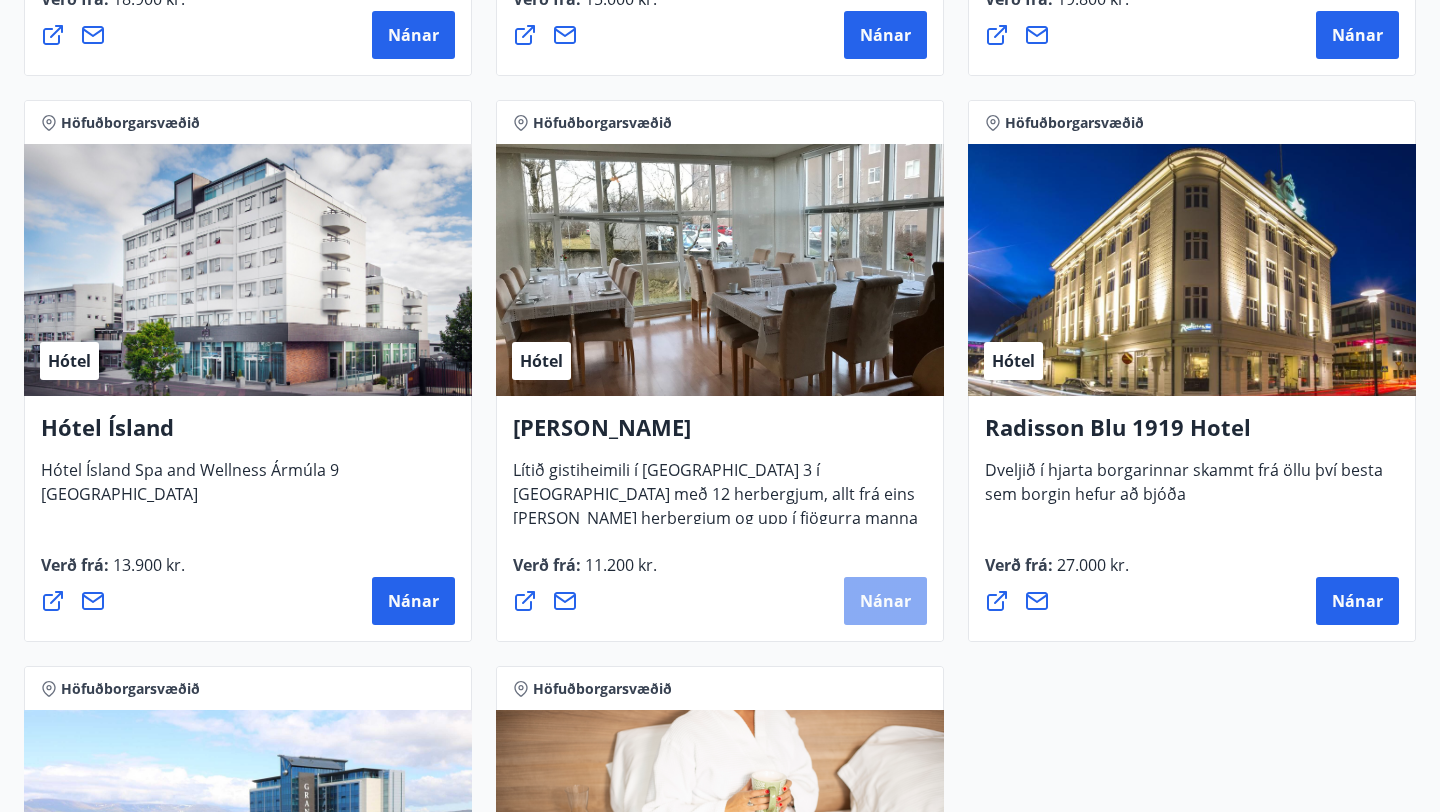 click on "Nánar" at bounding box center [885, 601] 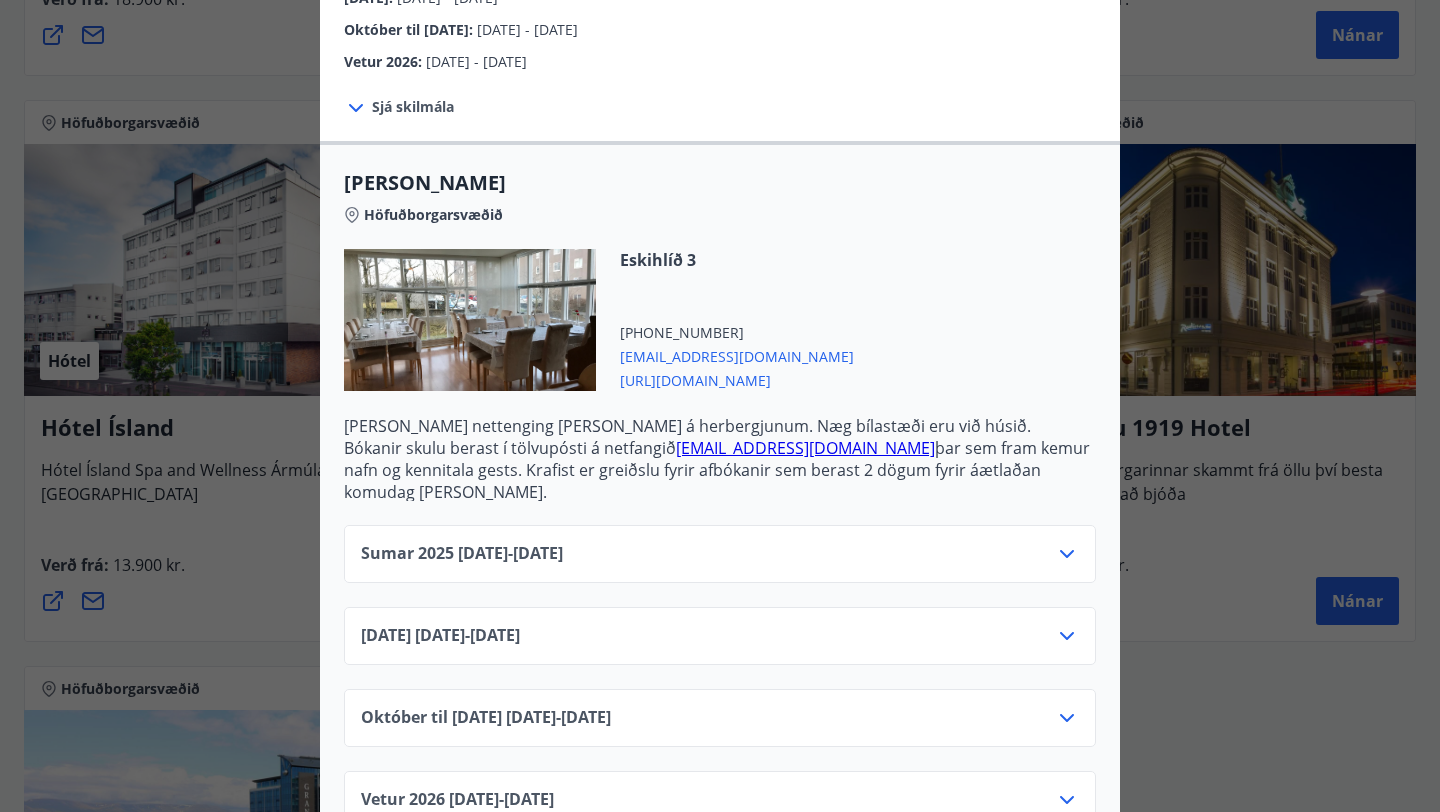 scroll, scrollTop: 455, scrollLeft: 0, axis: vertical 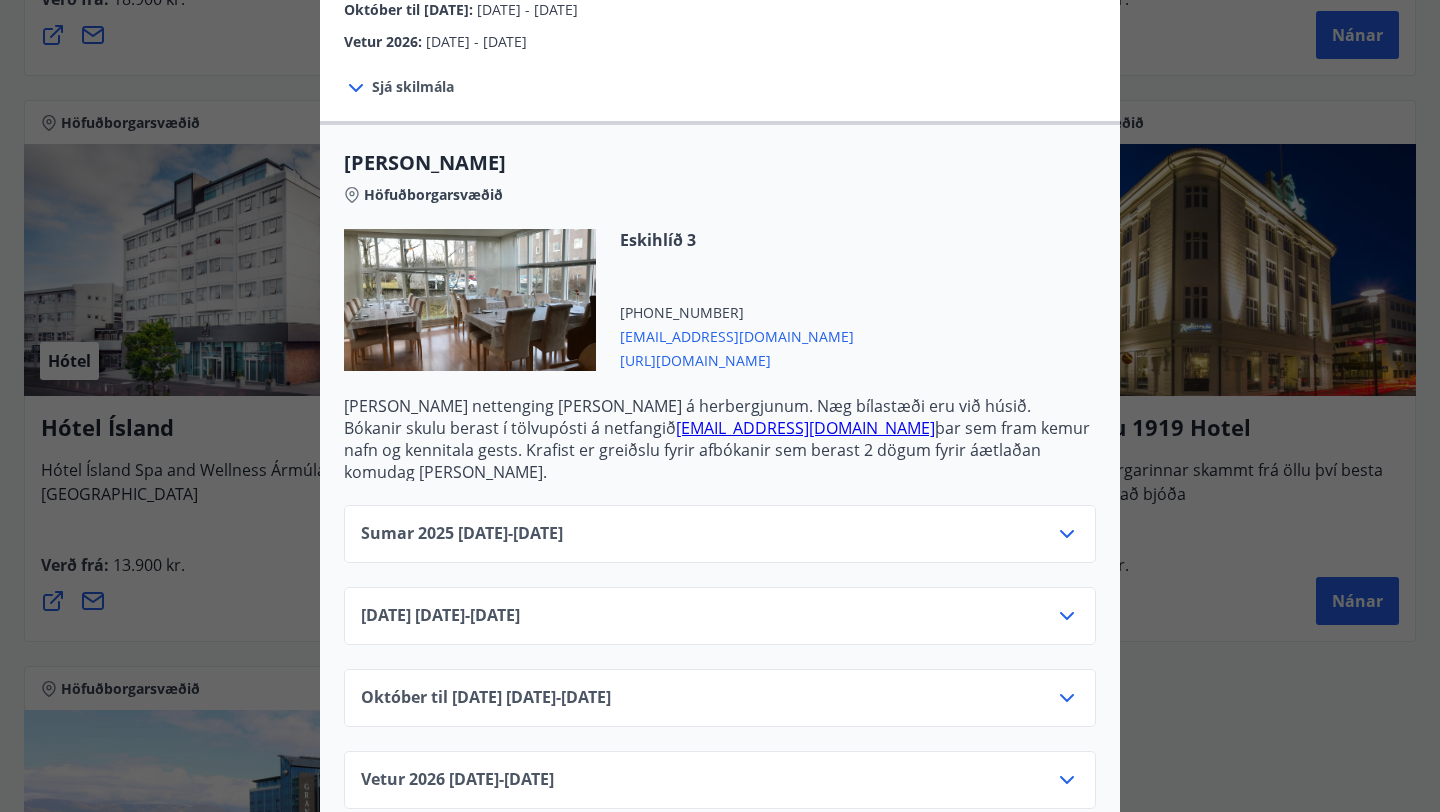 click 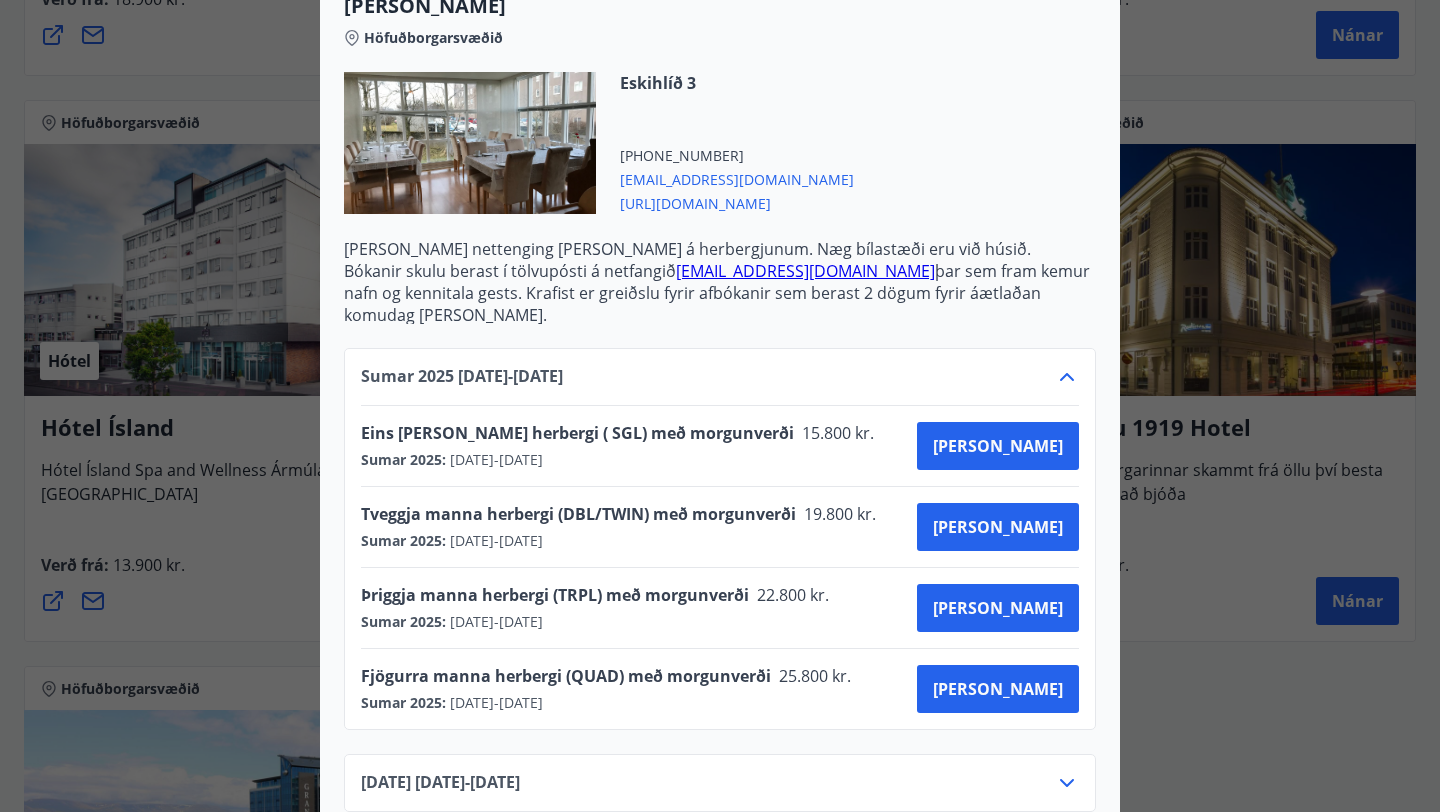 scroll, scrollTop: 638, scrollLeft: 0, axis: vertical 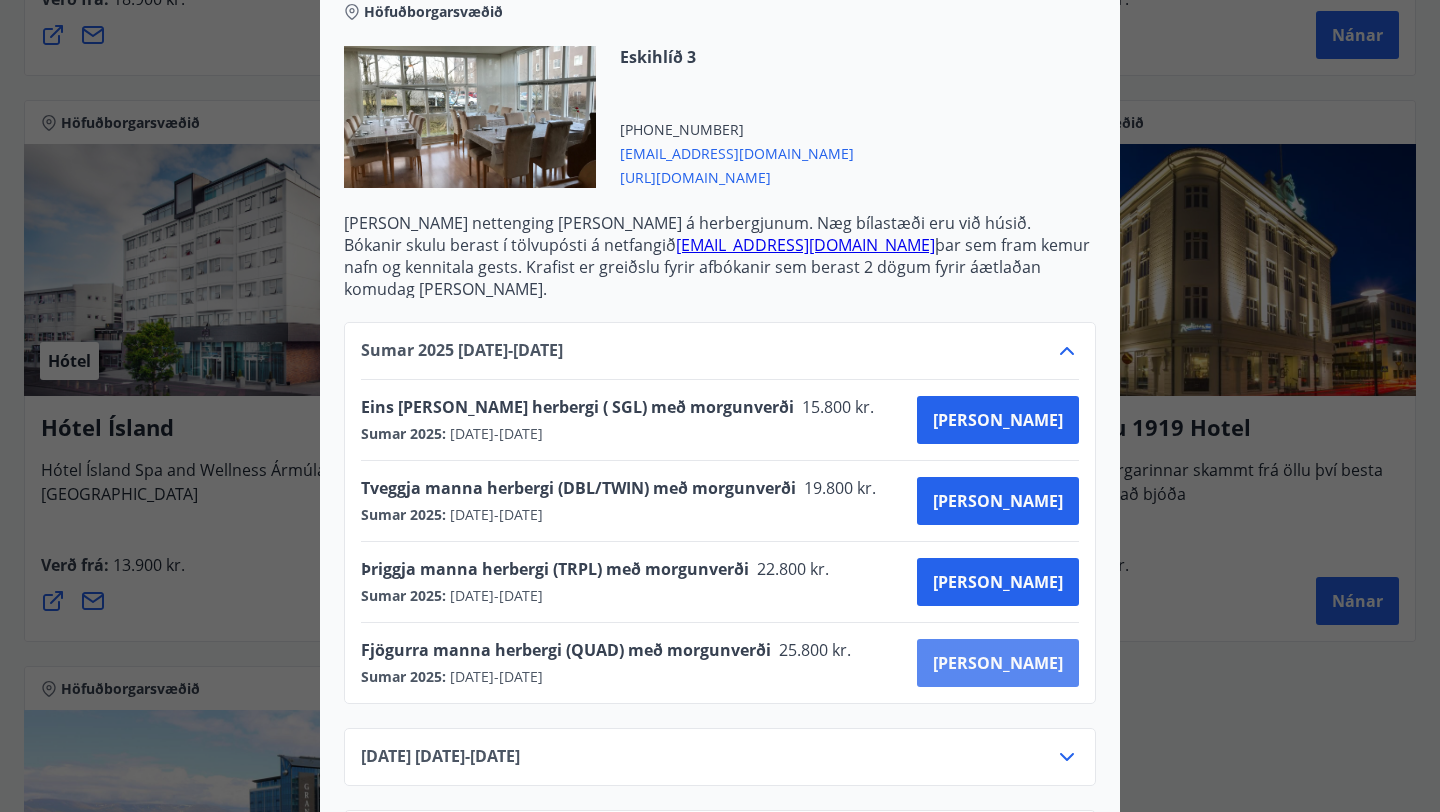 click on "[PERSON_NAME]" at bounding box center [998, 663] 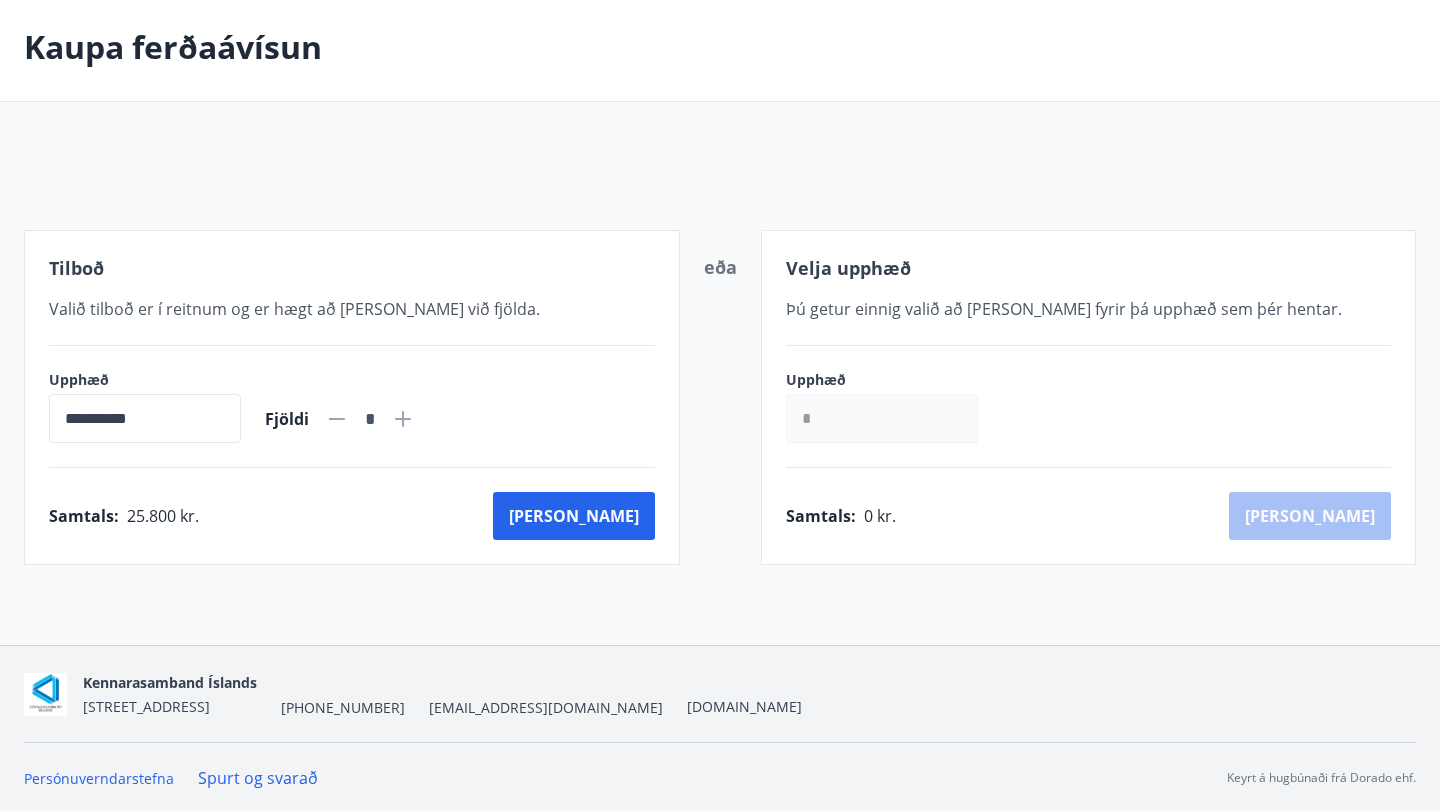 scroll, scrollTop: 176, scrollLeft: 0, axis: vertical 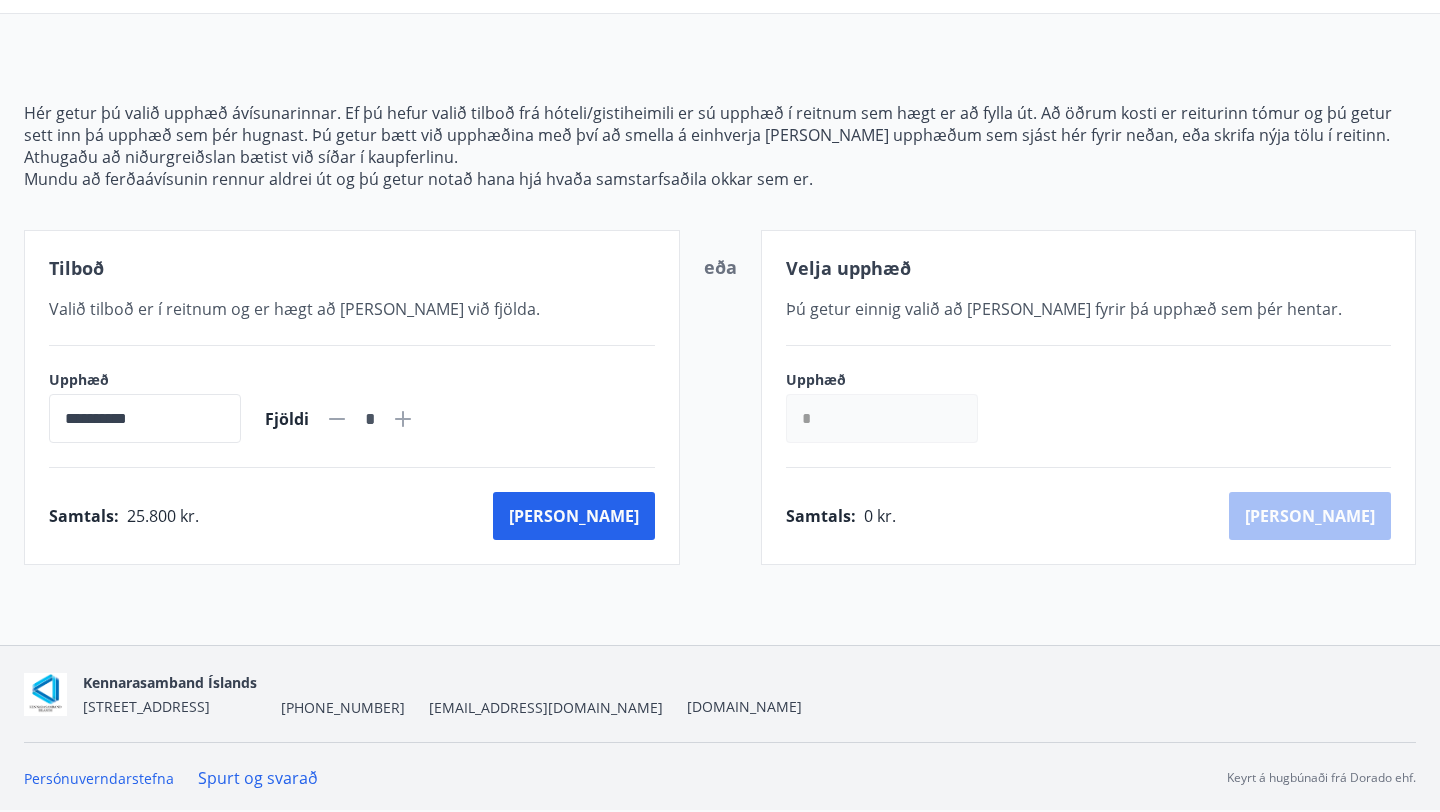 click 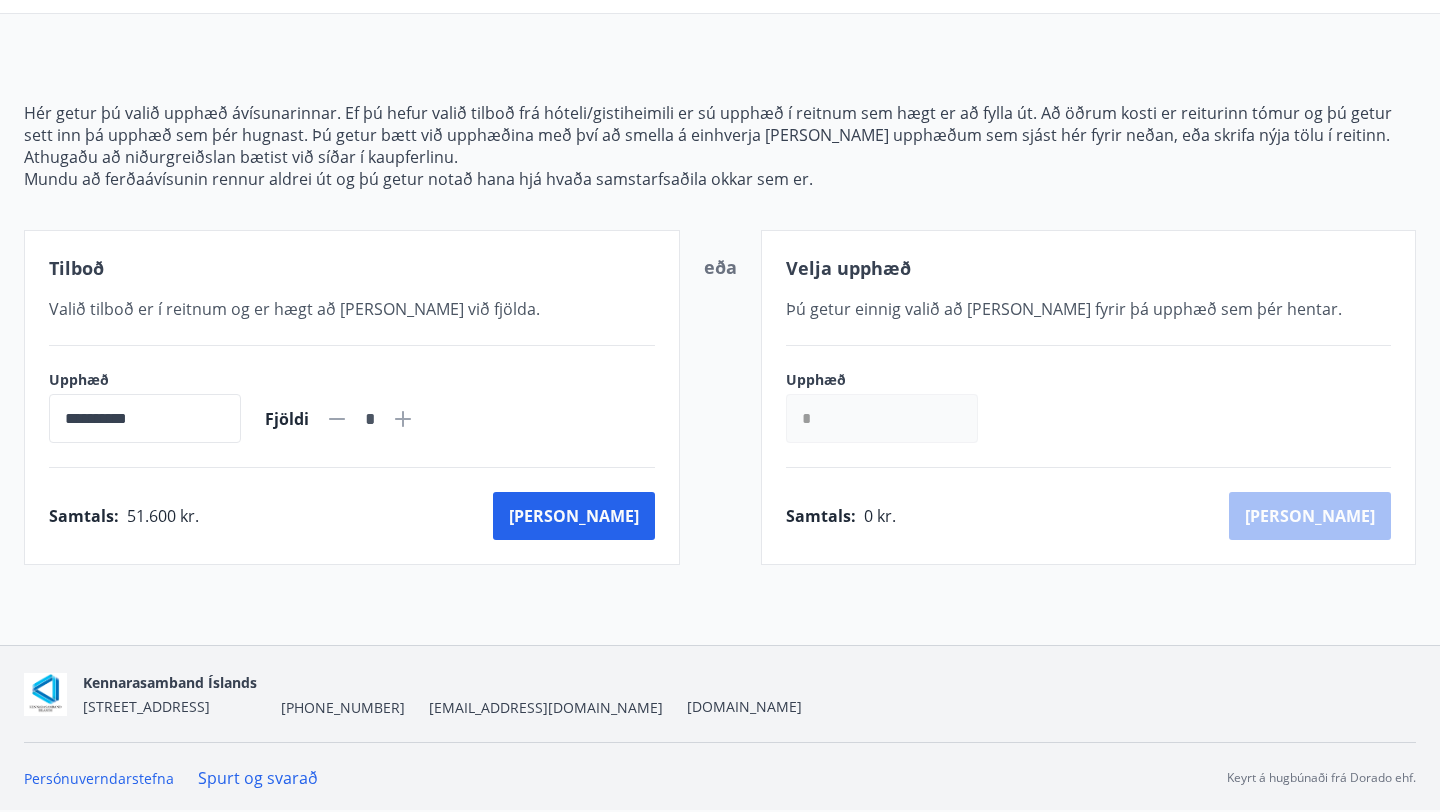 click 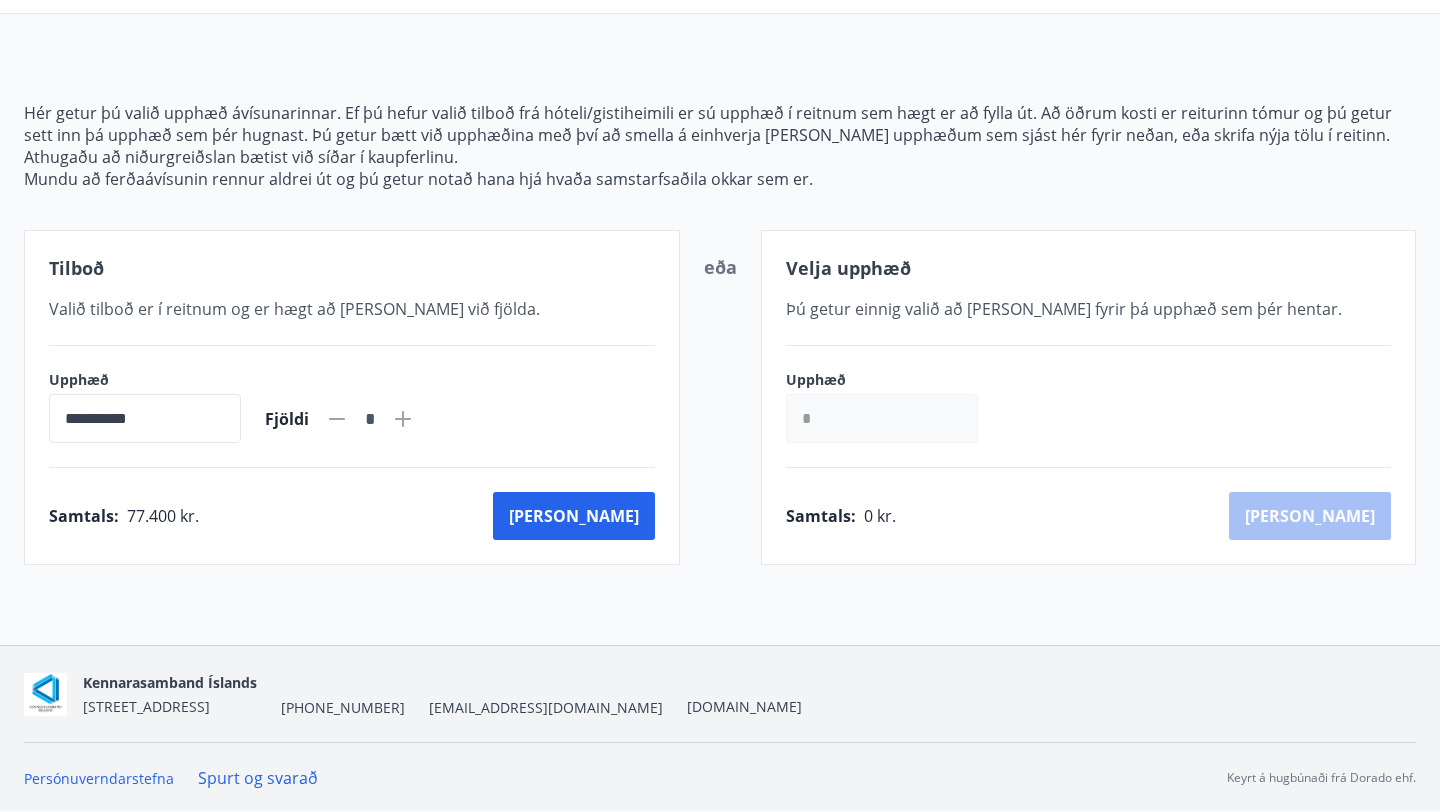 click 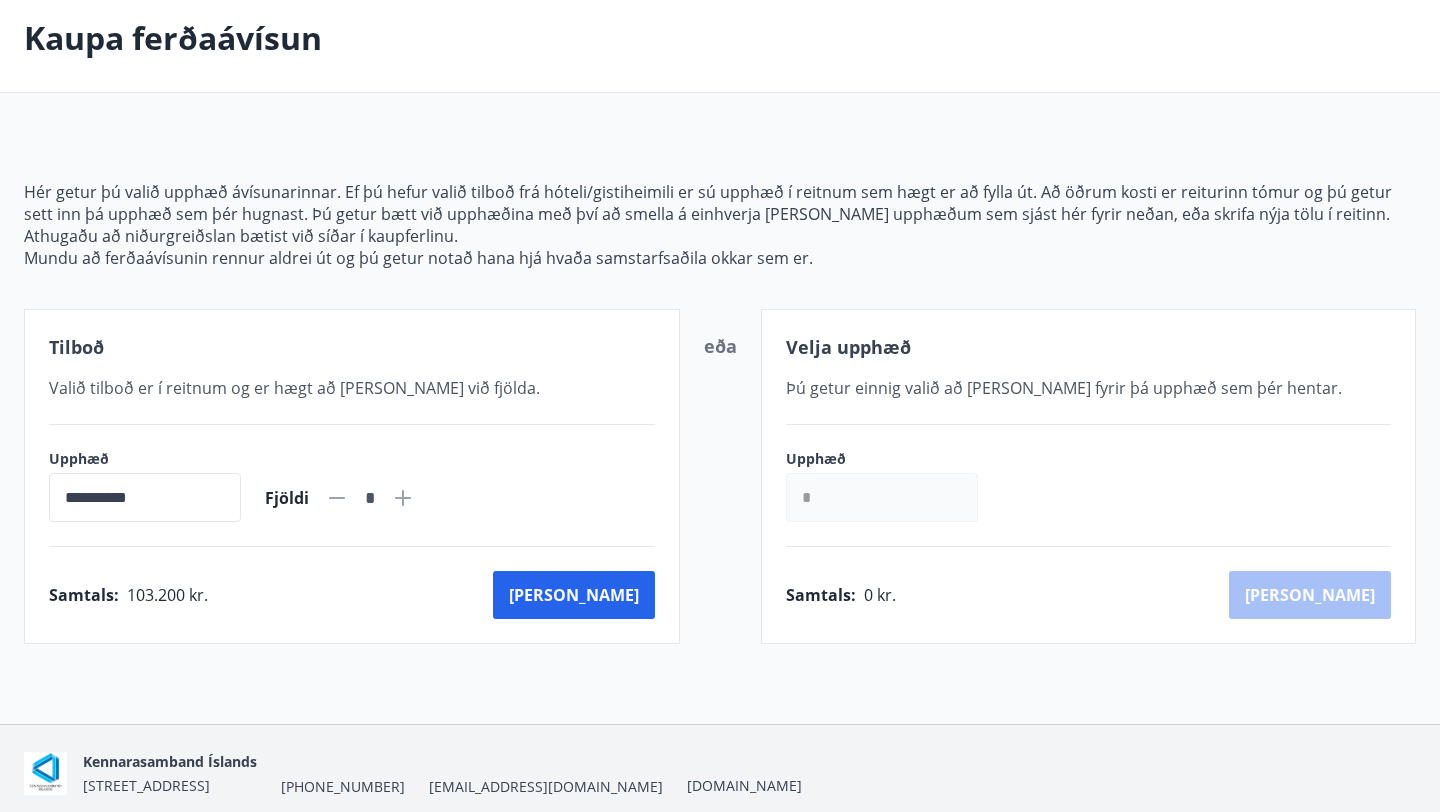 scroll, scrollTop: 94, scrollLeft: 0, axis: vertical 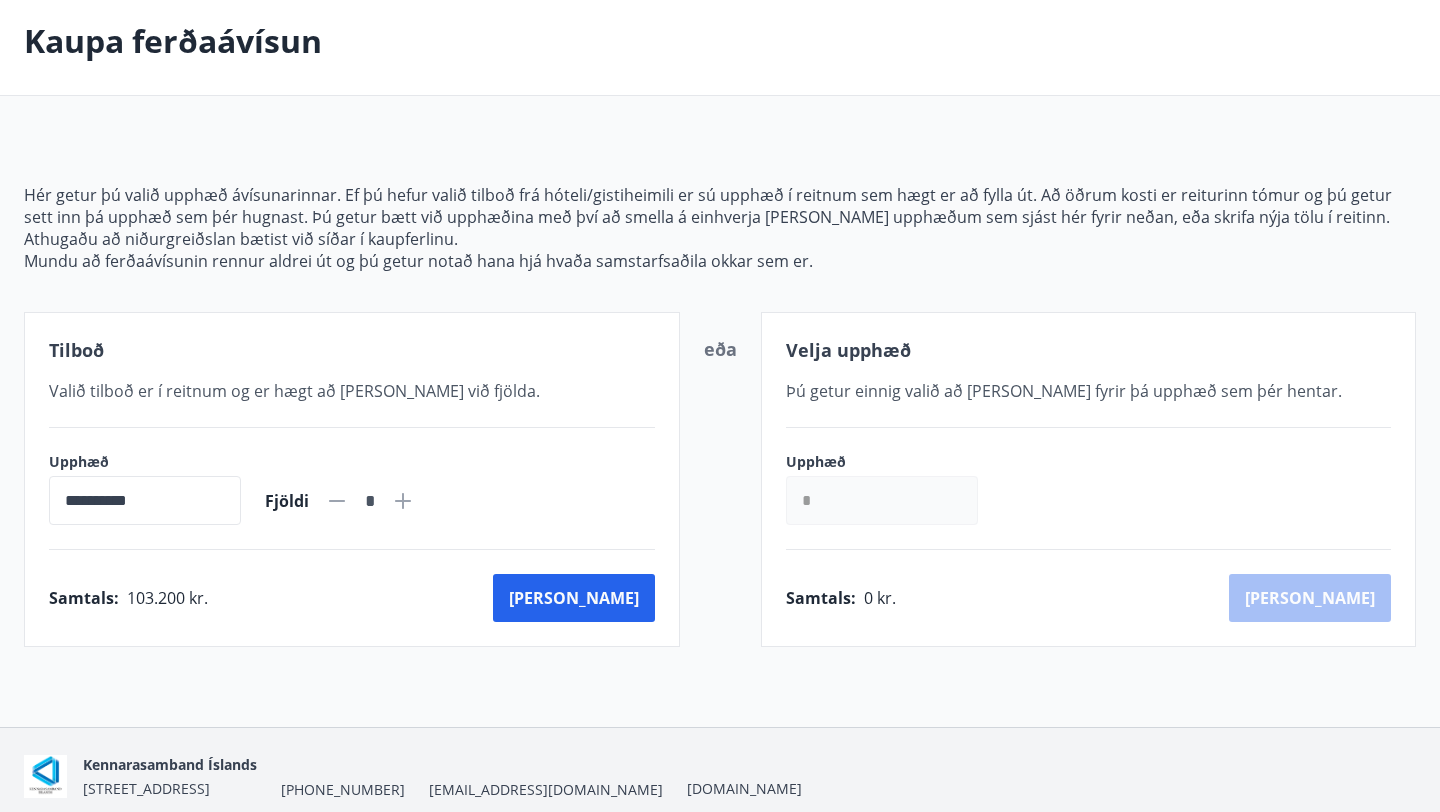 click 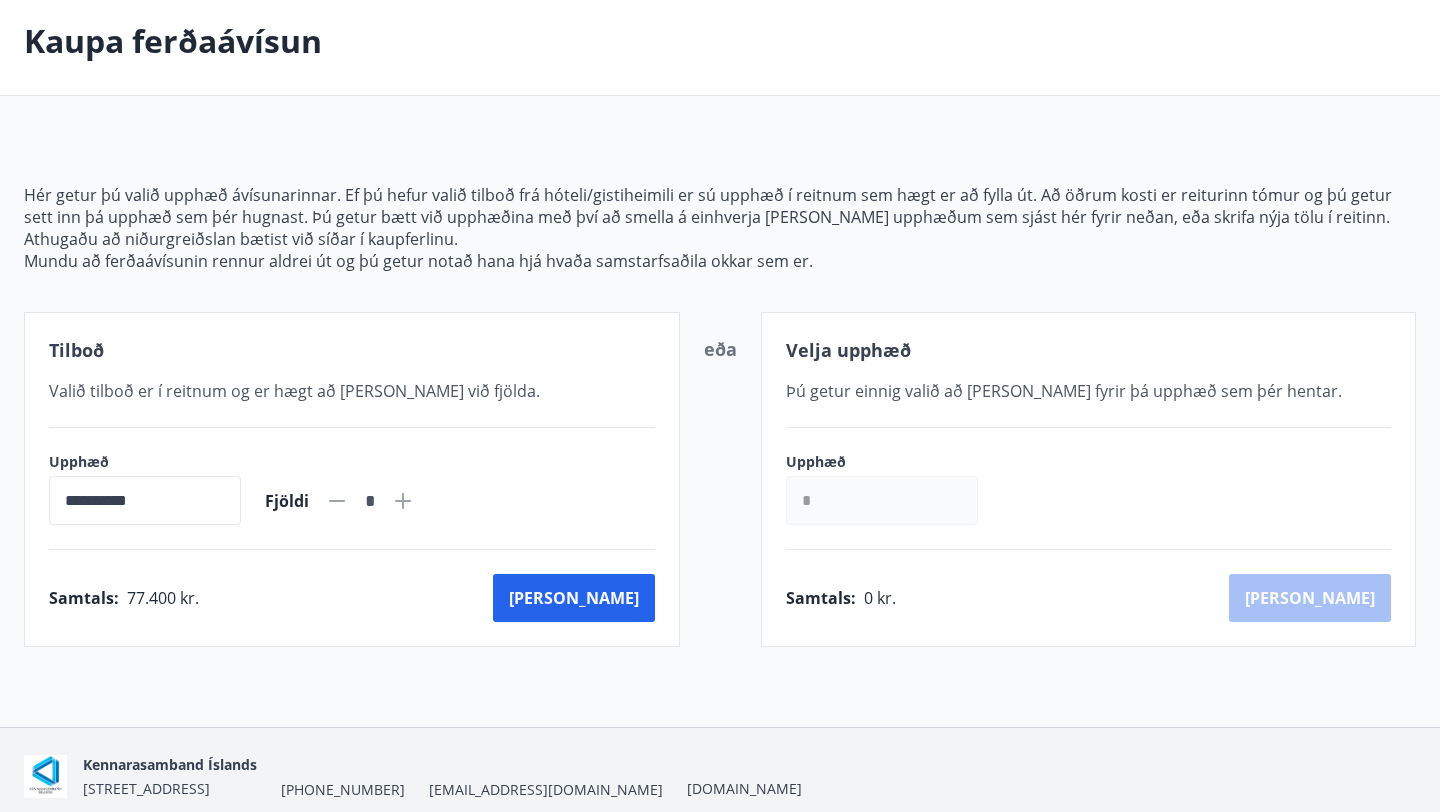 click 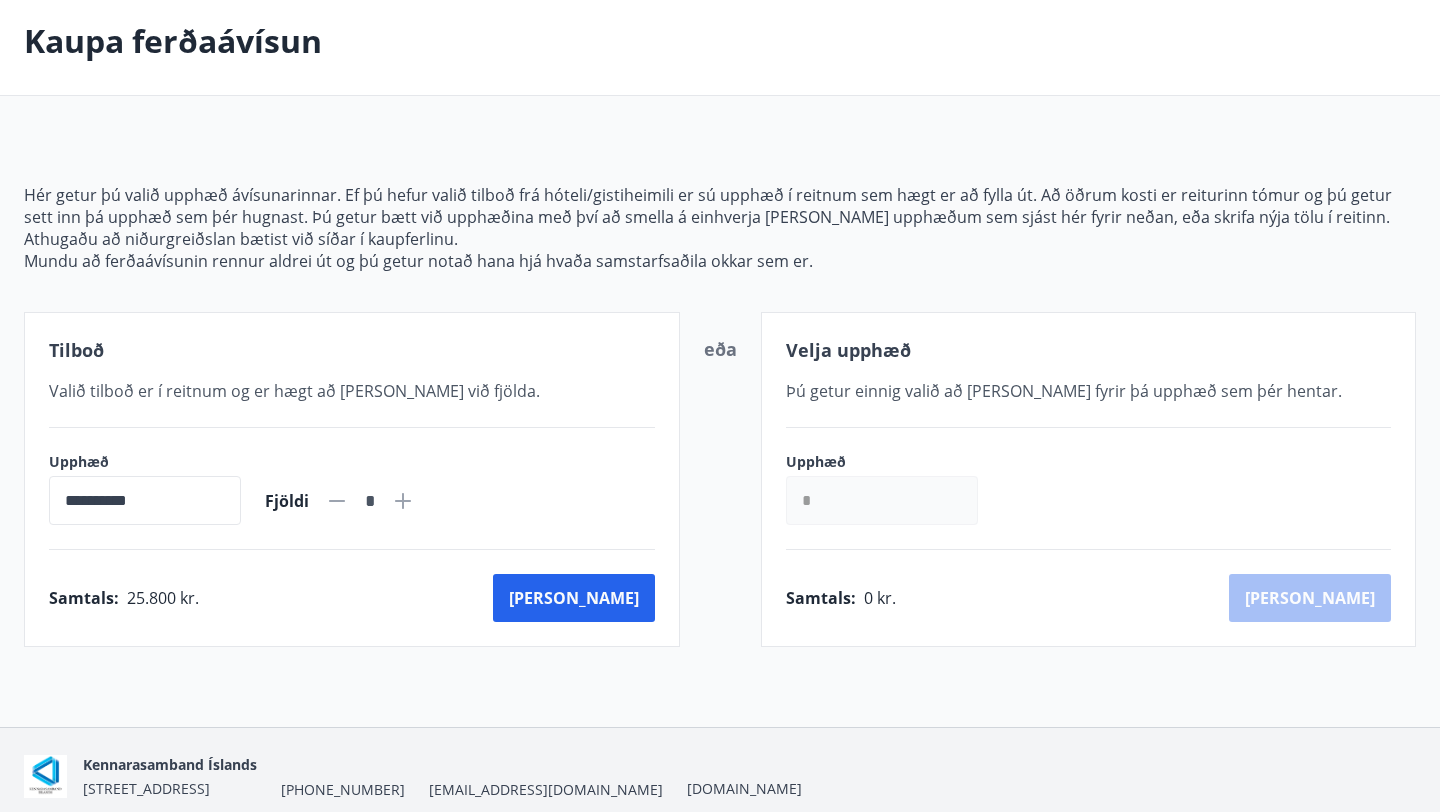 click 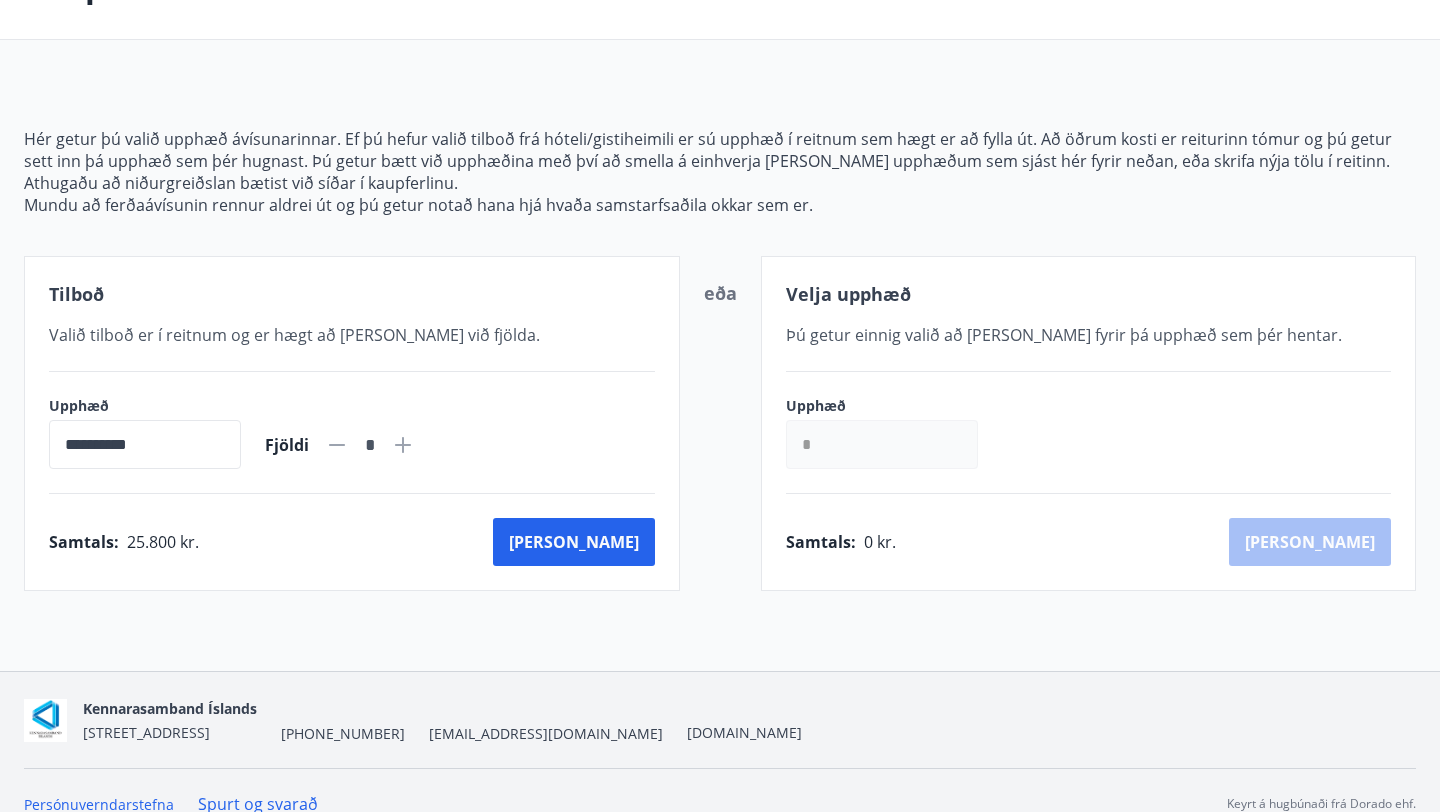 scroll, scrollTop: 158, scrollLeft: 0, axis: vertical 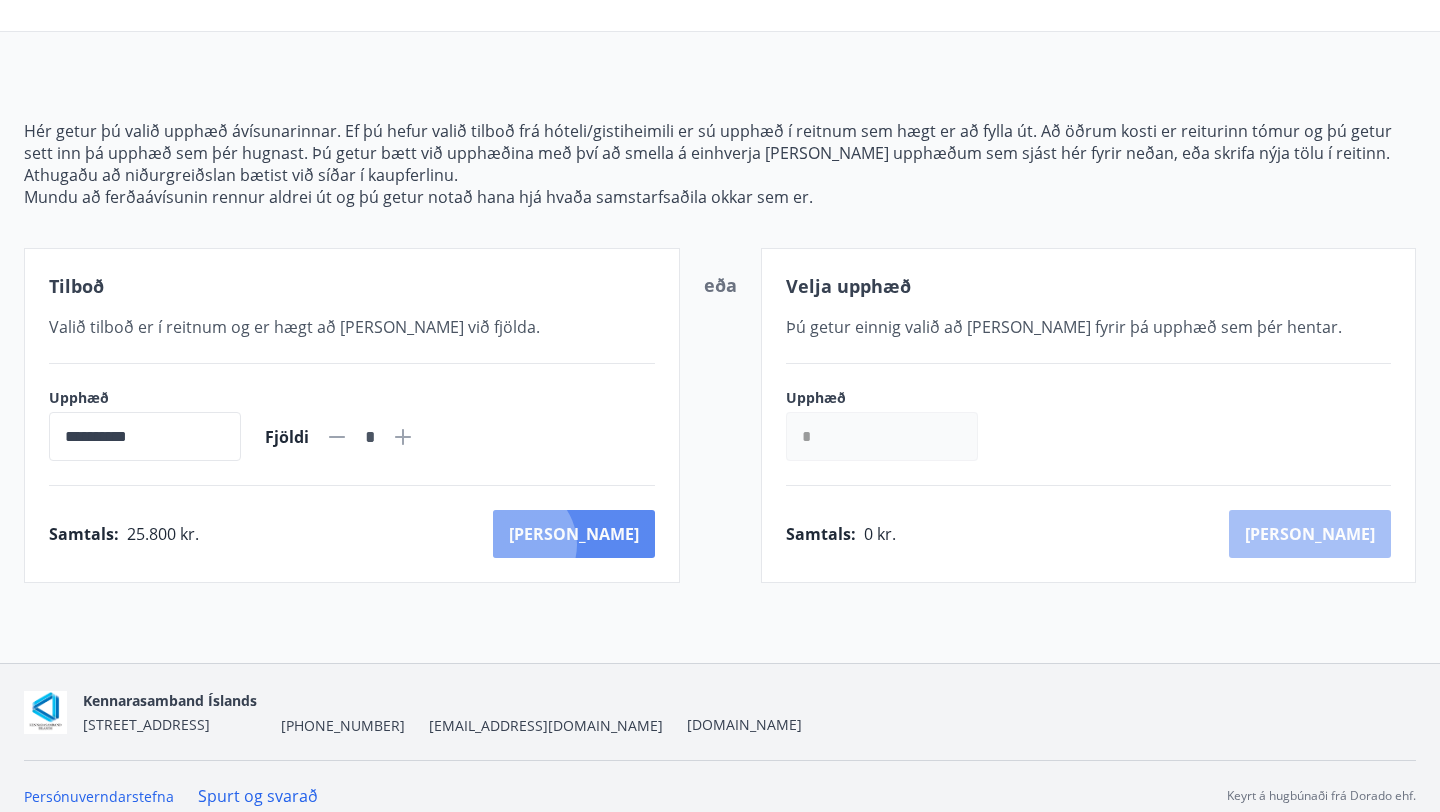 click on "[PERSON_NAME]" at bounding box center [574, 534] 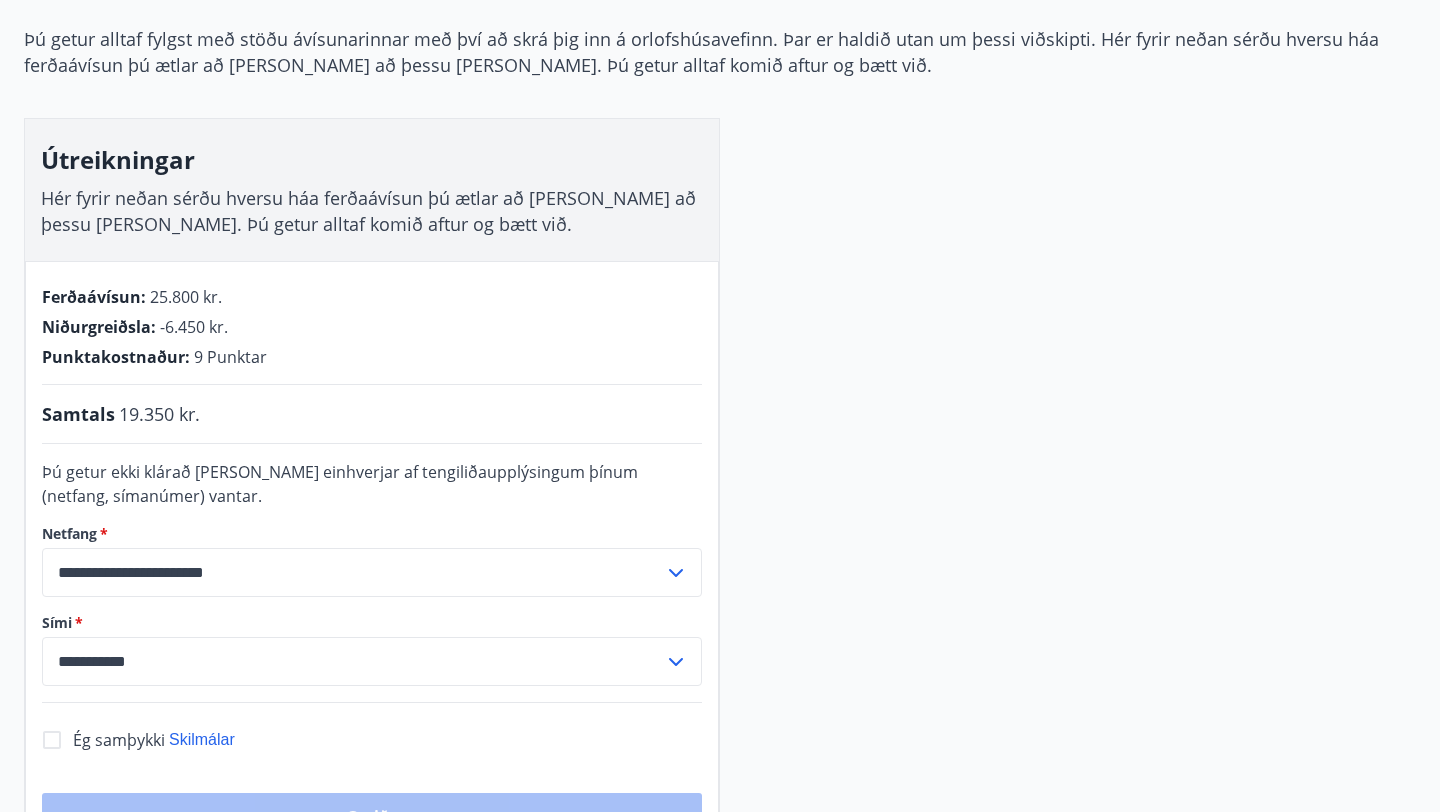 scroll, scrollTop: 252, scrollLeft: 0, axis: vertical 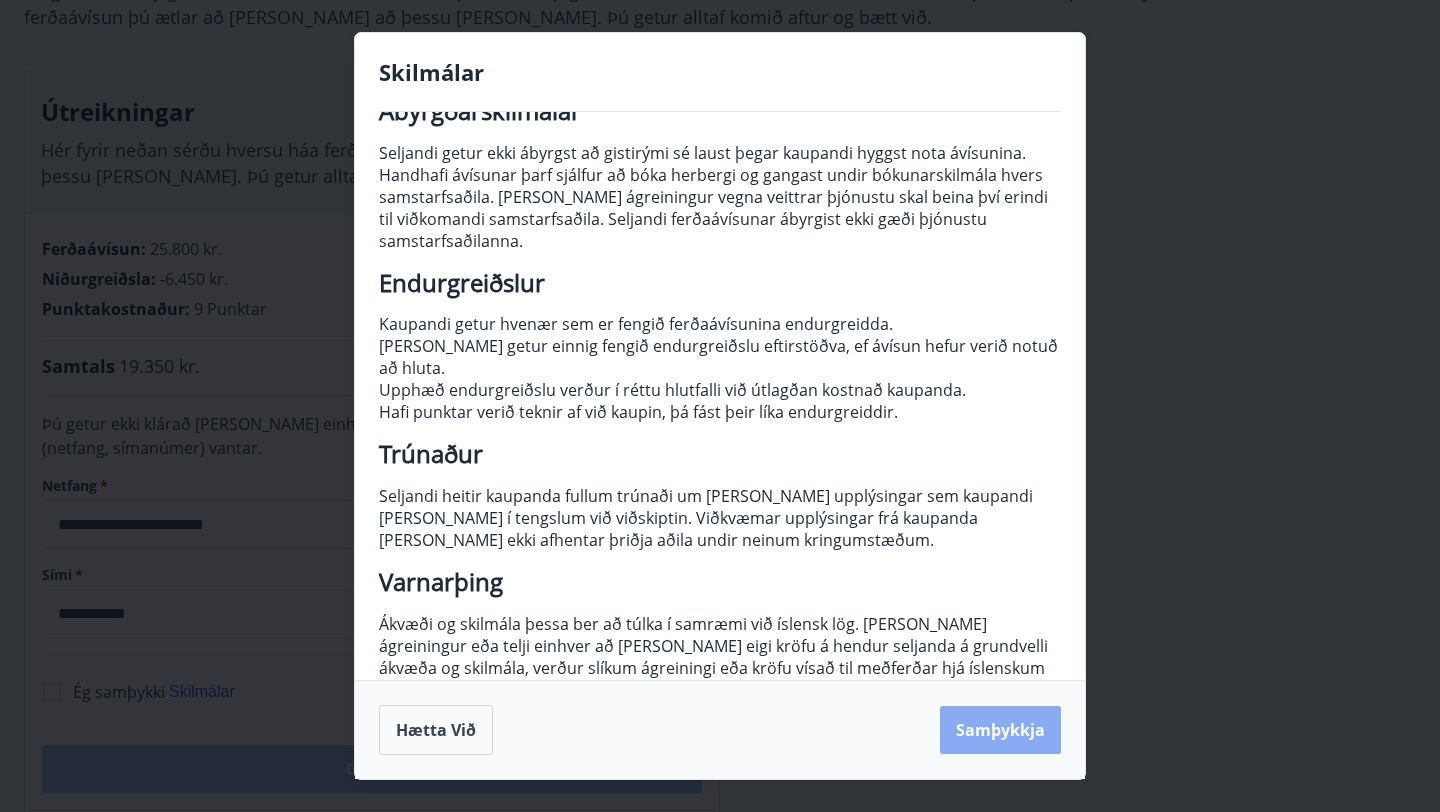 click on "Samþykkja" at bounding box center (1000, 730) 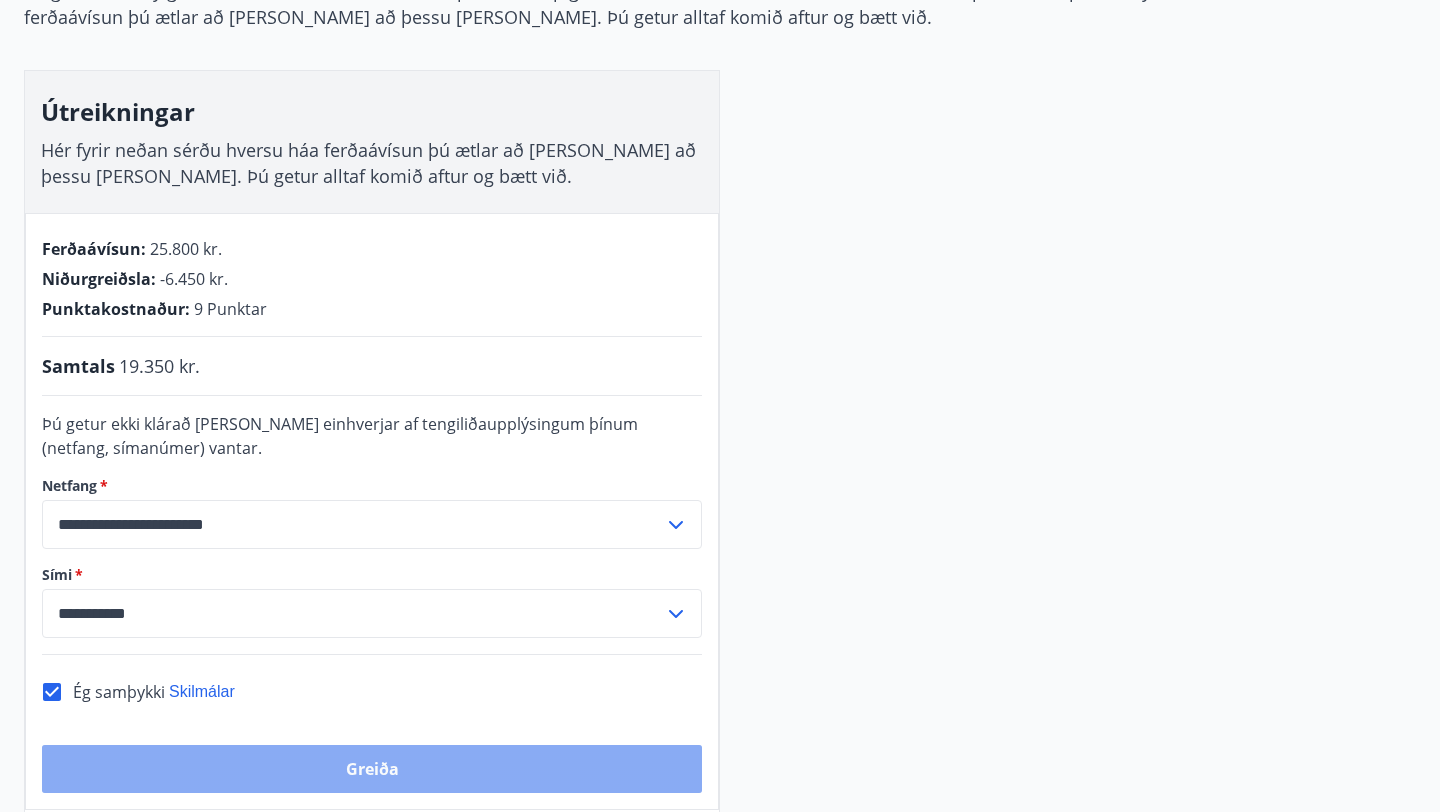 click on "Greiða" at bounding box center (372, 769) 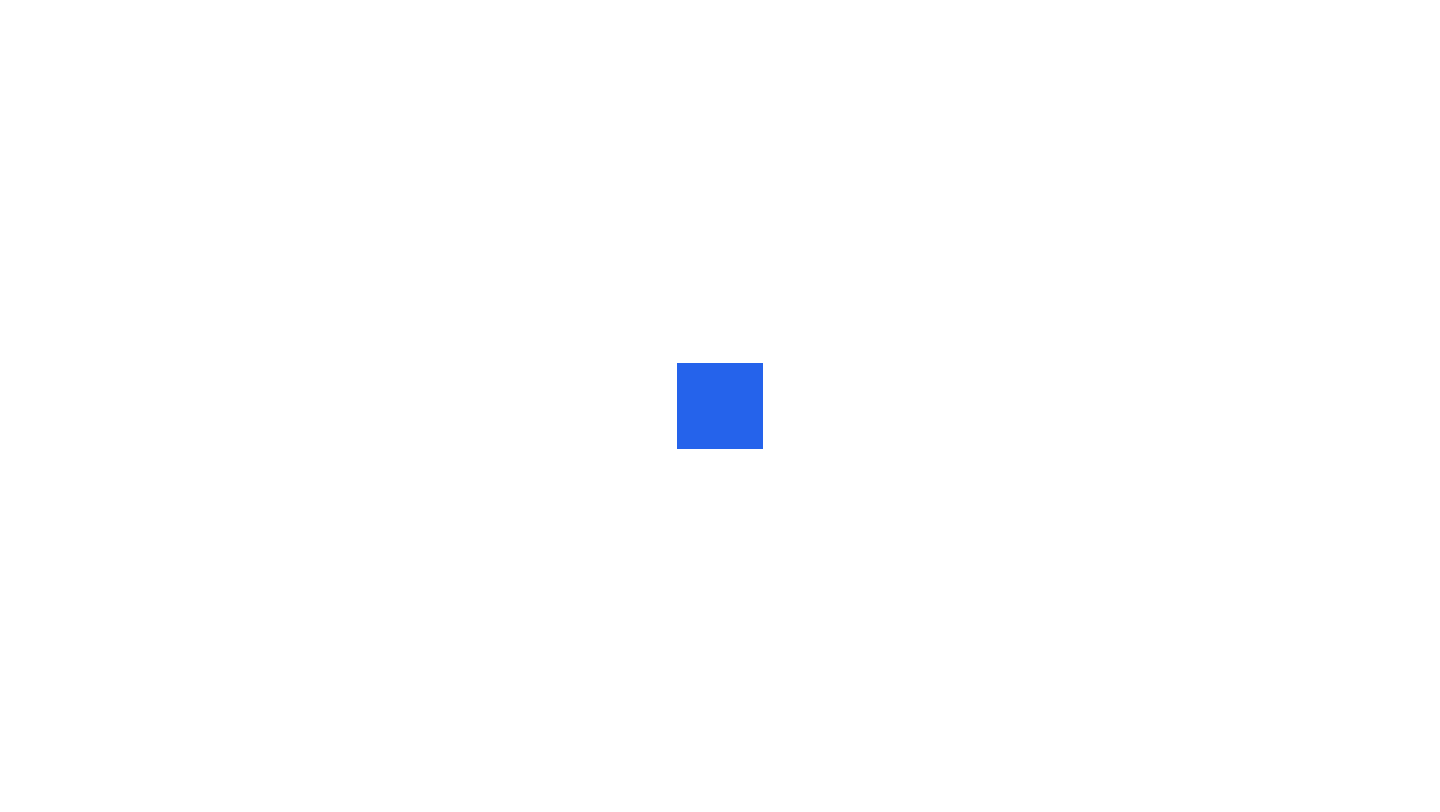 scroll, scrollTop: 0, scrollLeft: 0, axis: both 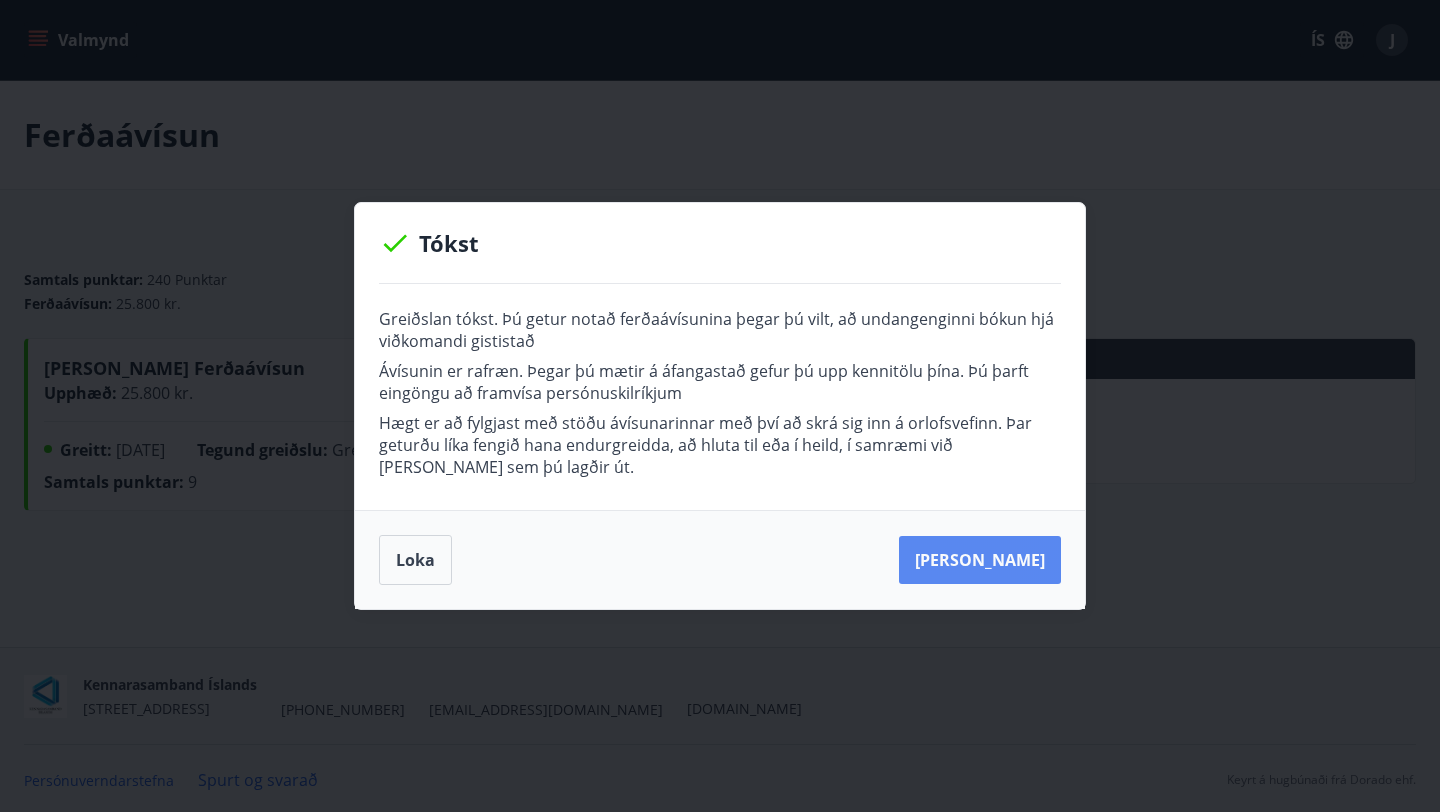 click on "Kaupa meira" at bounding box center (980, 560) 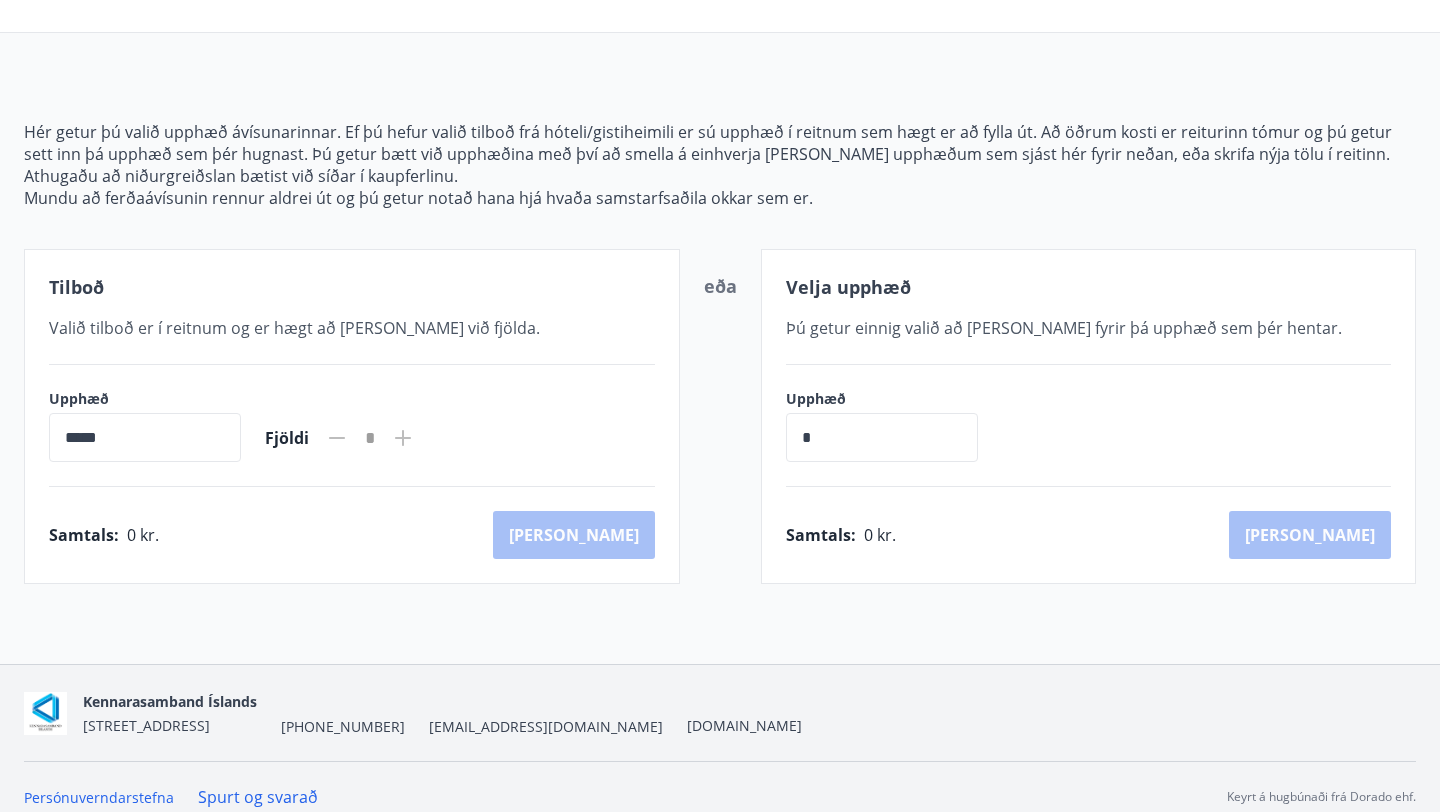scroll, scrollTop: 0, scrollLeft: 0, axis: both 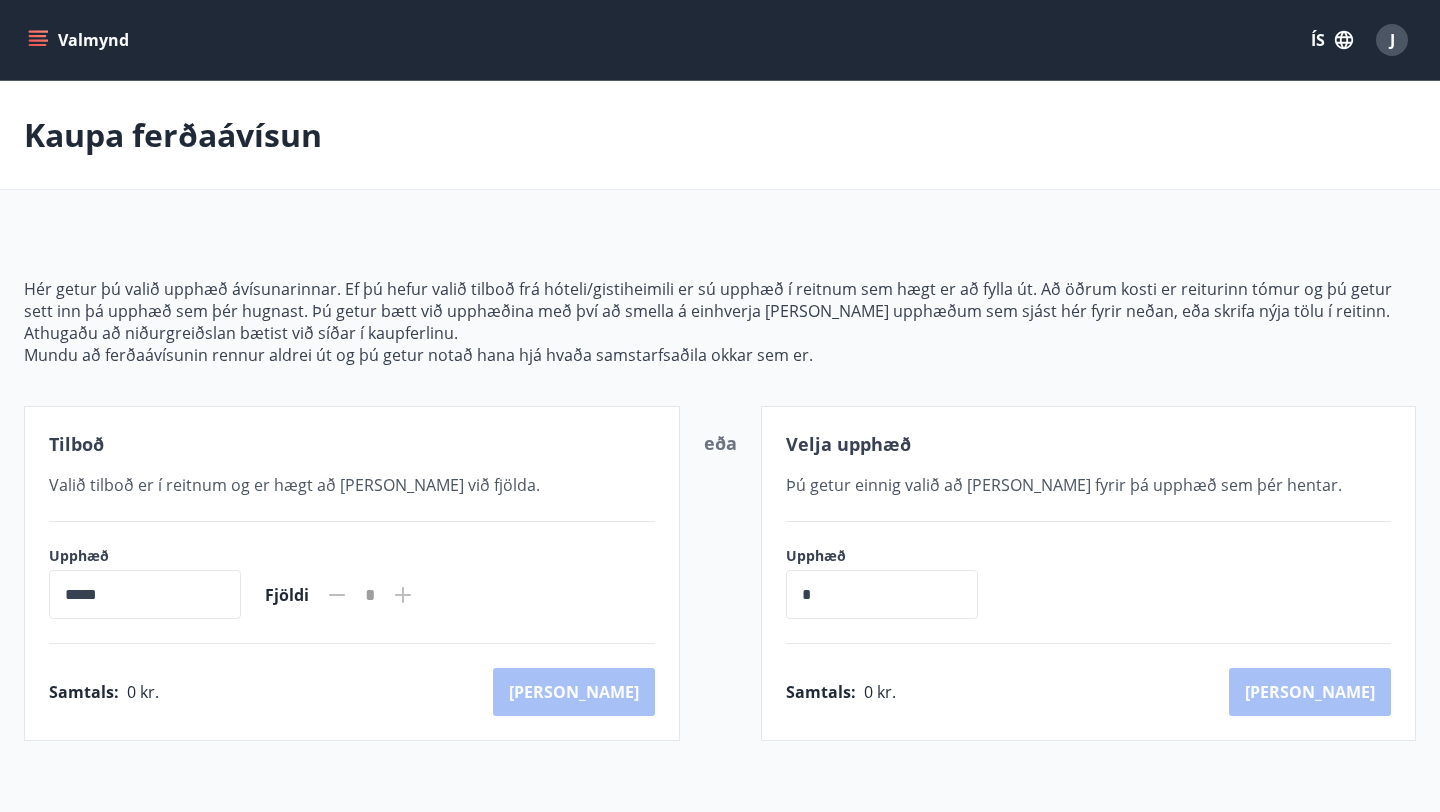 click 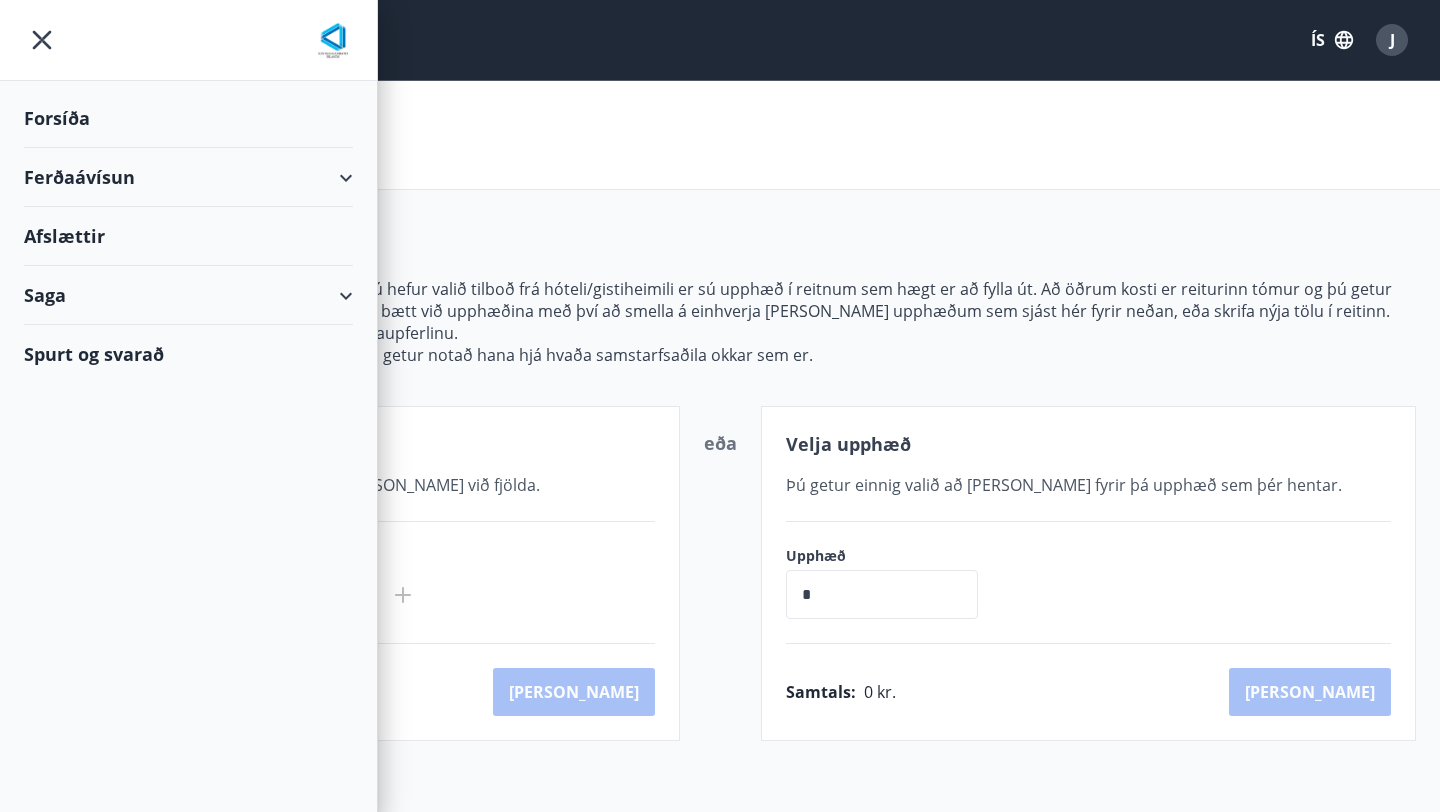click on "Saga" at bounding box center [188, 295] 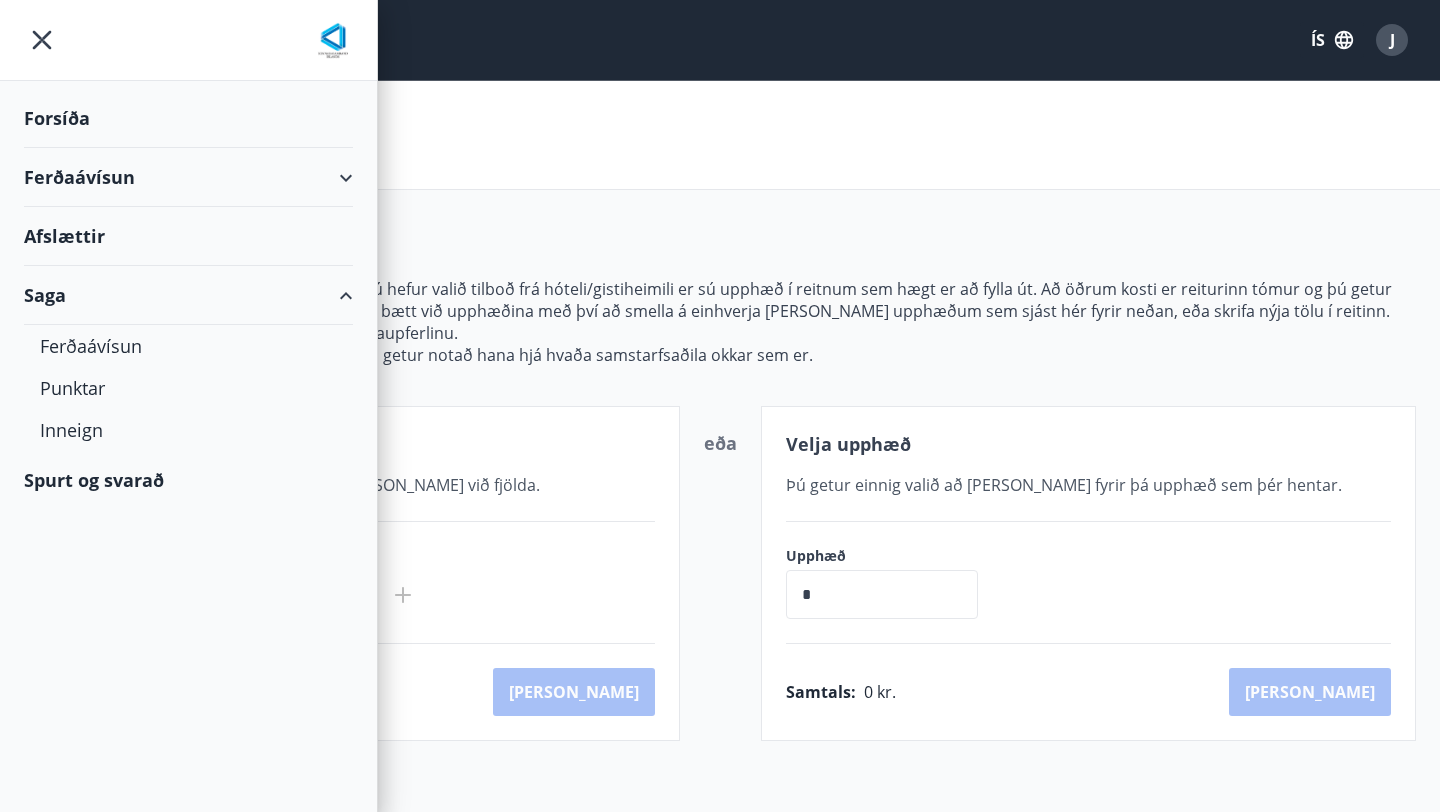 click on "Saga" at bounding box center [188, 295] 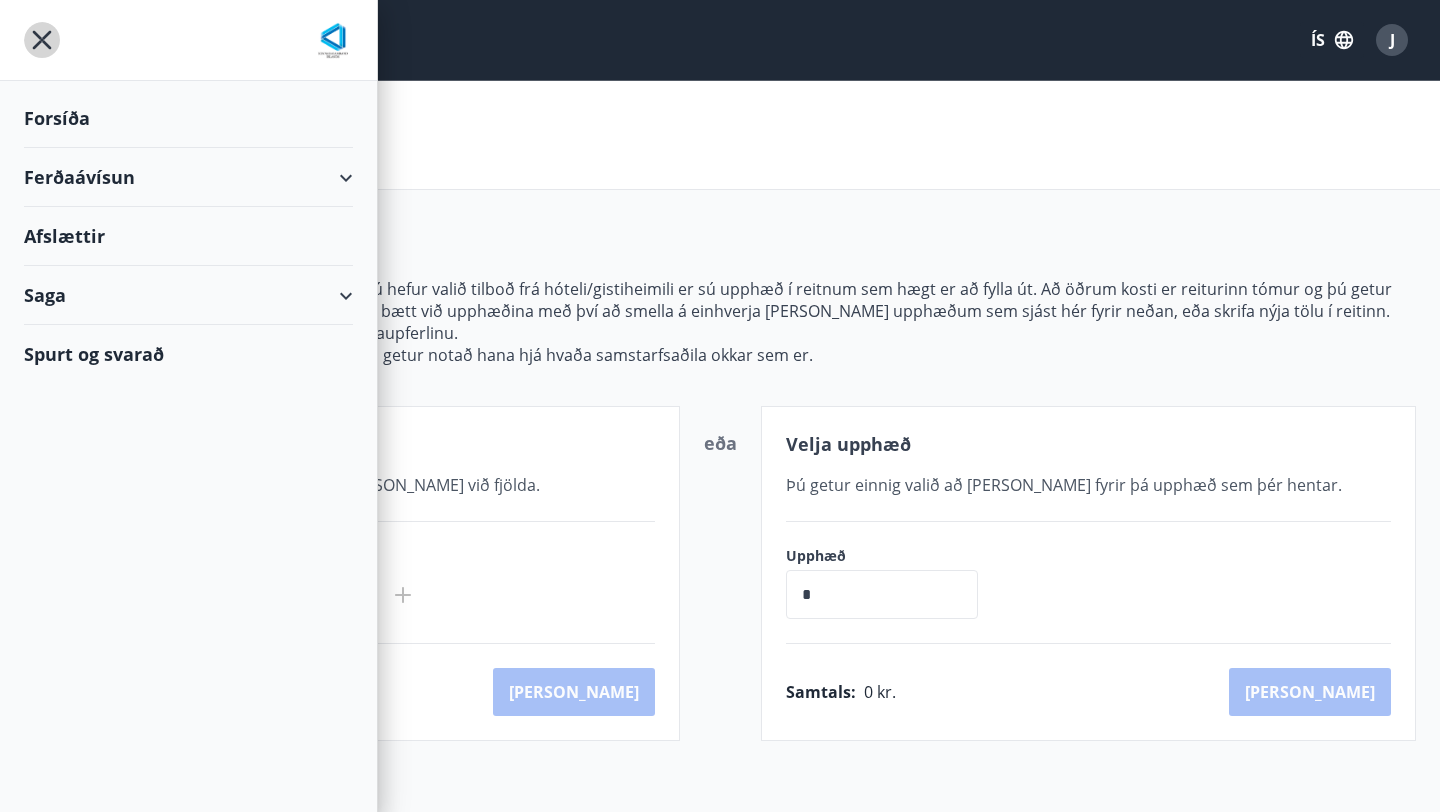 click 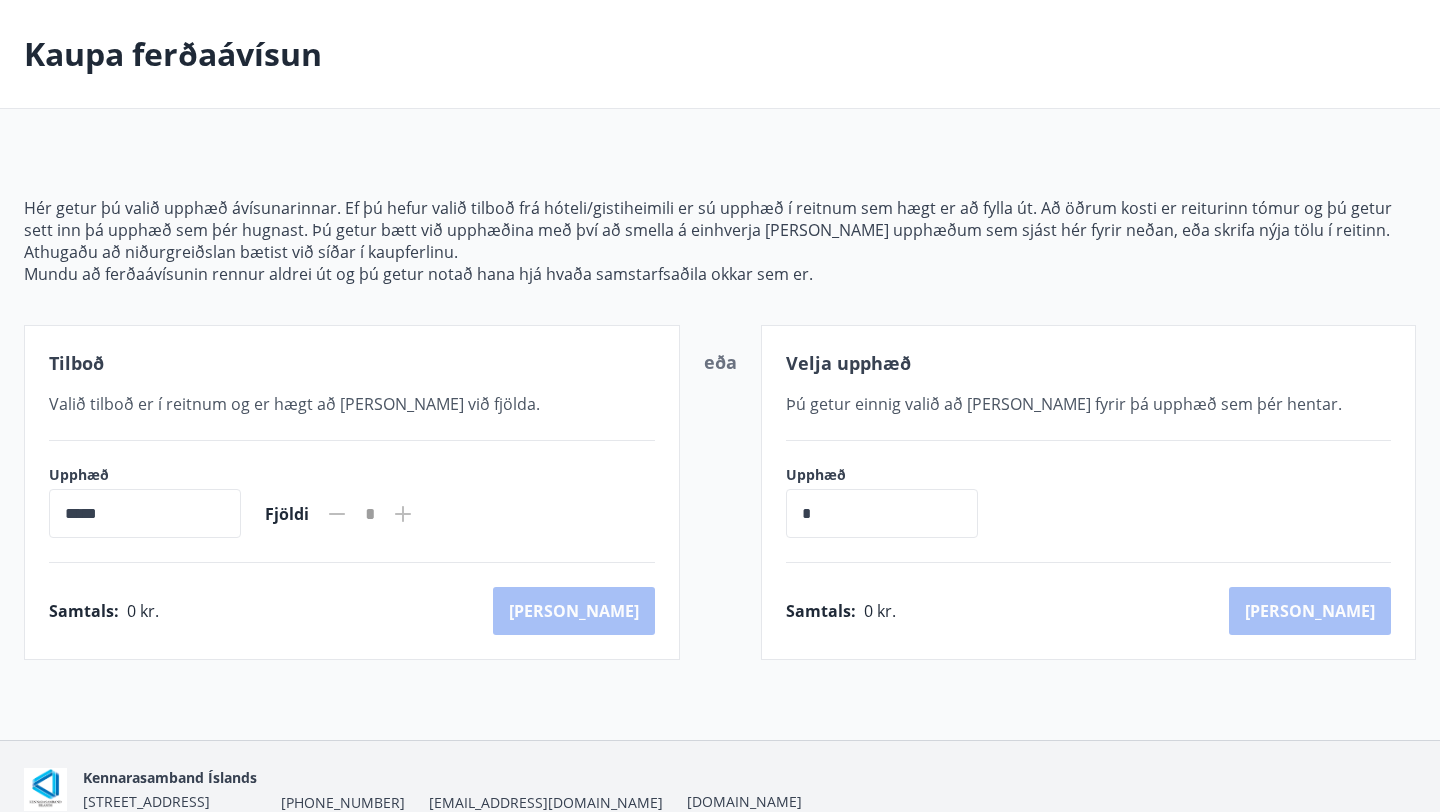 scroll, scrollTop: 0, scrollLeft: 0, axis: both 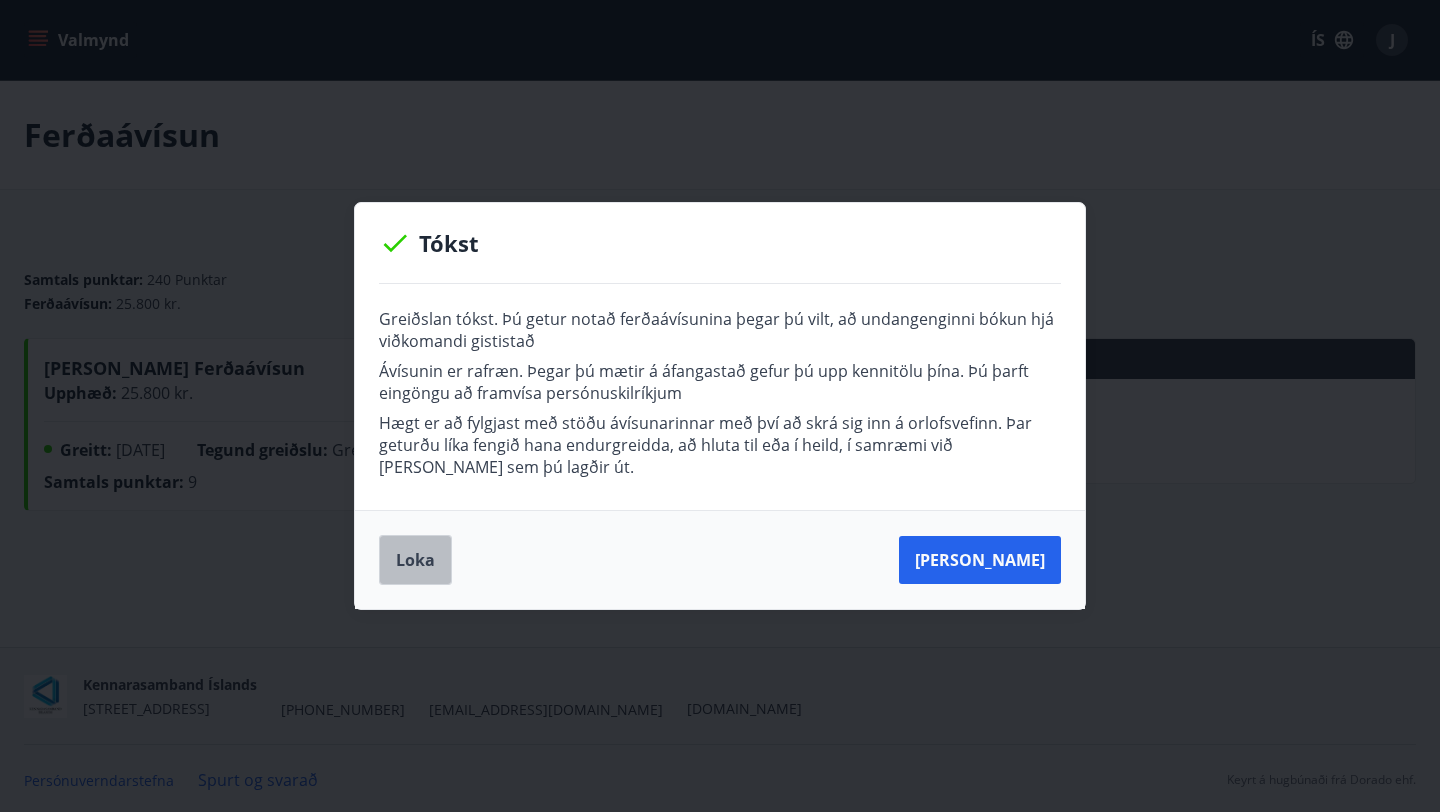 click on "Loka" at bounding box center (415, 560) 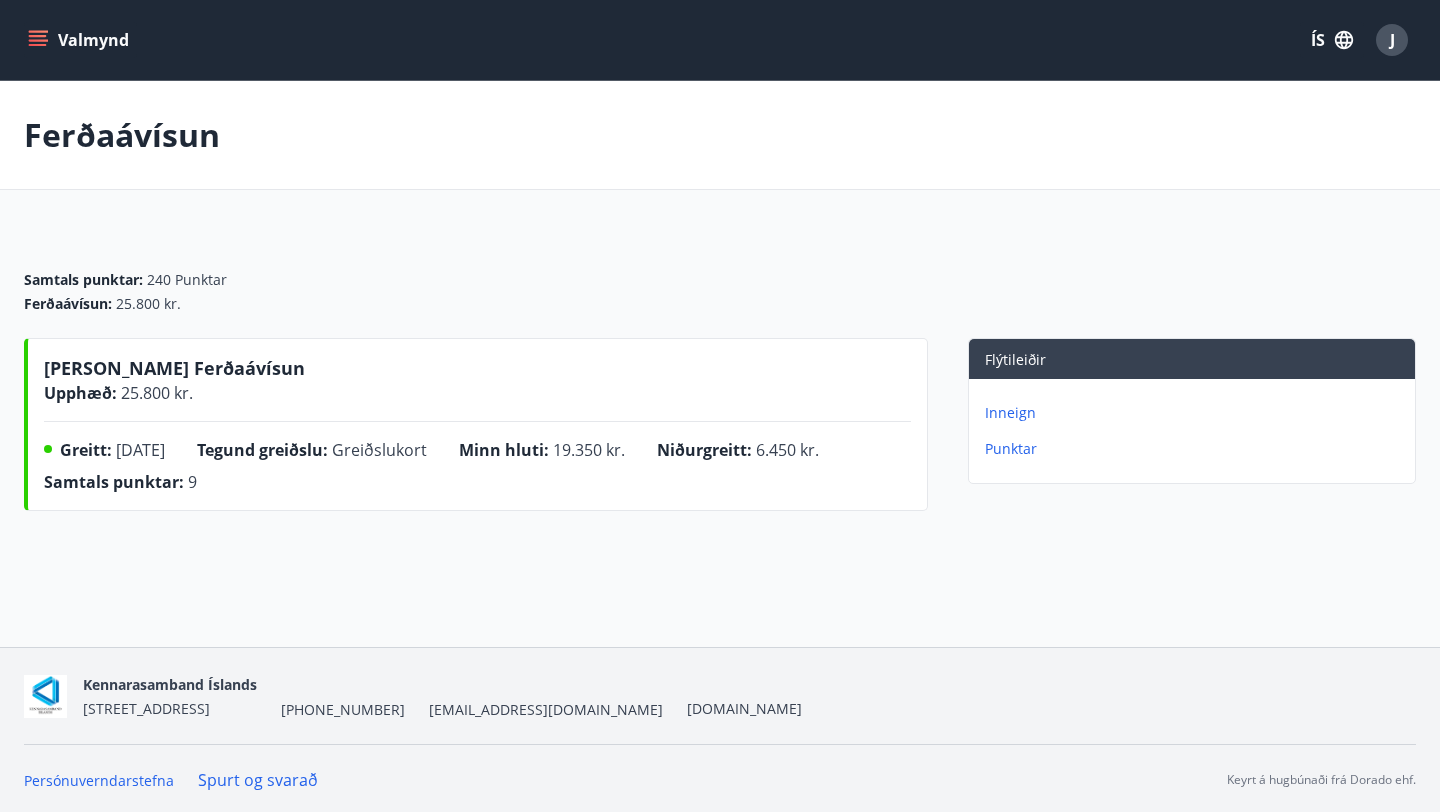 scroll, scrollTop: 3, scrollLeft: 0, axis: vertical 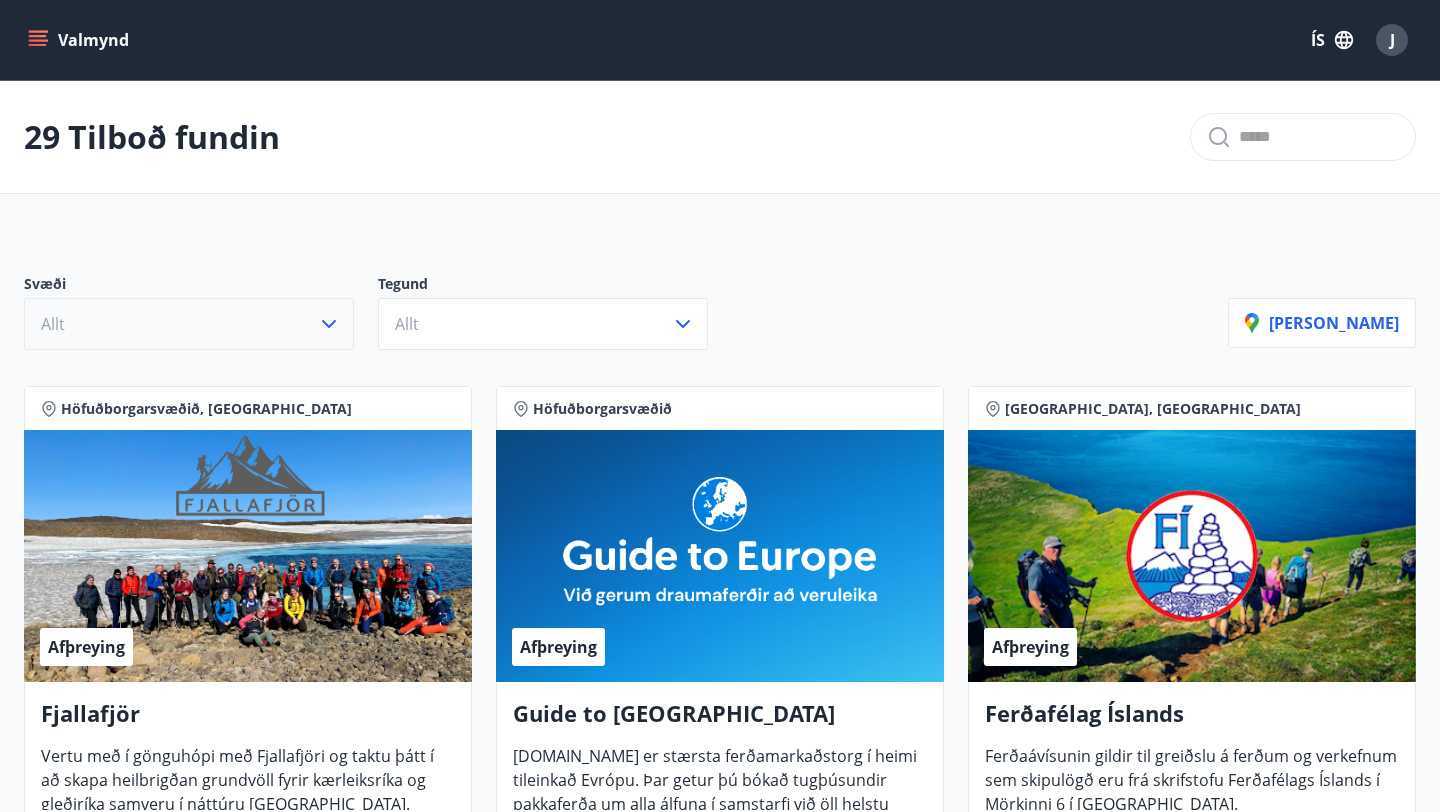 click 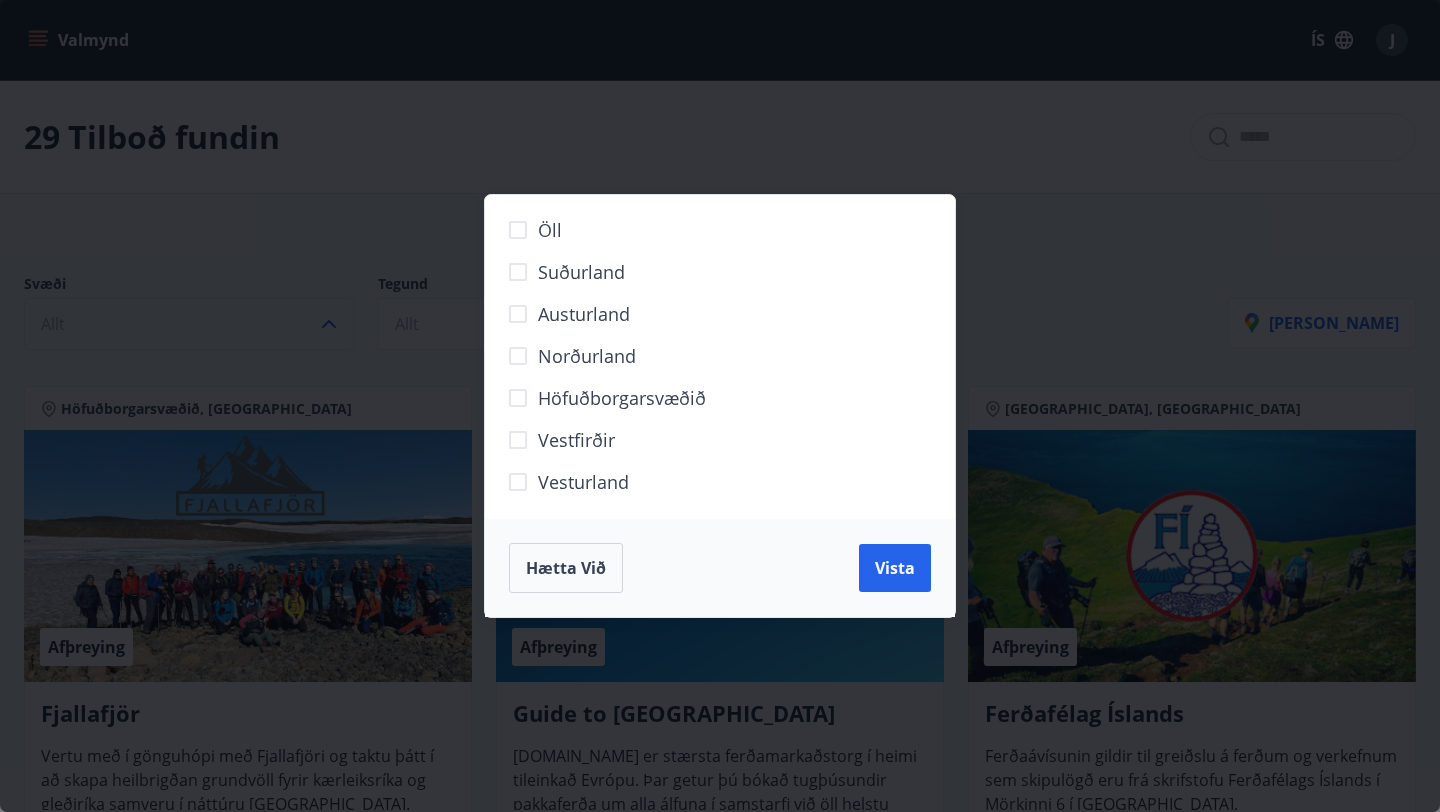 click on "Höfuðborgarsvæðið" at bounding box center (622, 398) 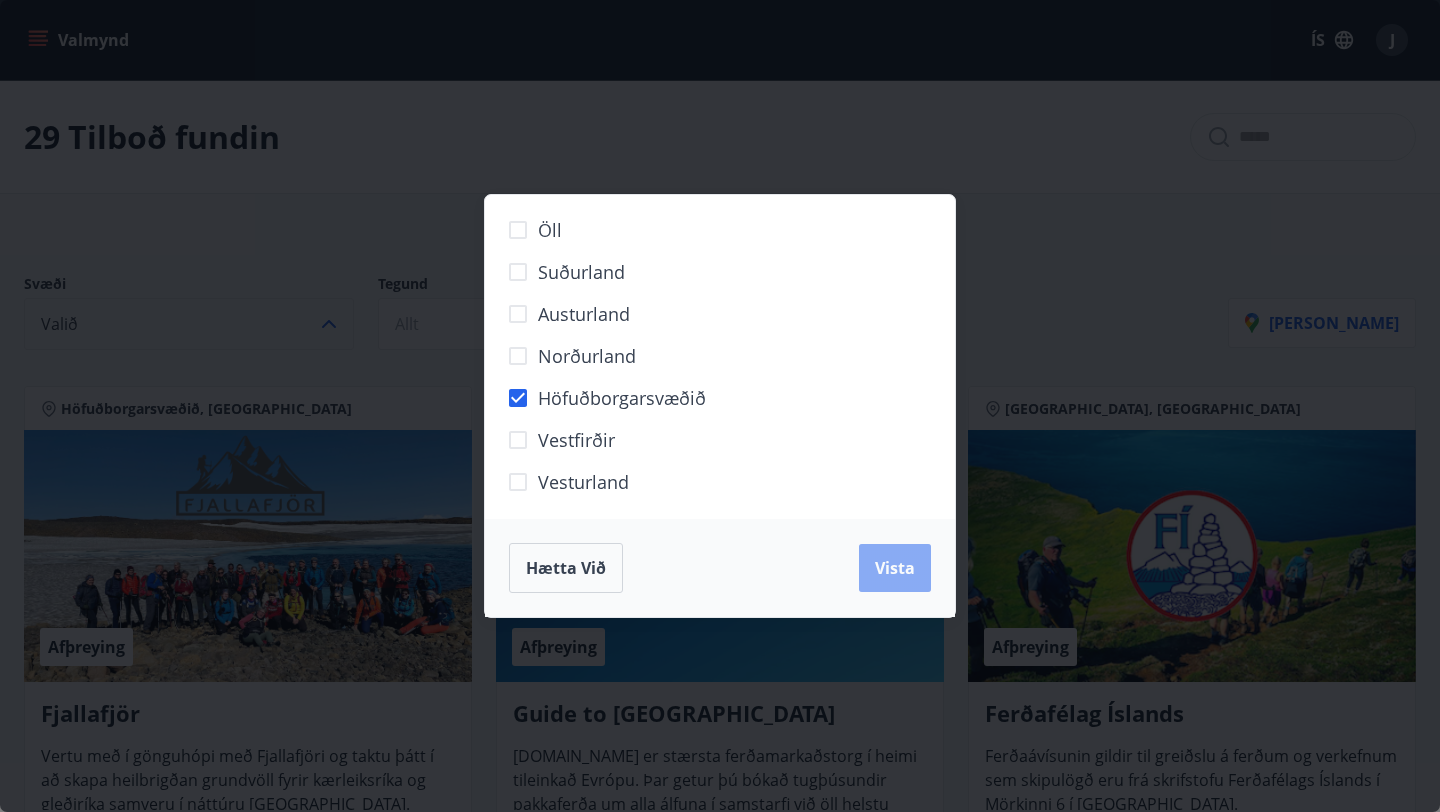 click on "Vista" at bounding box center [895, 568] 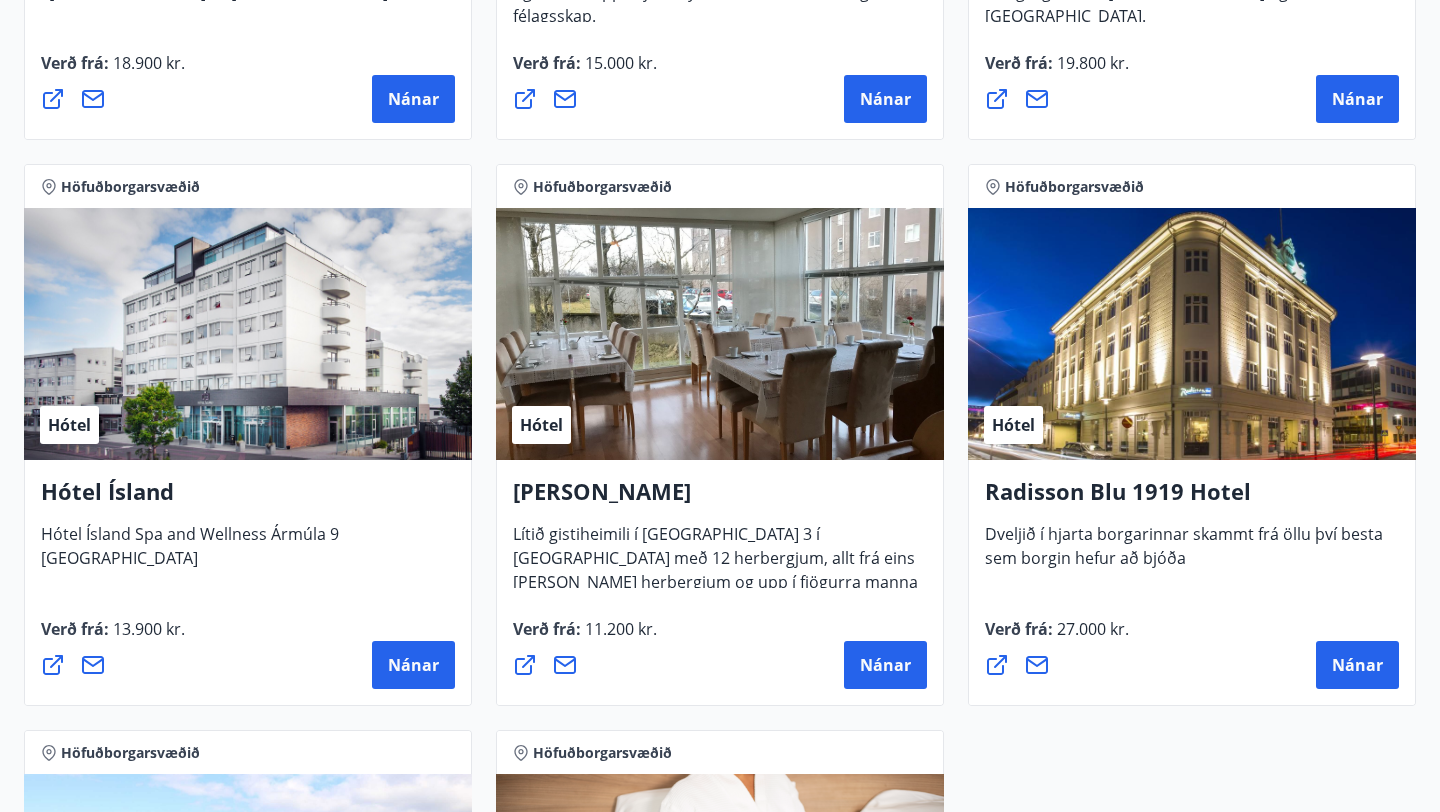 scroll, scrollTop: 1476, scrollLeft: 0, axis: vertical 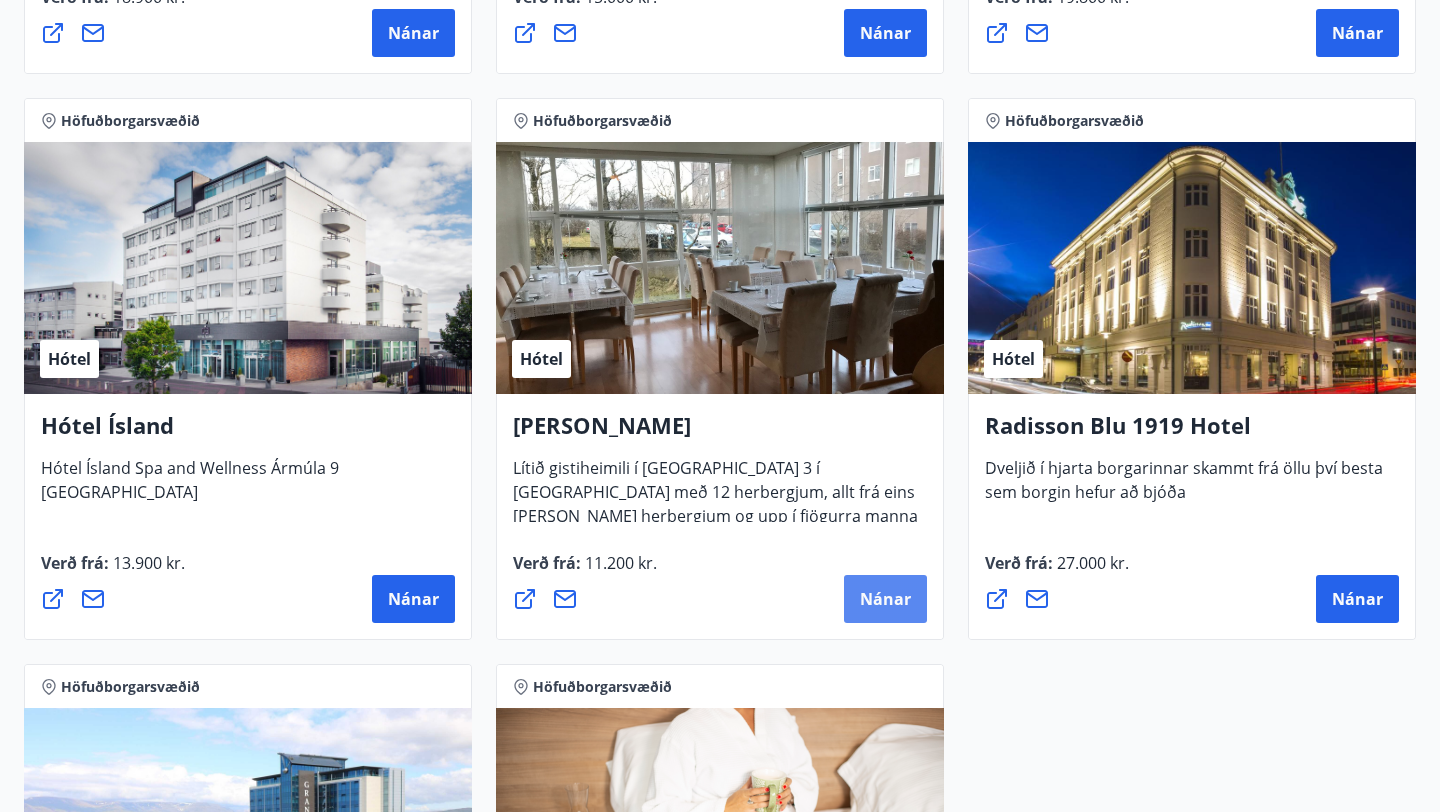 click on "Nánar" at bounding box center [885, 599] 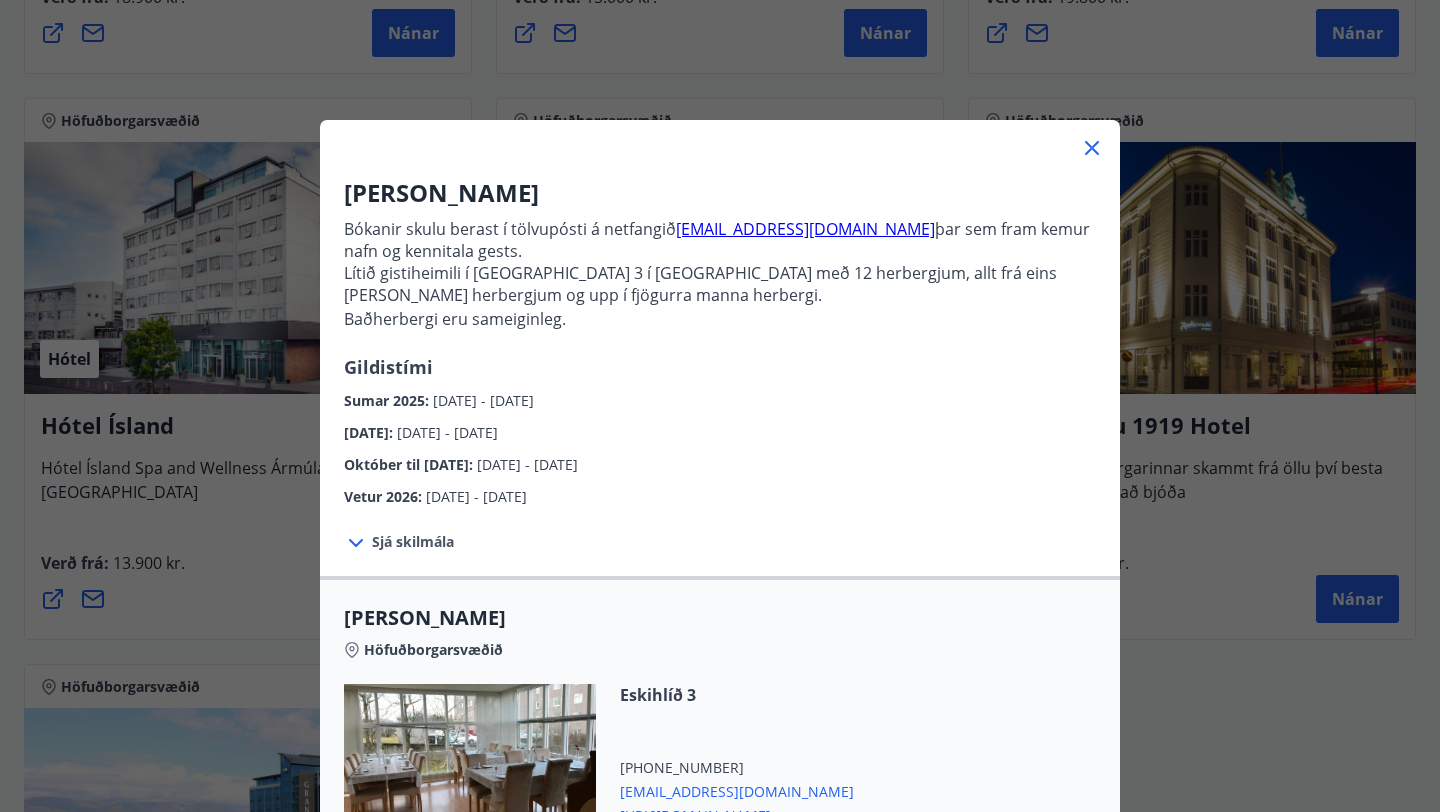 click 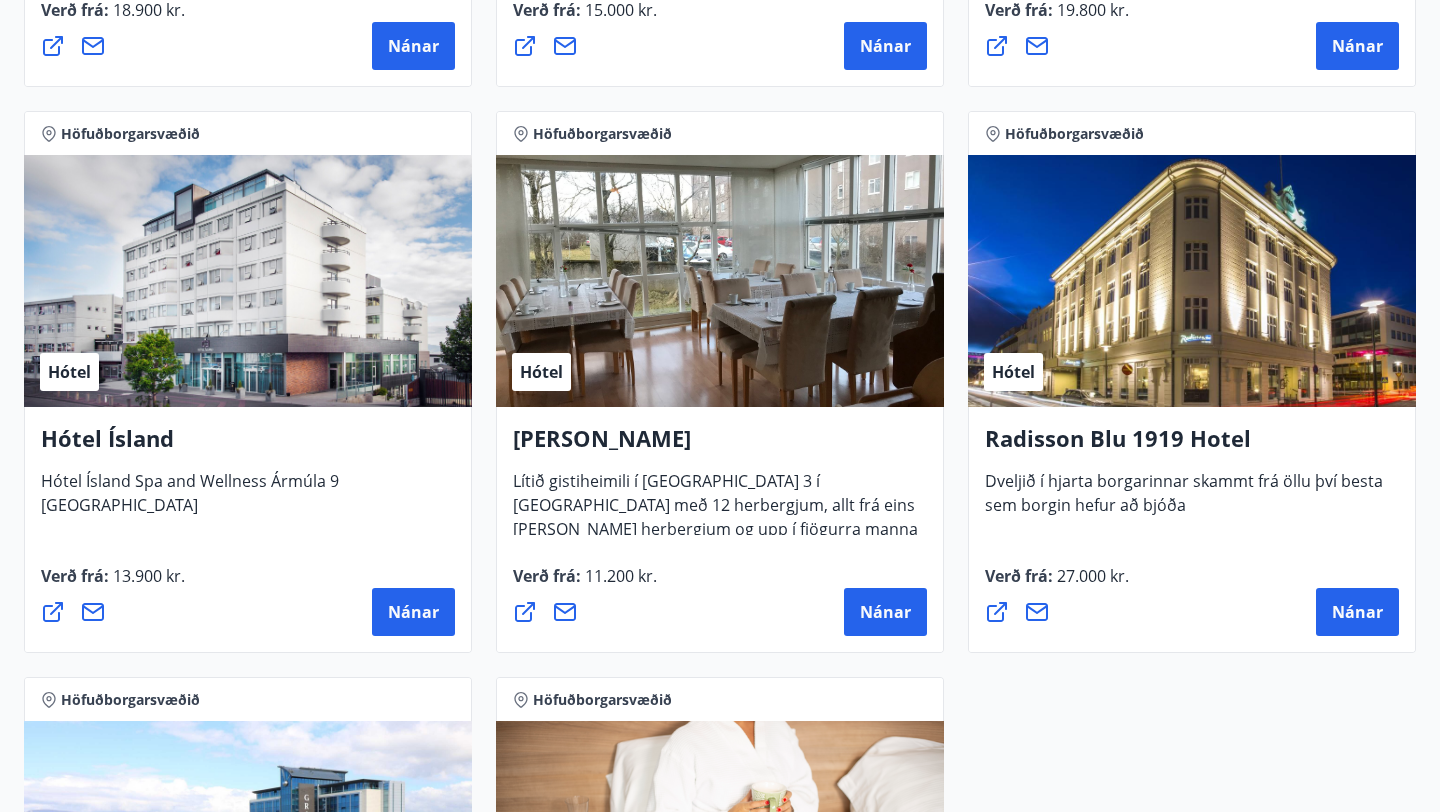 scroll, scrollTop: 1459, scrollLeft: 0, axis: vertical 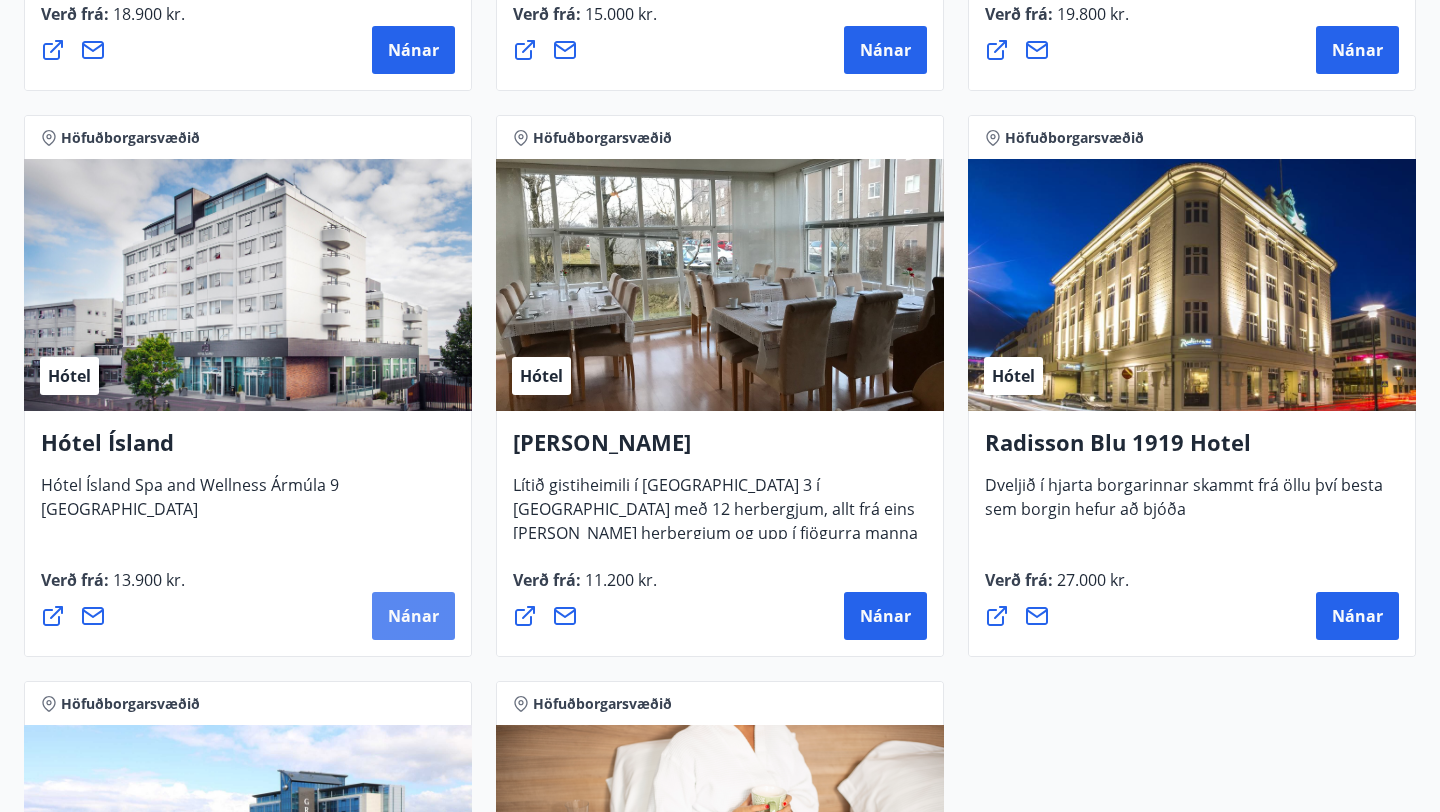 click on "Nánar" at bounding box center (413, 616) 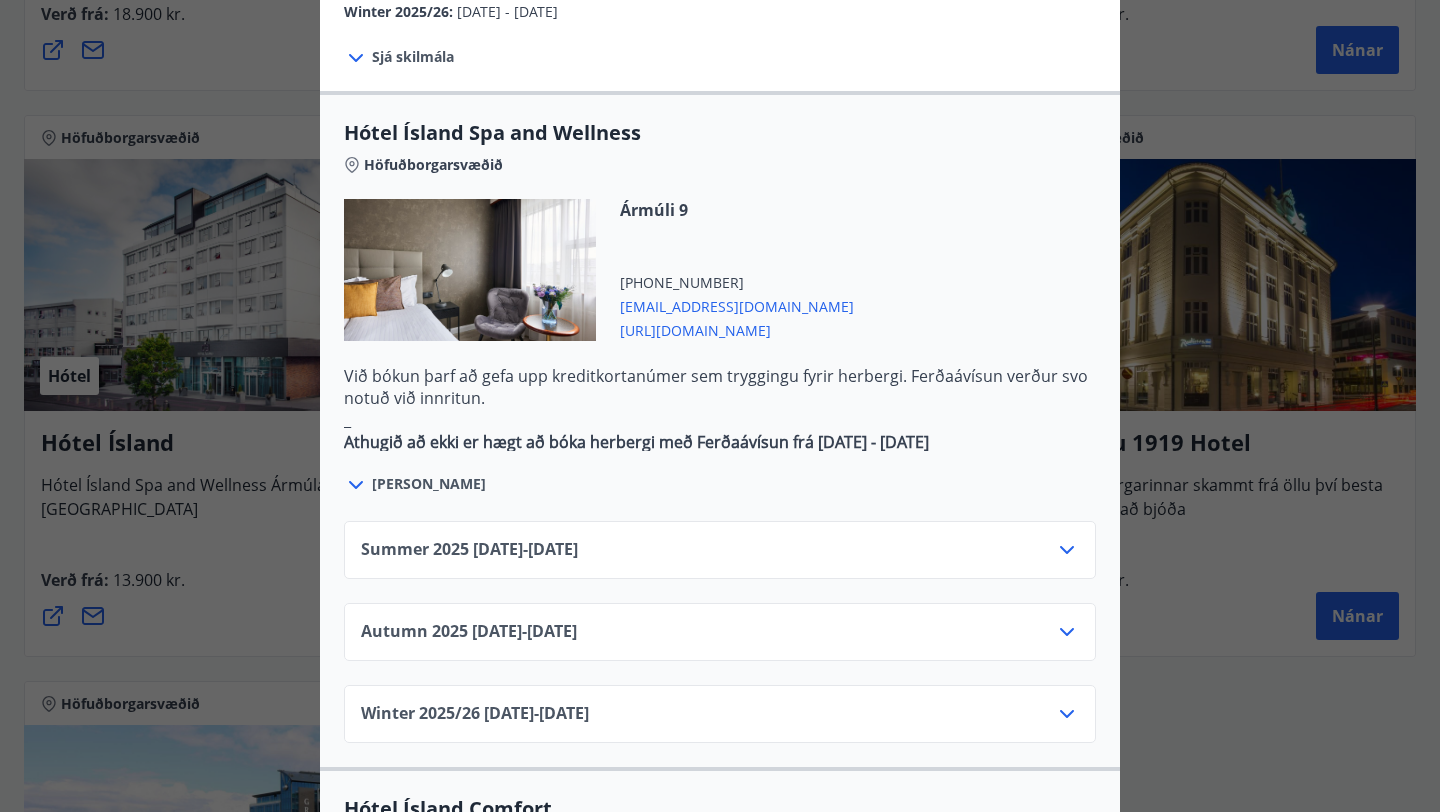 scroll, scrollTop: 1206, scrollLeft: 0, axis: vertical 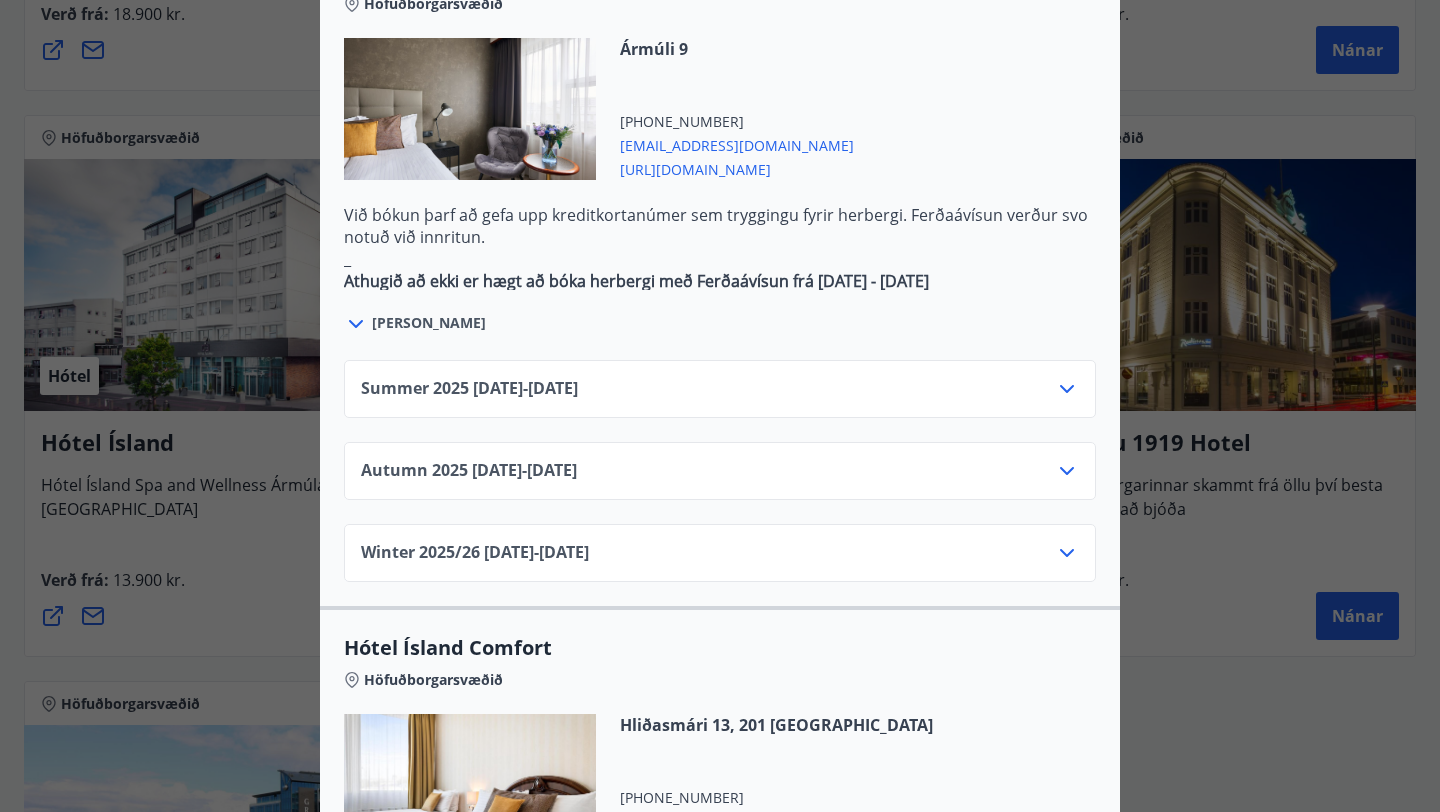 click on "Summer [PHONE_NUMBER][DATE]  -  [DATE]" at bounding box center (469, 389) 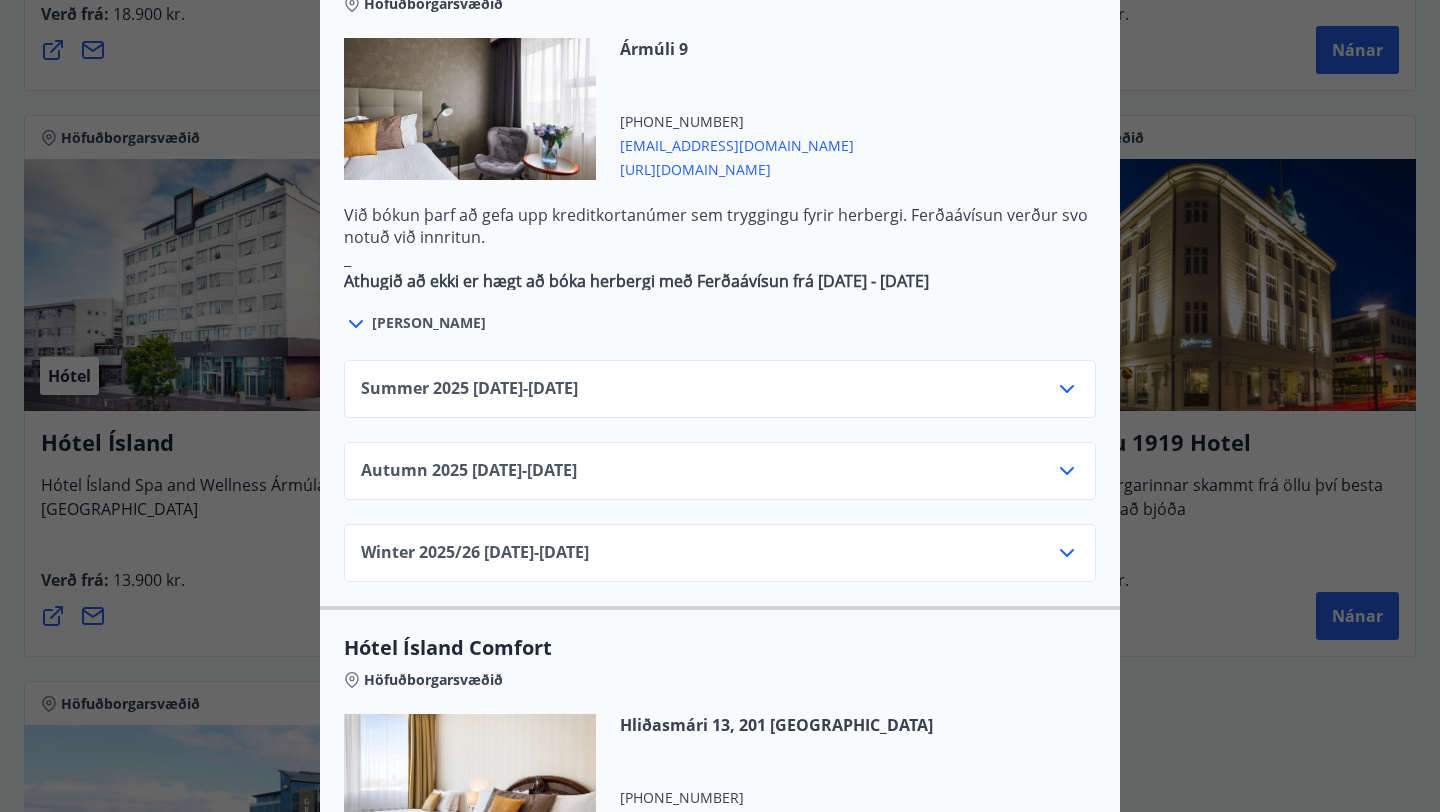 click 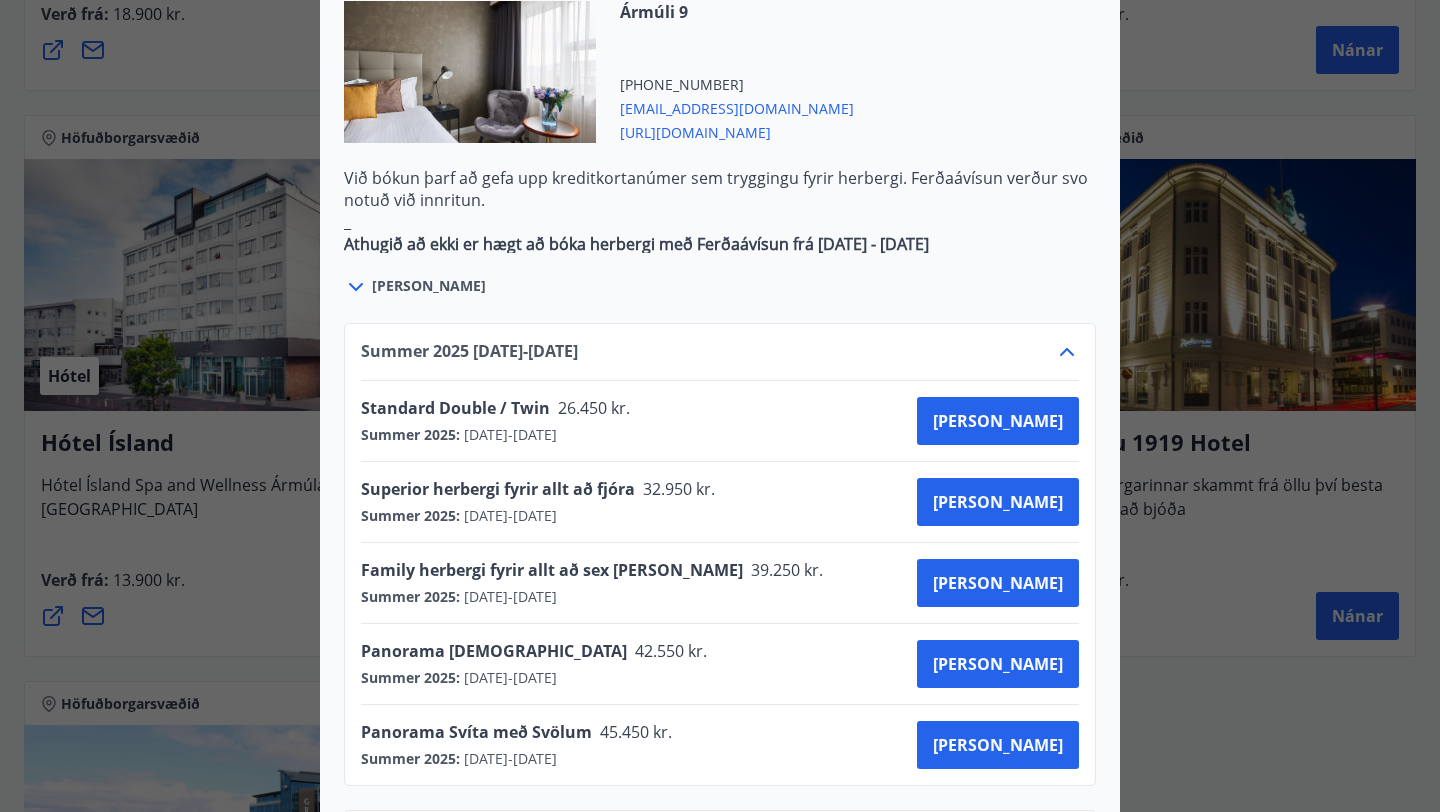 scroll, scrollTop: 1255, scrollLeft: 0, axis: vertical 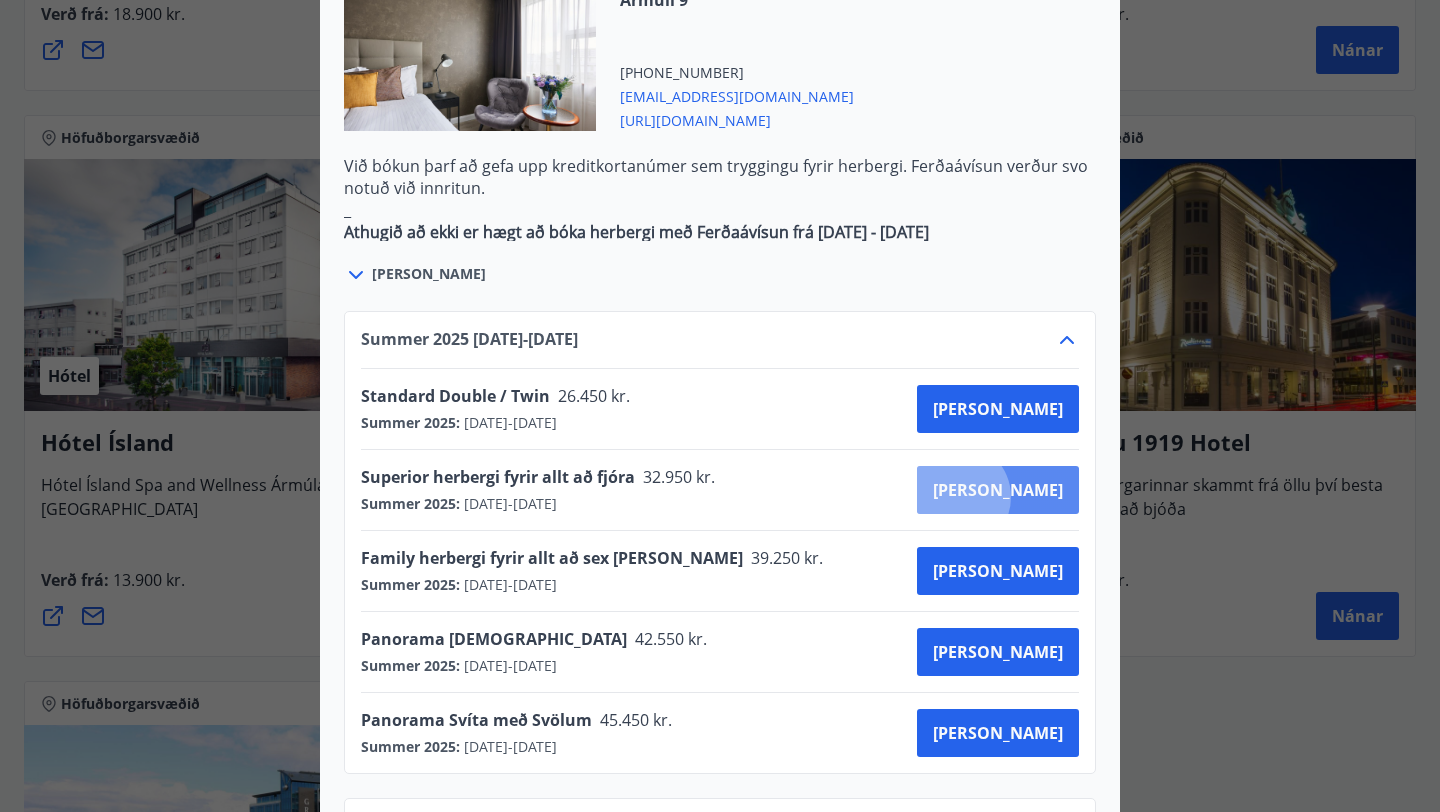 click on "[PERSON_NAME]" at bounding box center (998, 490) 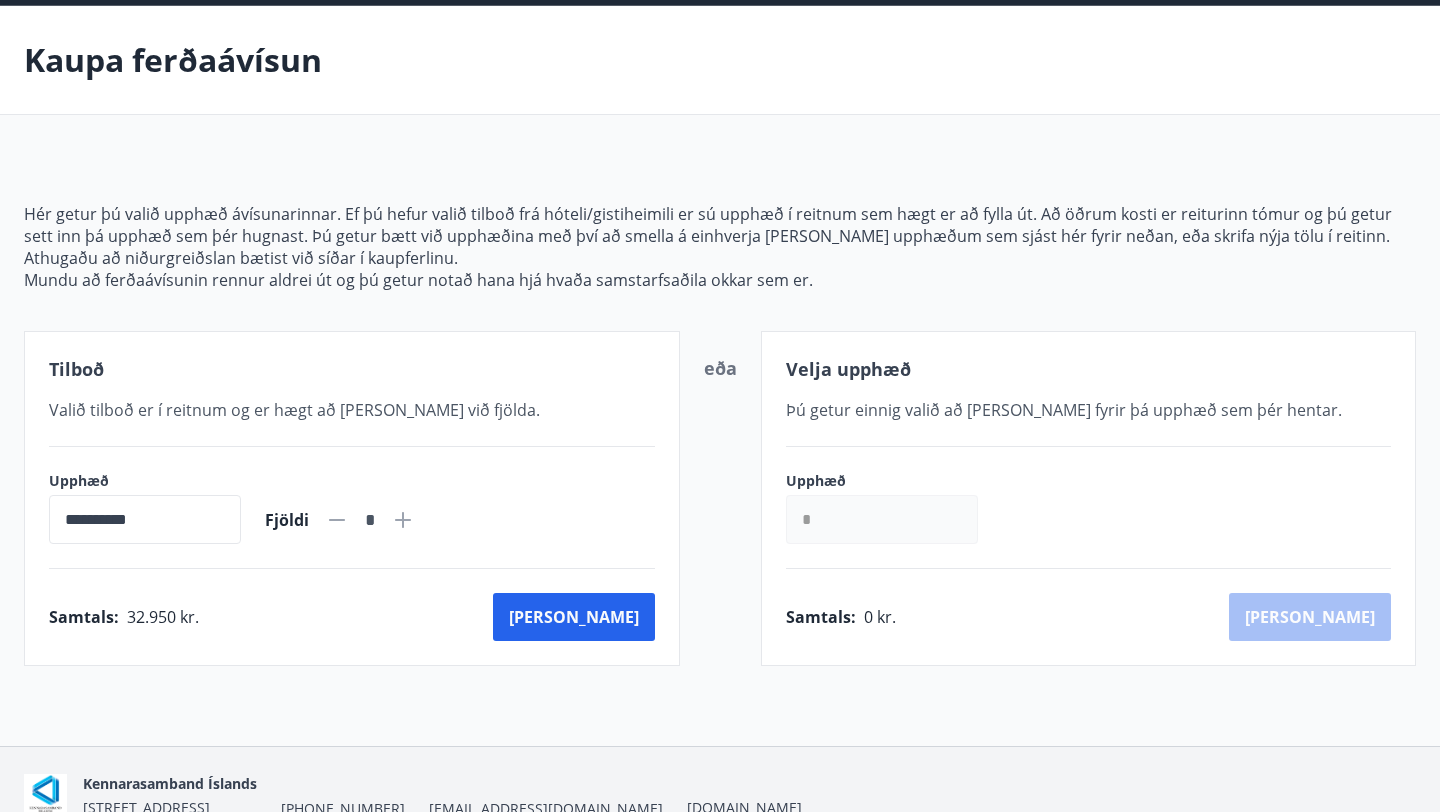 scroll, scrollTop: 73, scrollLeft: 0, axis: vertical 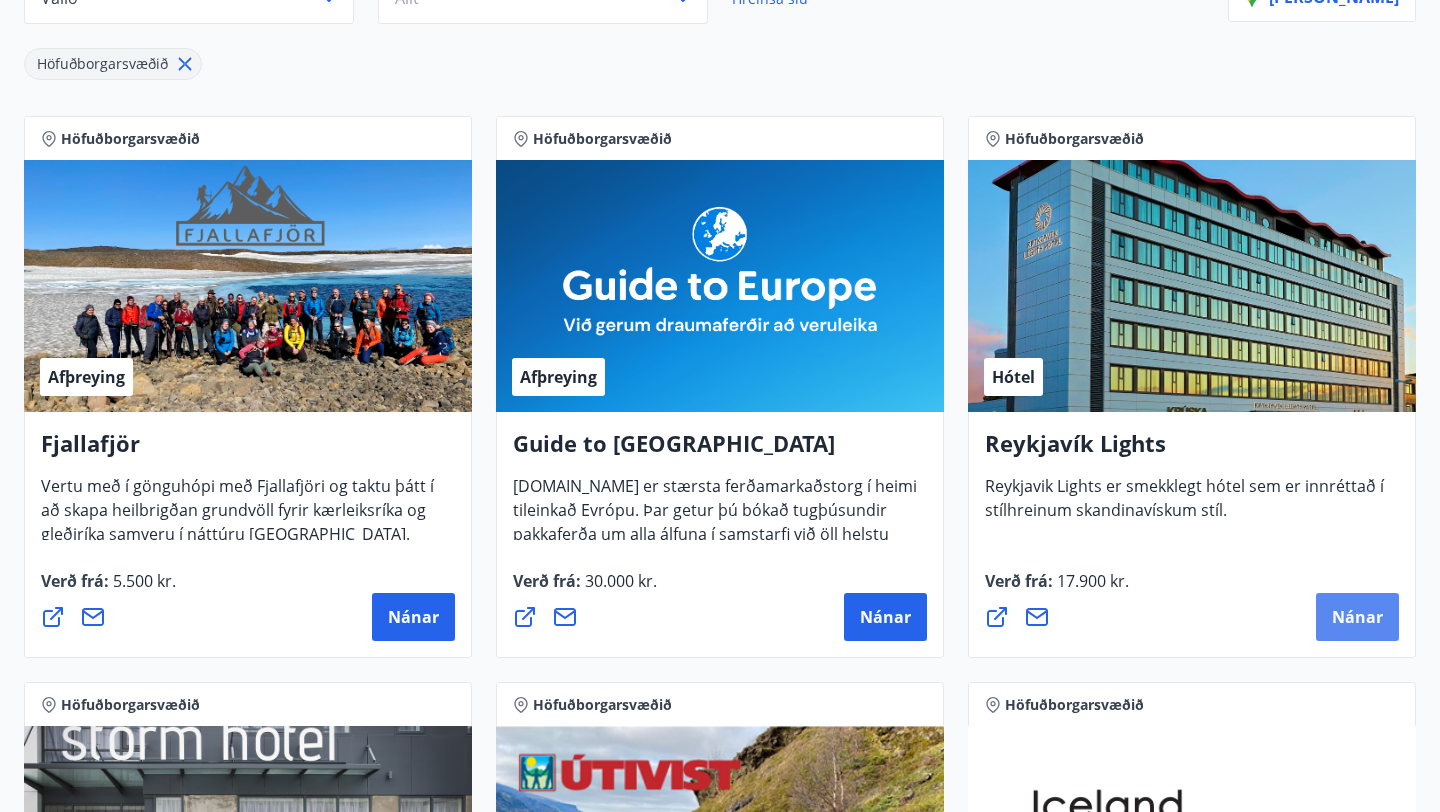 click on "Nánar" at bounding box center [1357, 617] 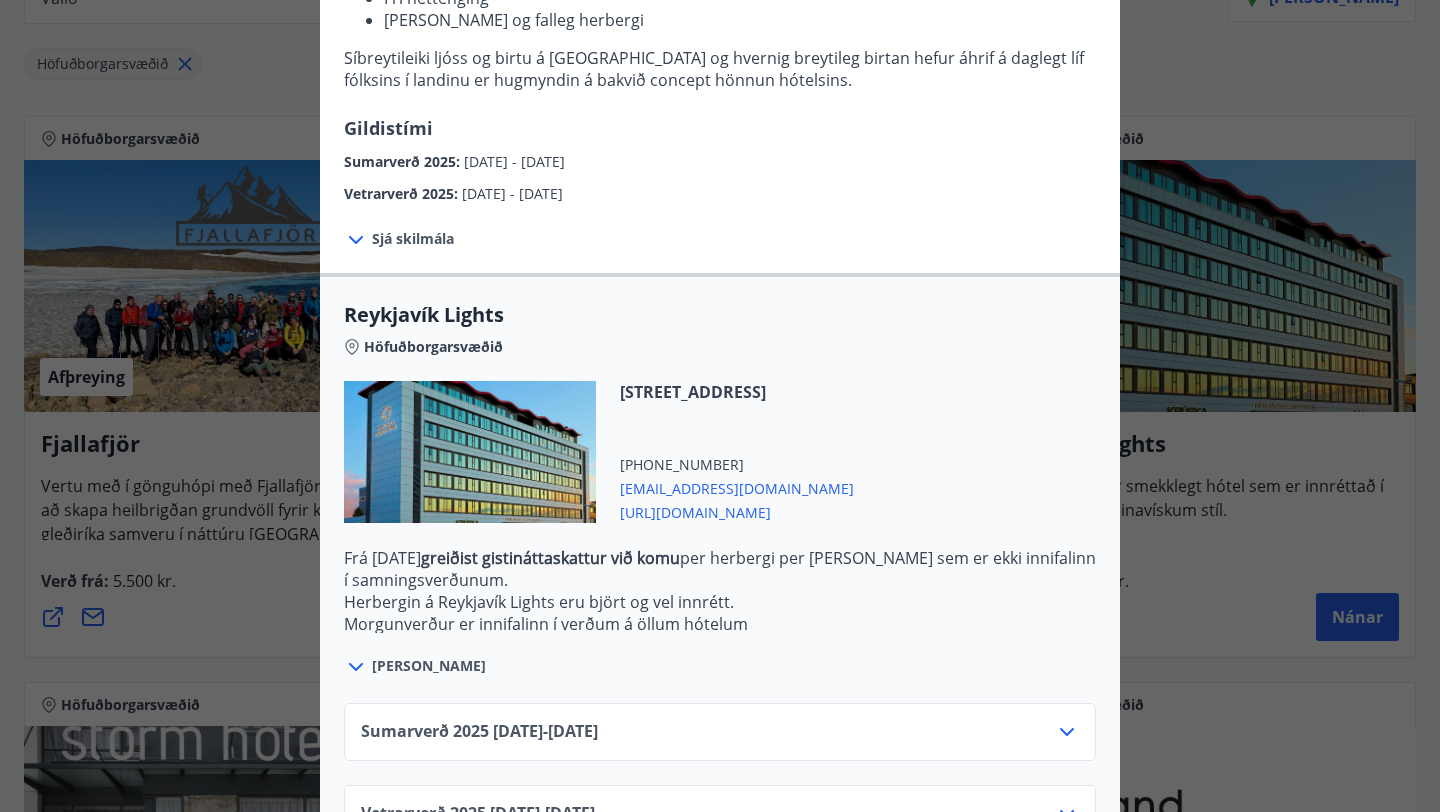scroll, scrollTop: 432, scrollLeft: 0, axis: vertical 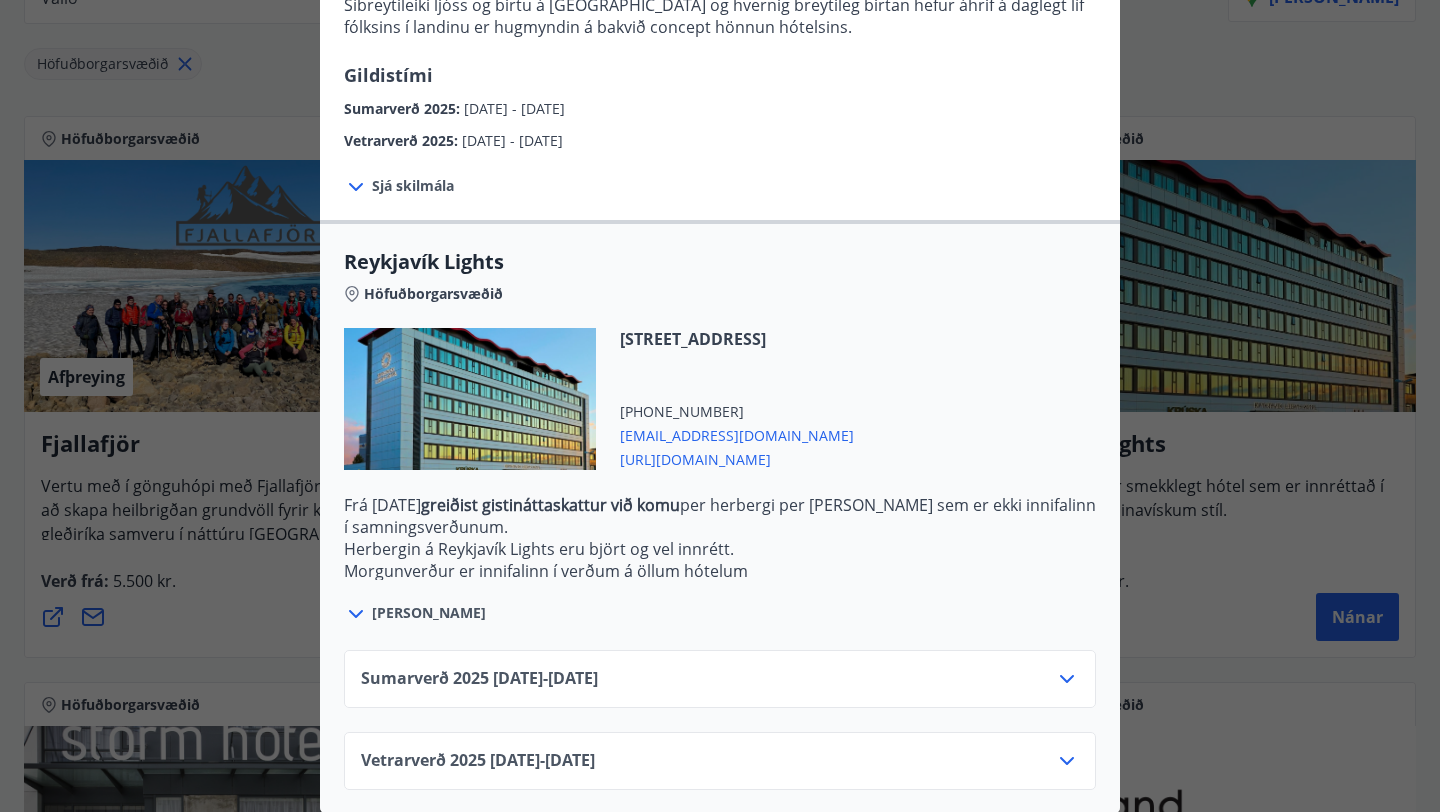 click 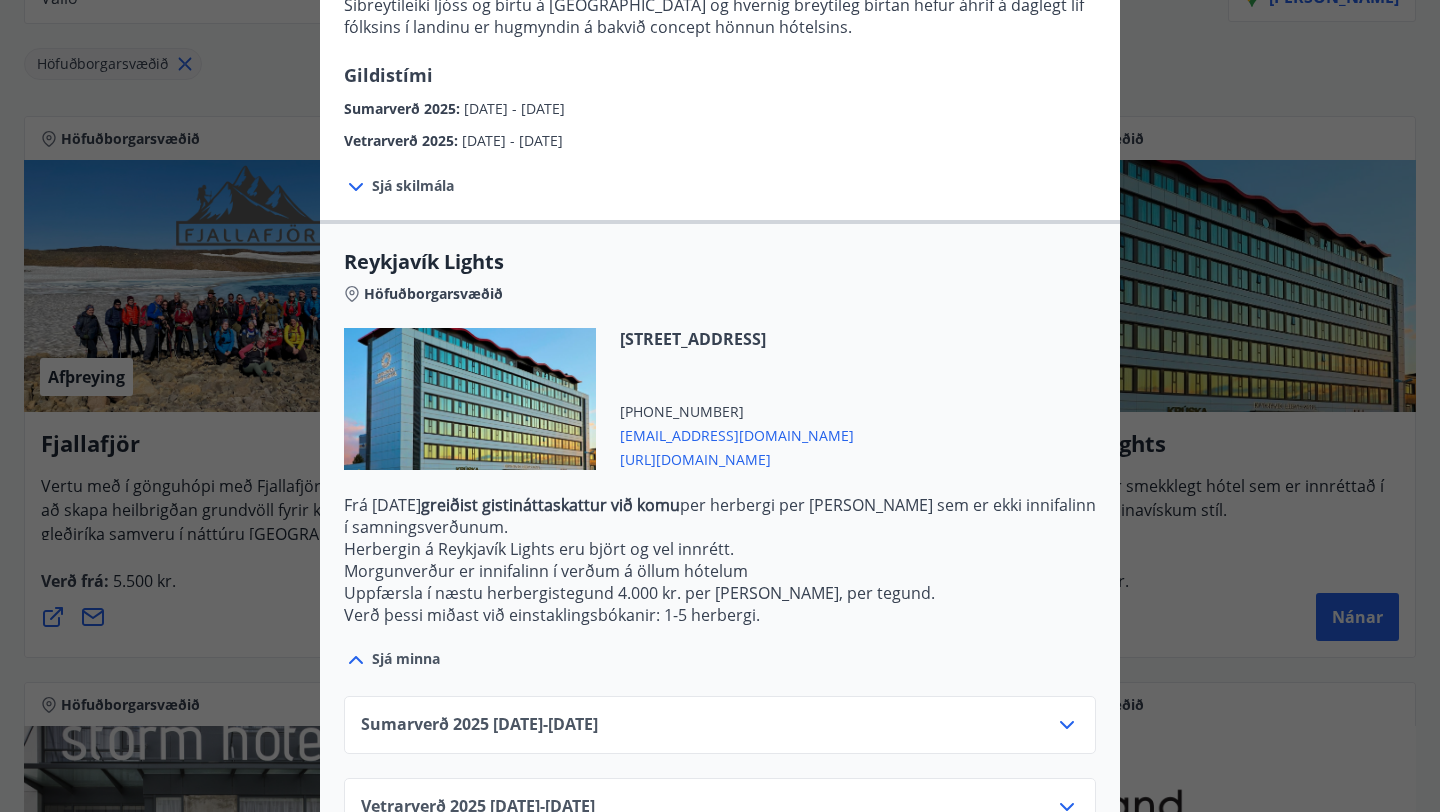 scroll, scrollTop: 479, scrollLeft: 0, axis: vertical 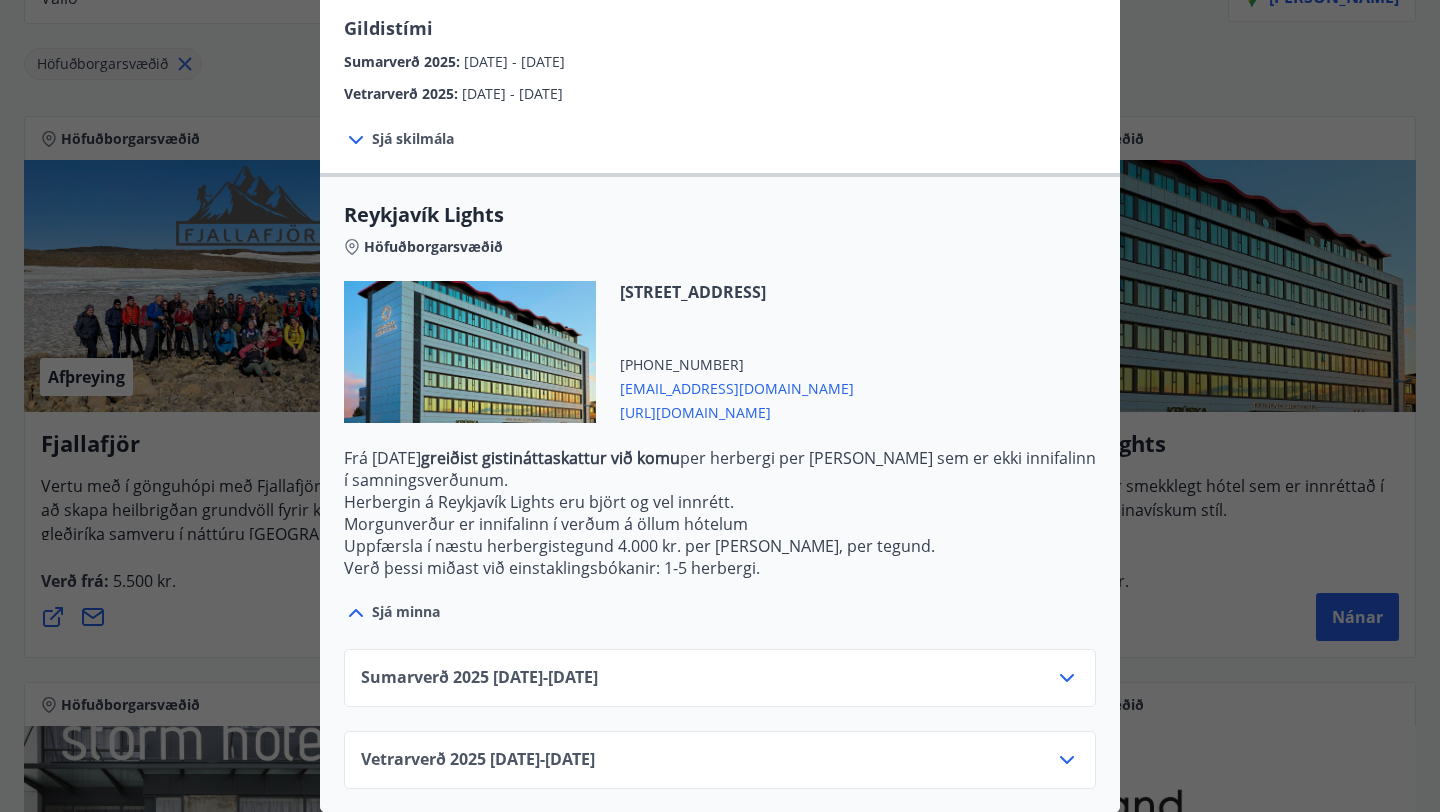click on "Sumarverð [PHONE_NUMBER][DATE]  -  [DATE]" at bounding box center (479, 678) 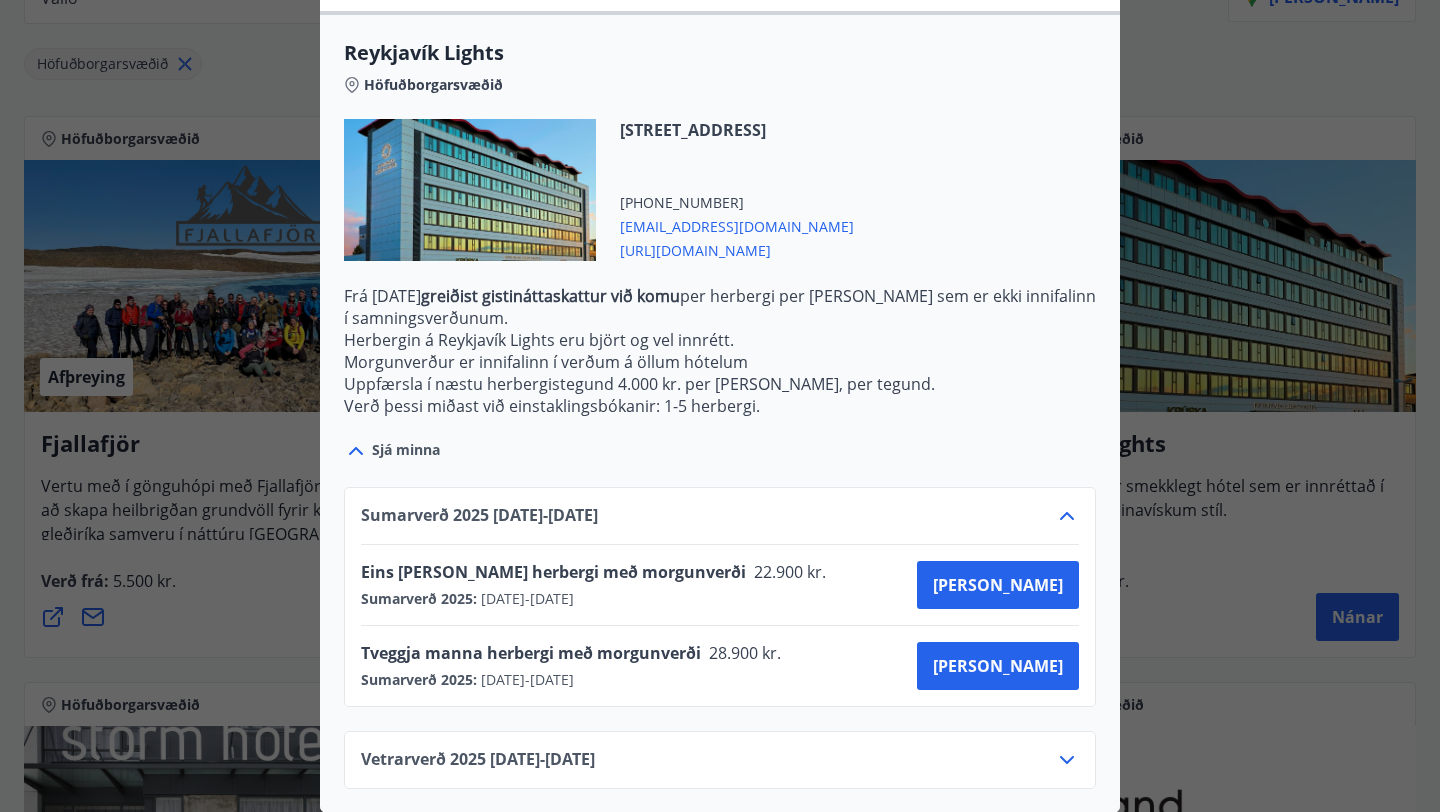 scroll, scrollTop: 0, scrollLeft: 0, axis: both 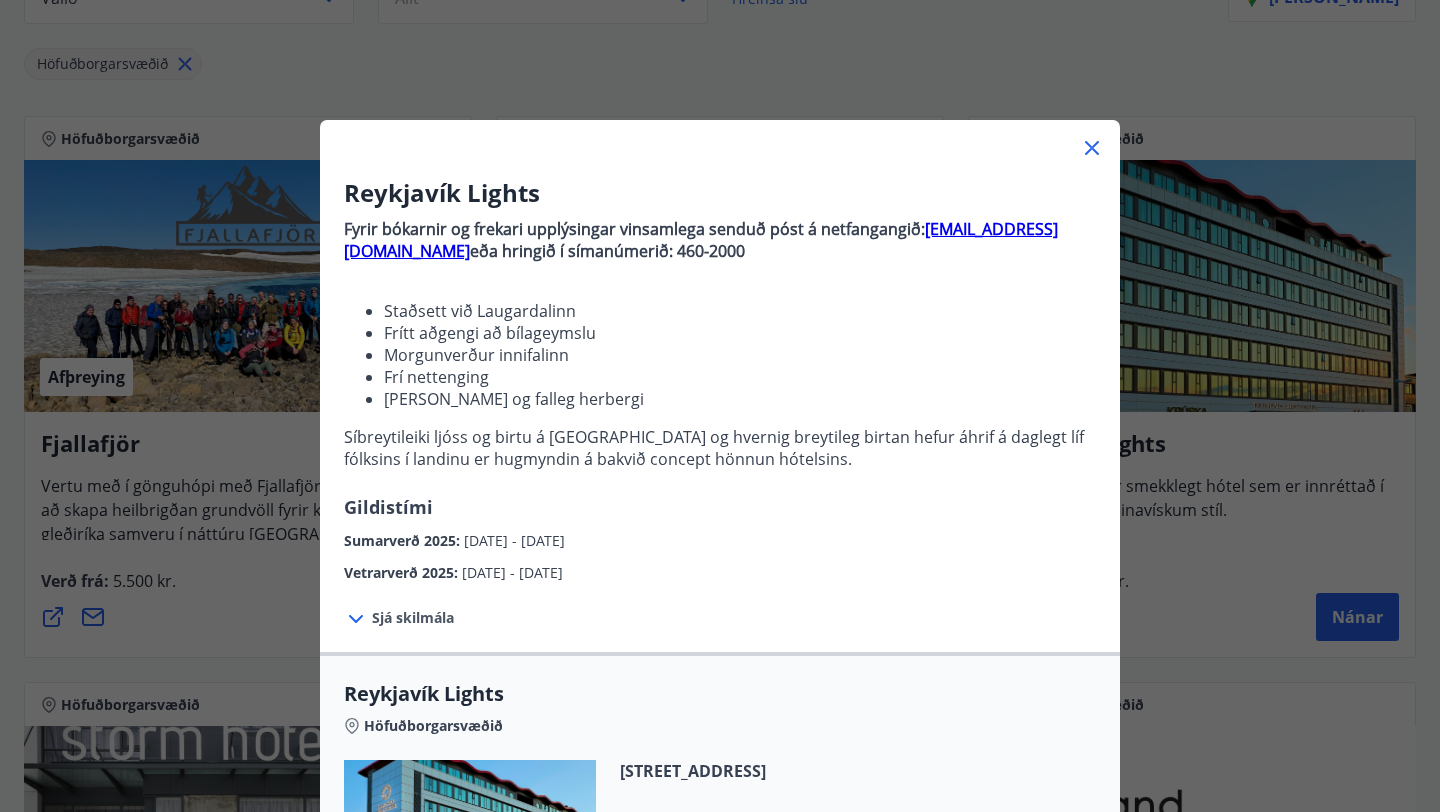click 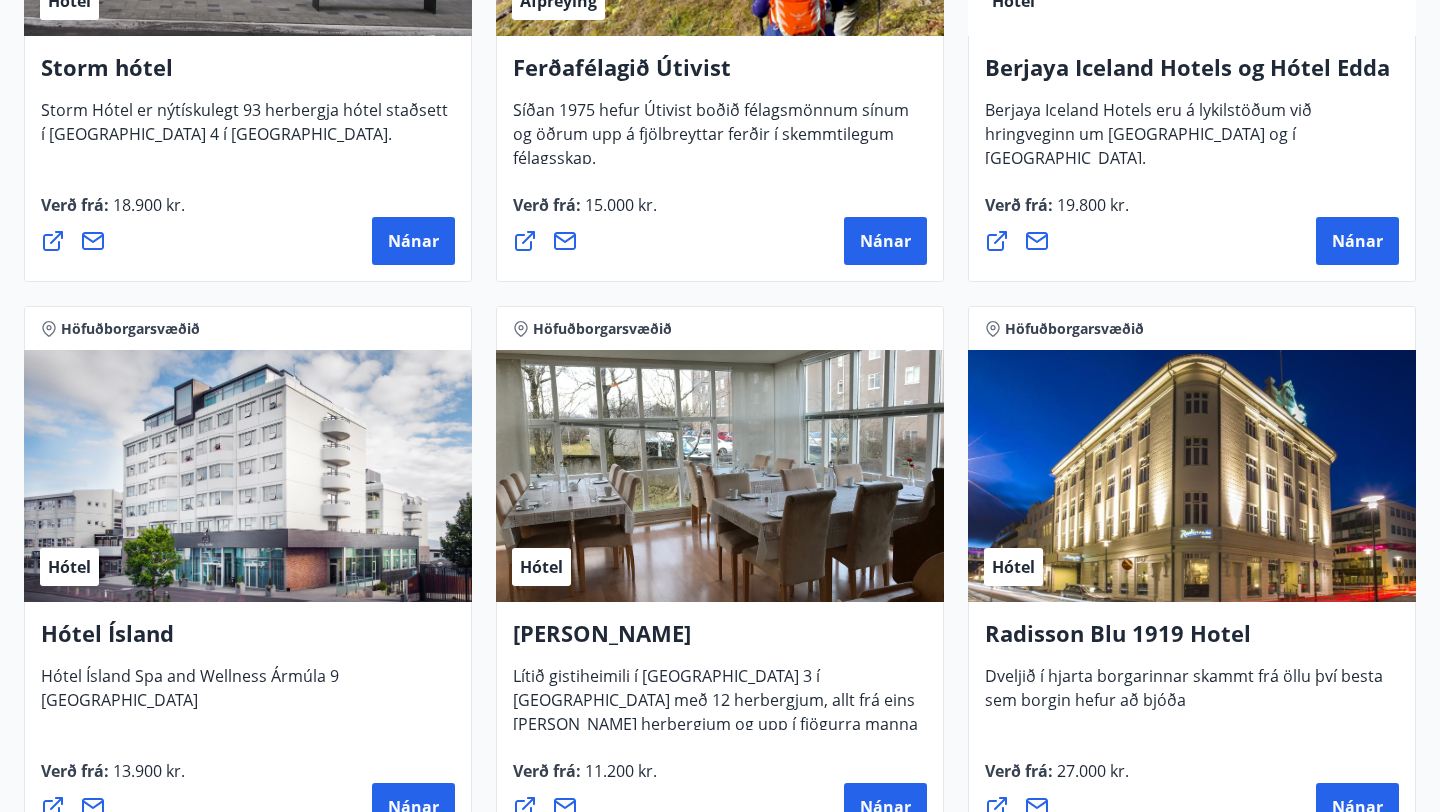 scroll, scrollTop: 1348, scrollLeft: 0, axis: vertical 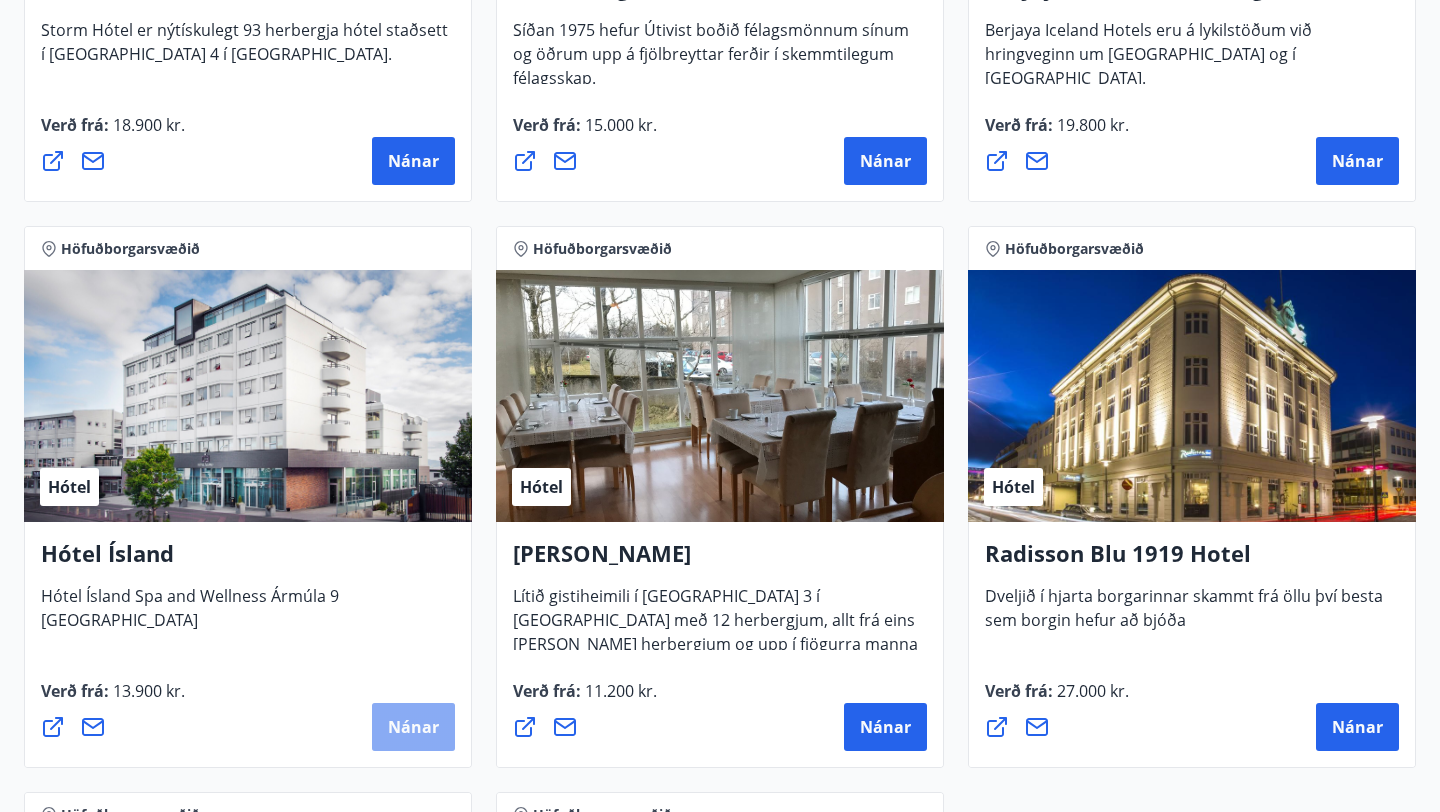 click on "Nánar" at bounding box center [413, 727] 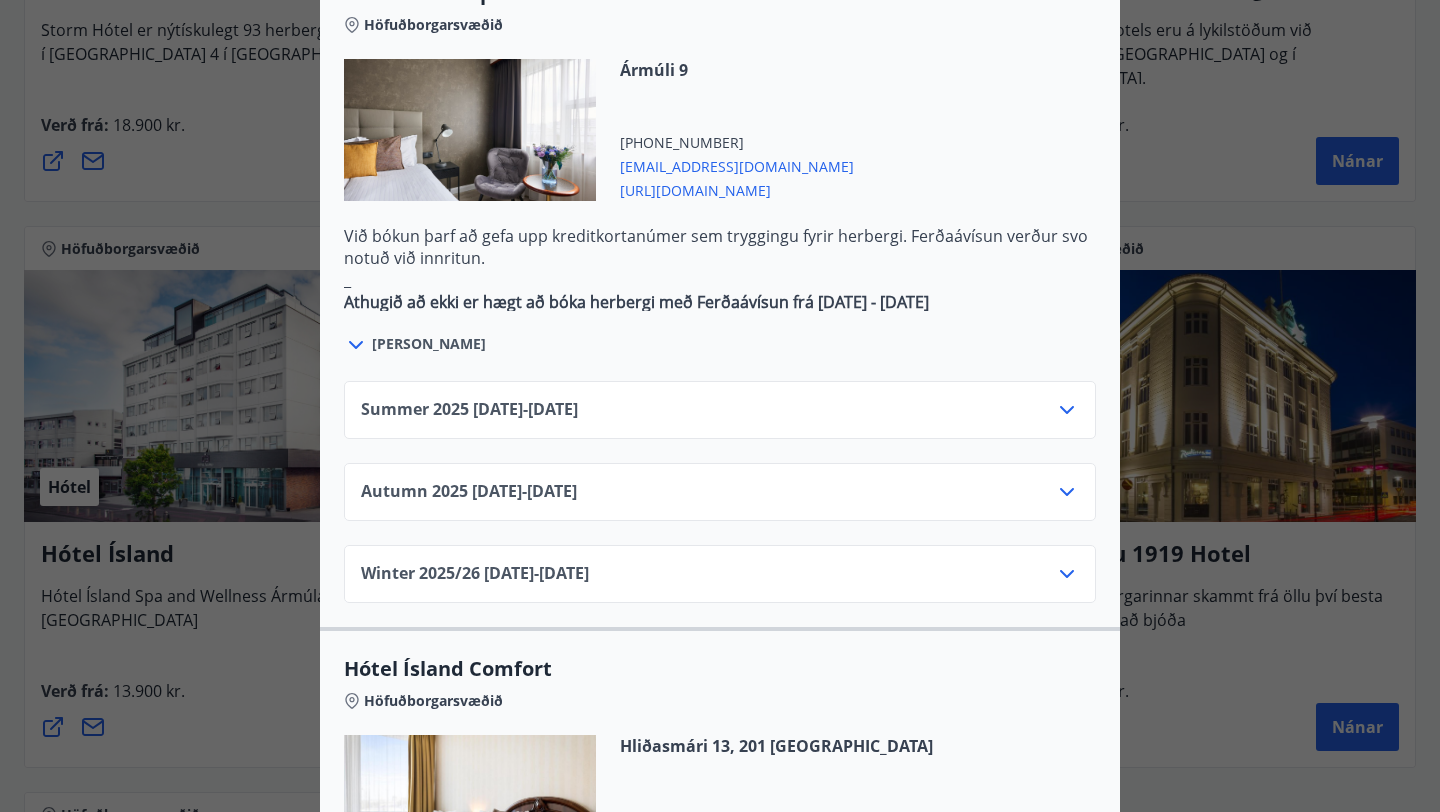 scroll, scrollTop: 1224, scrollLeft: 0, axis: vertical 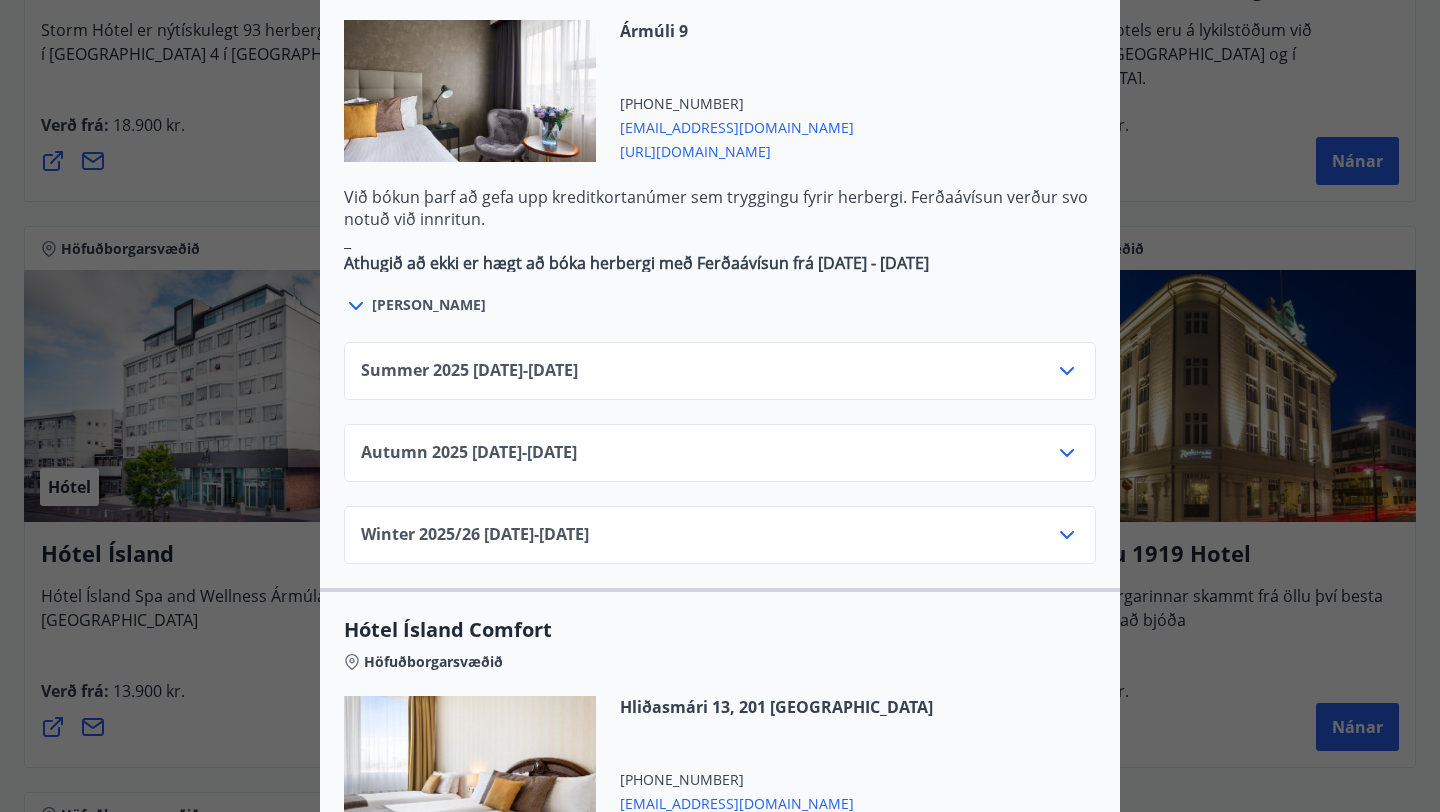 click 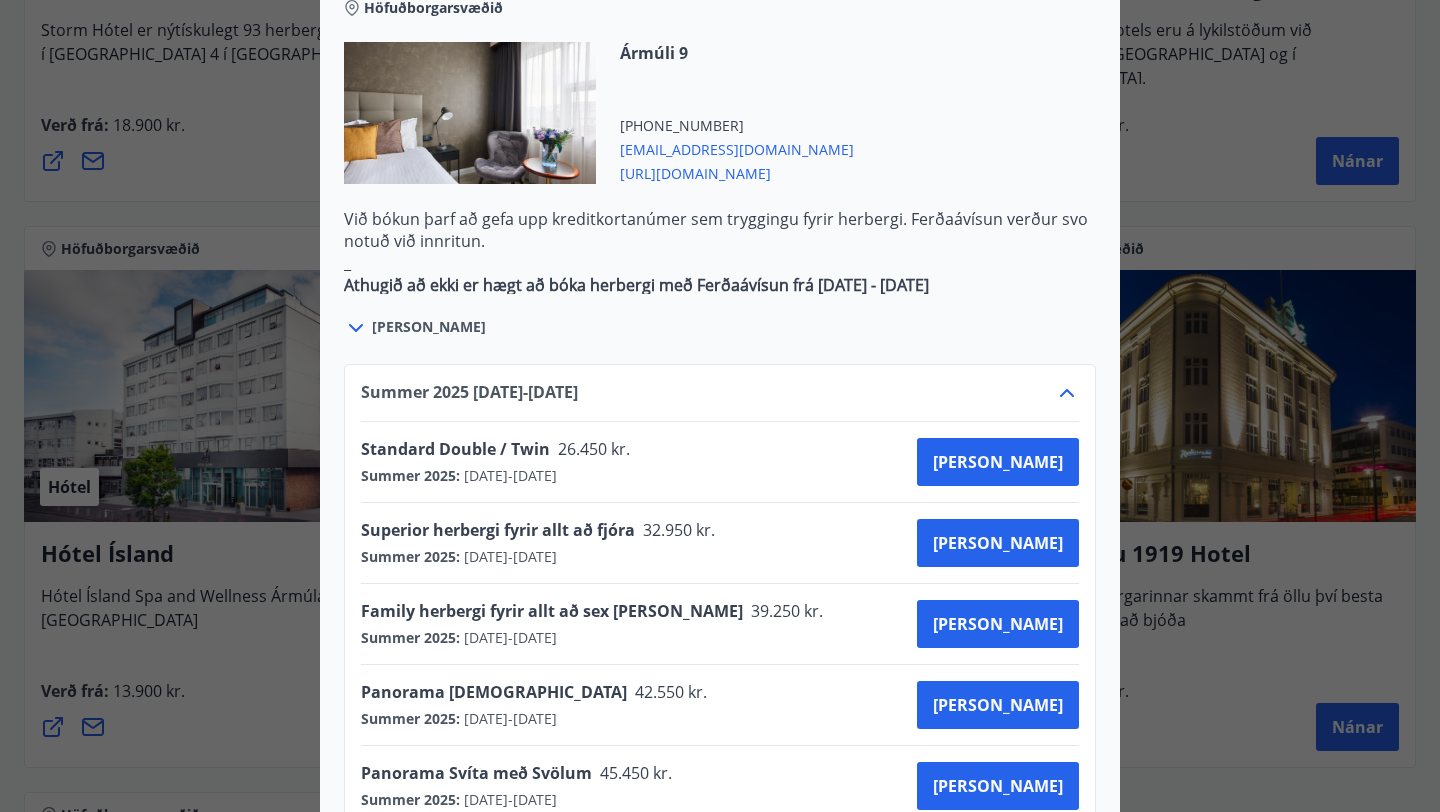 scroll, scrollTop: 1201, scrollLeft: 0, axis: vertical 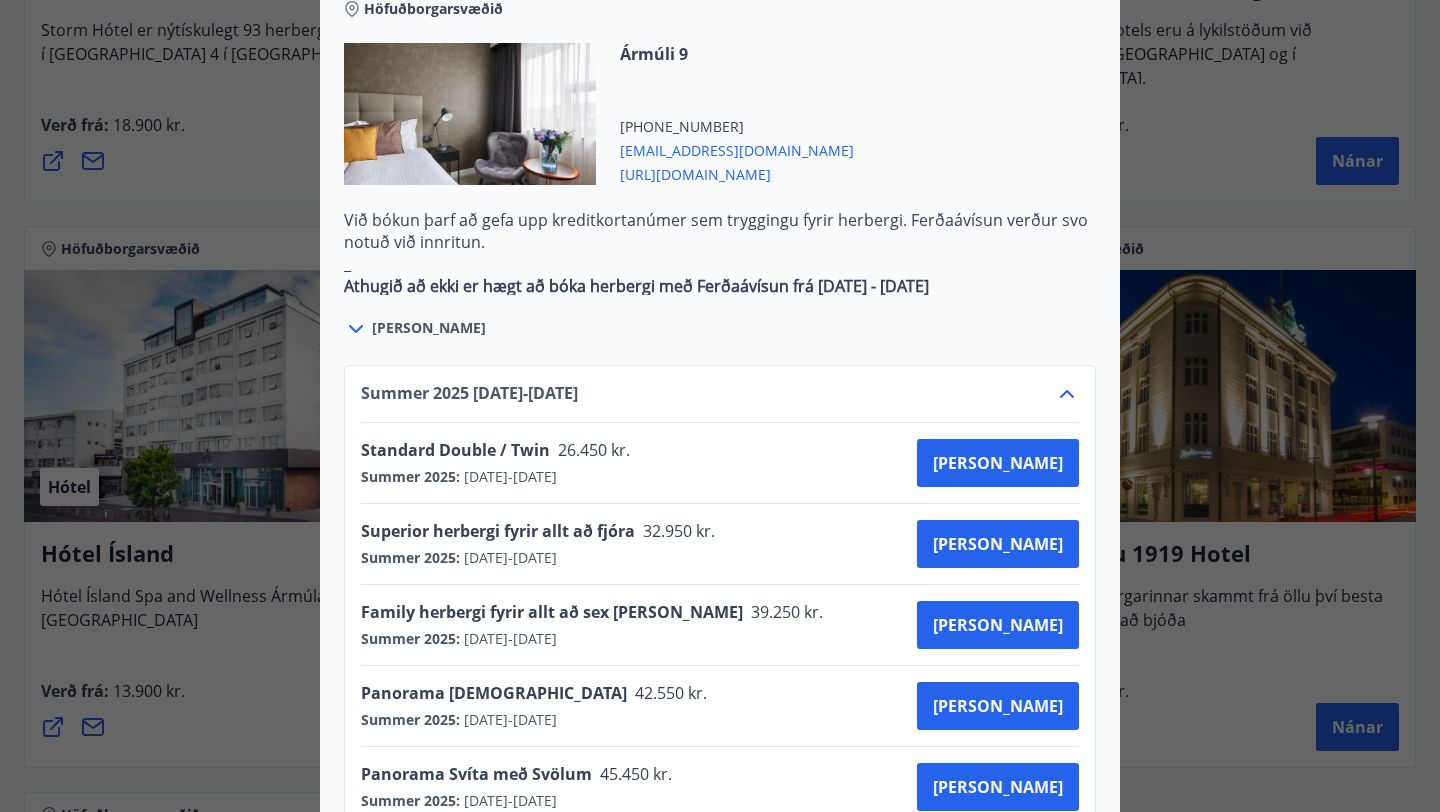 click on "[URL][DOMAIN_NAME]" at bounding box center [737, 173] 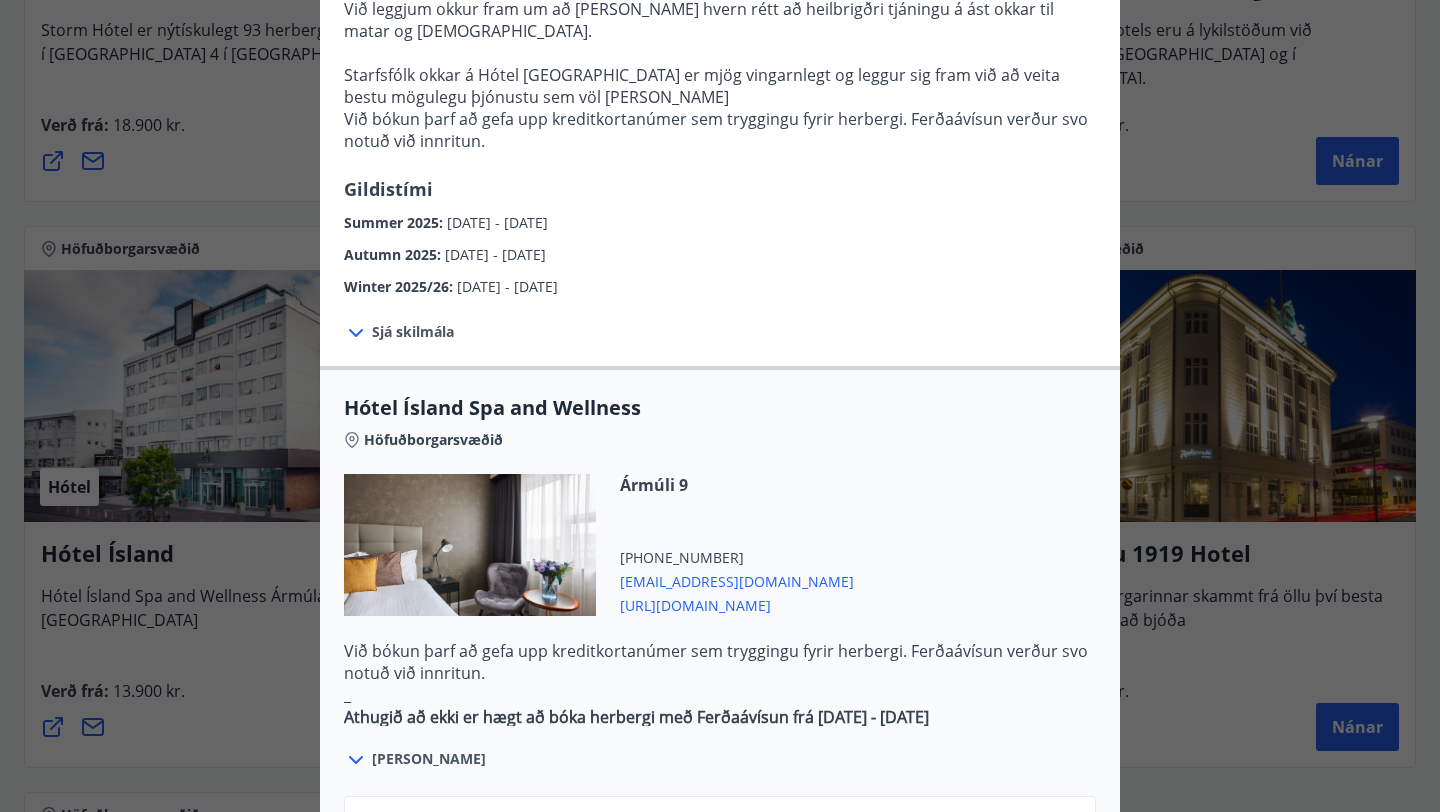 scroll, scrollTop: 607, scrollLeft: 0, axis: vertical 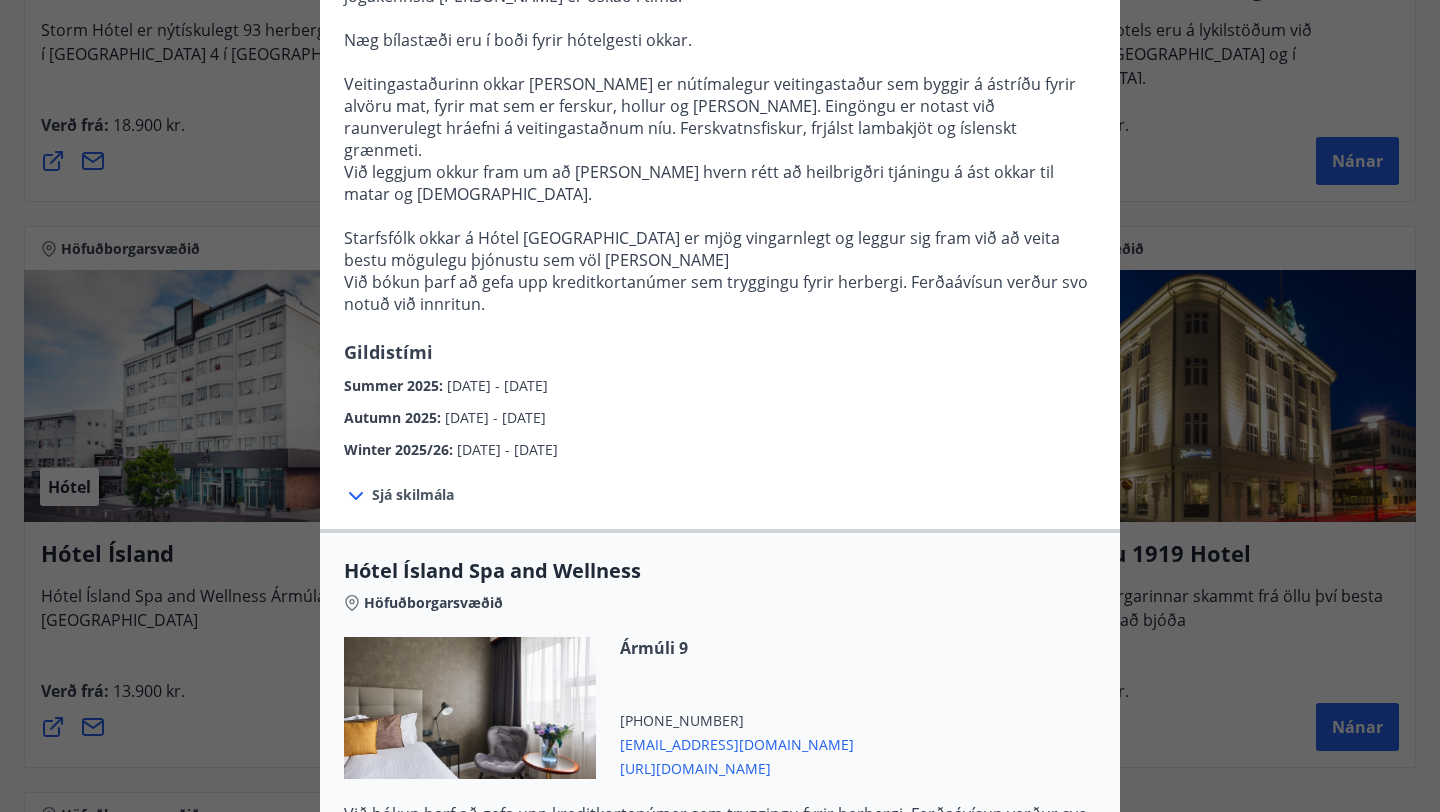 click on "[URL][DOMAIN_NAME]" at bounding box center [737, 767] 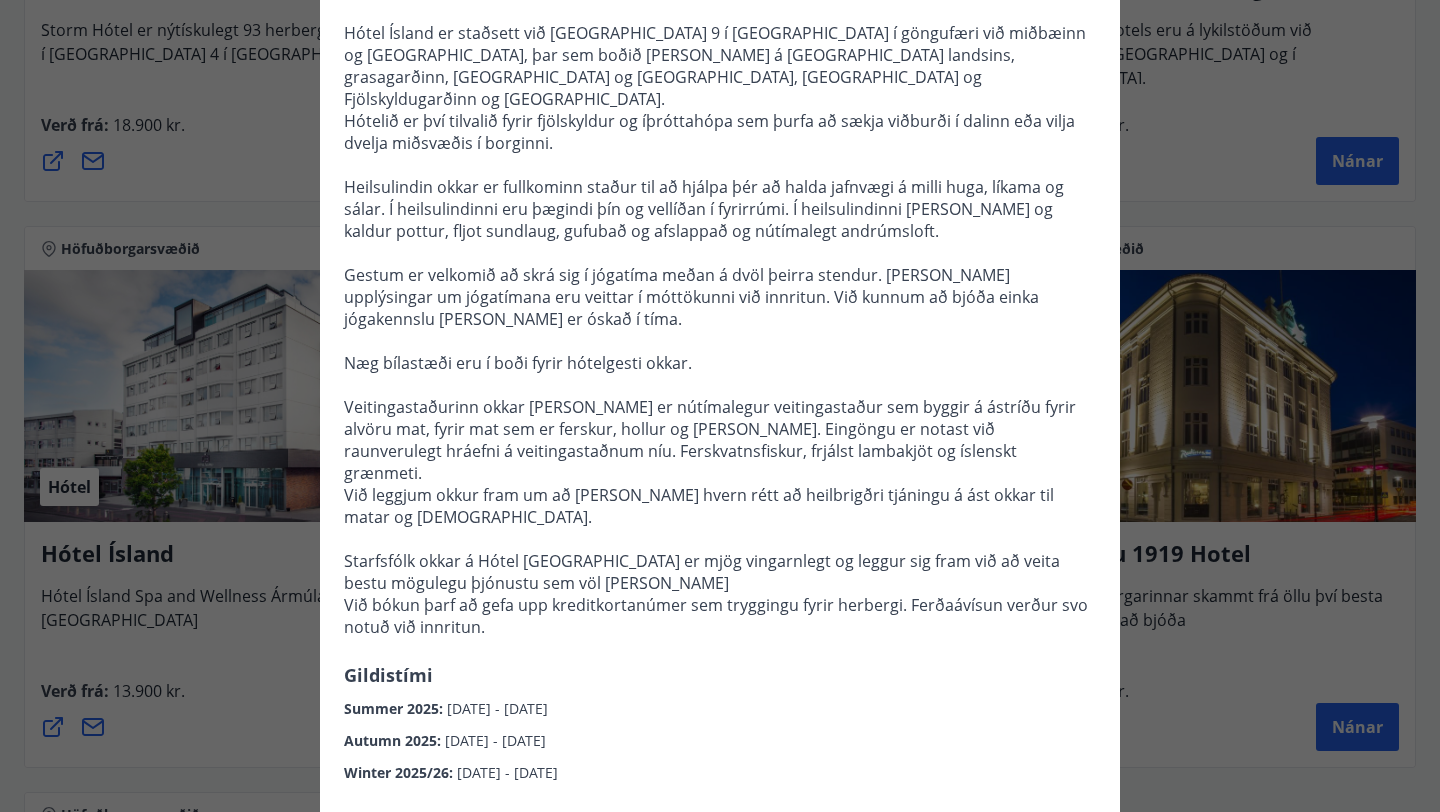 scroll, scrollTop: 0, scrollLeft: 0, axis: both 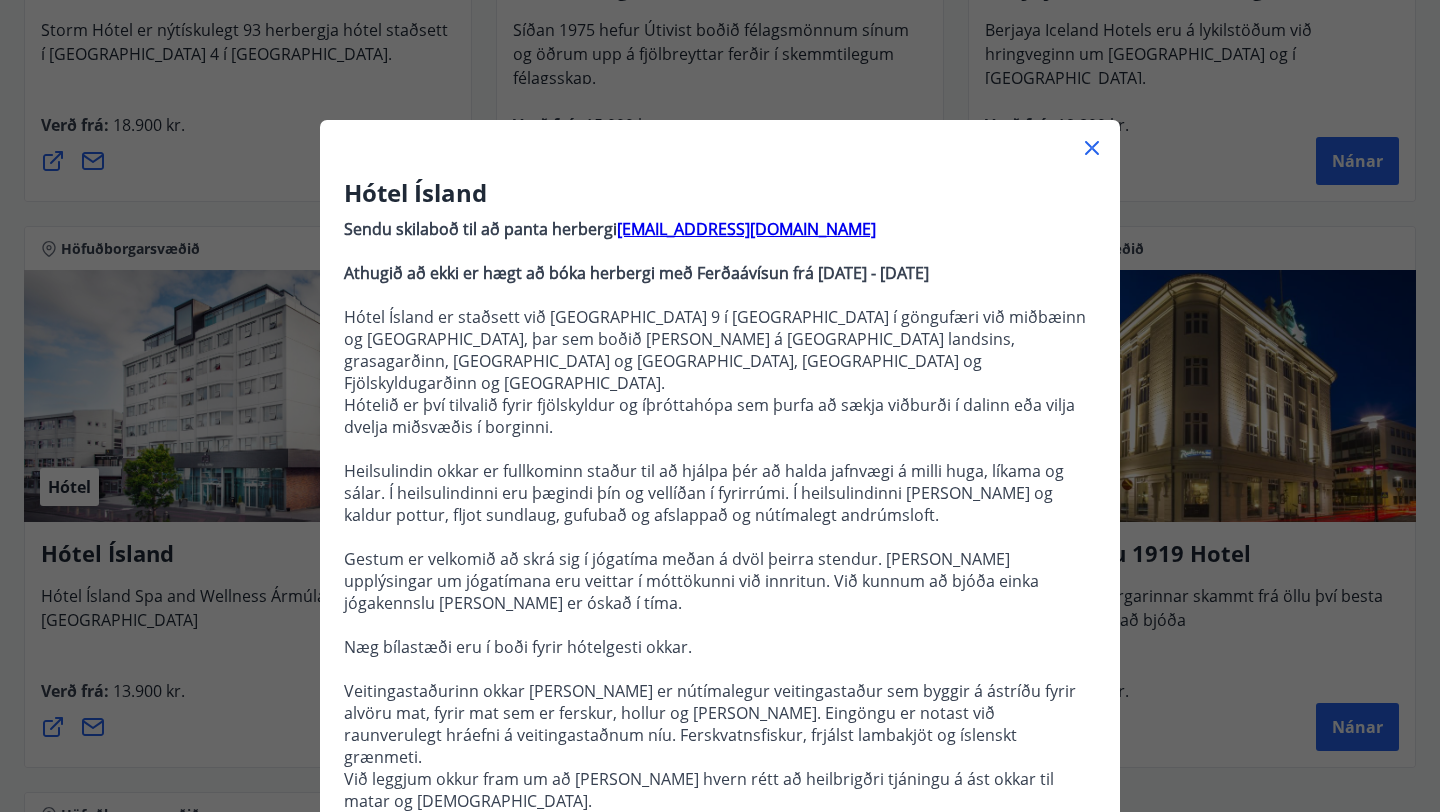 click 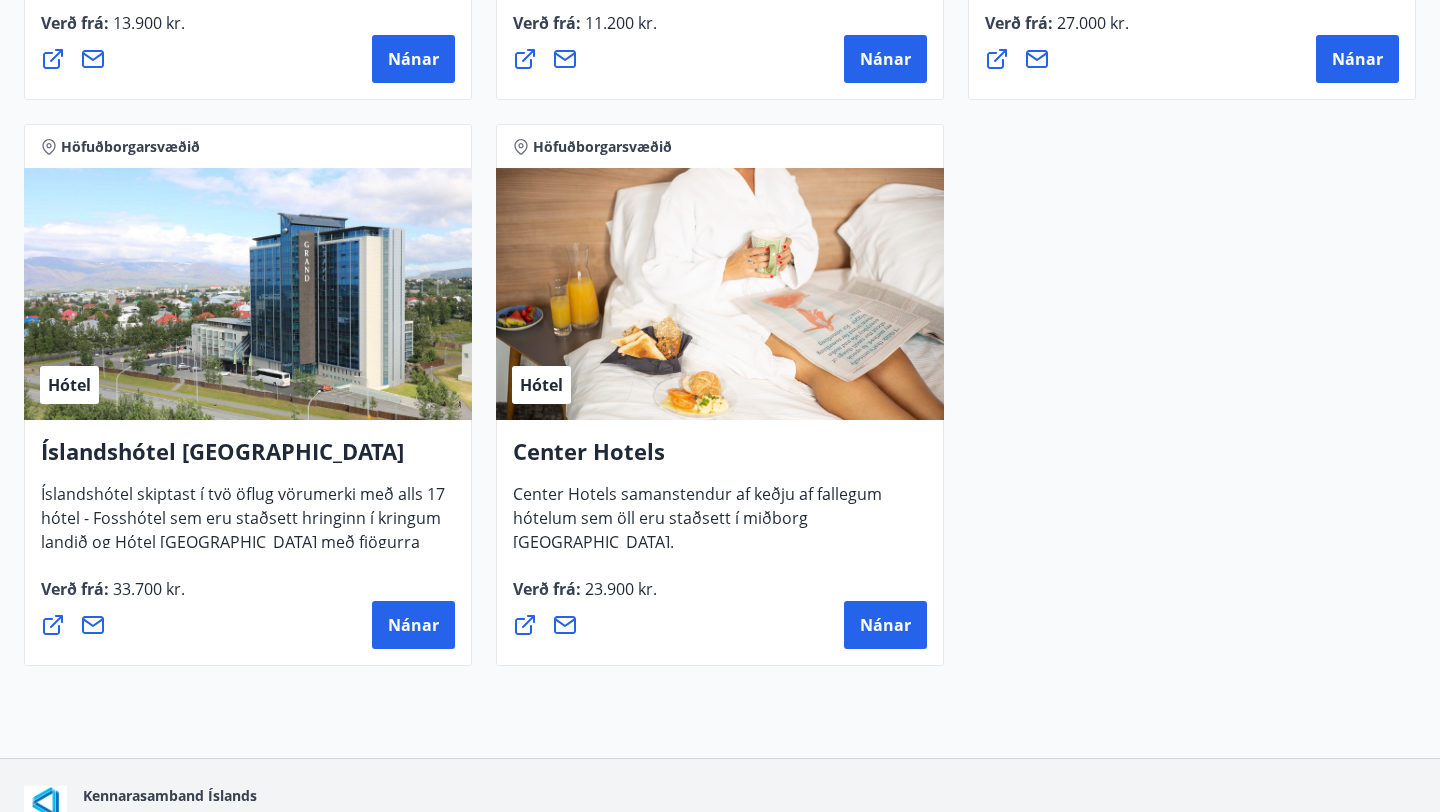 scroll, scrollTop: 2068, scrollLeft: 0, axis: vertical 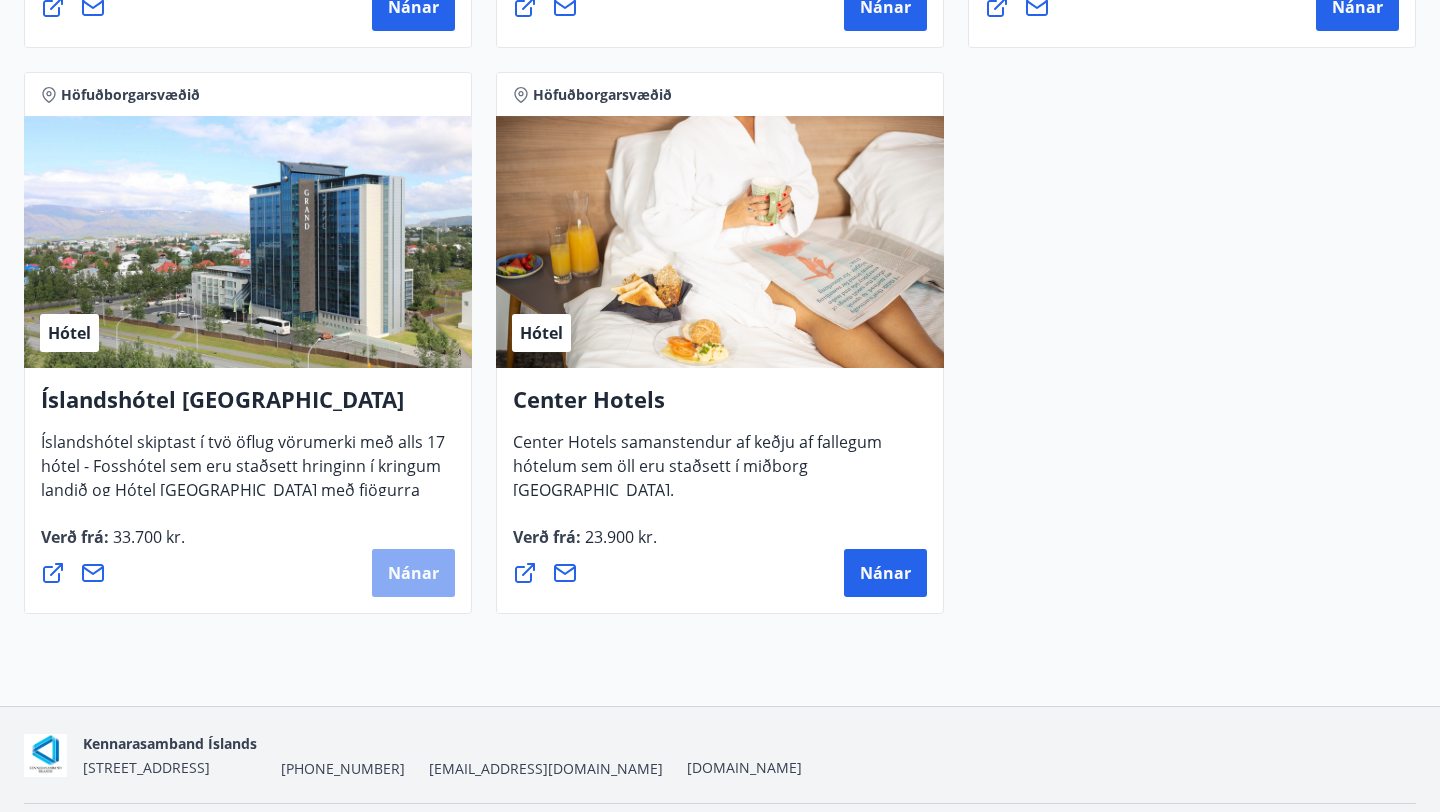 click on "Nánar" at bounding box center [413, 573] 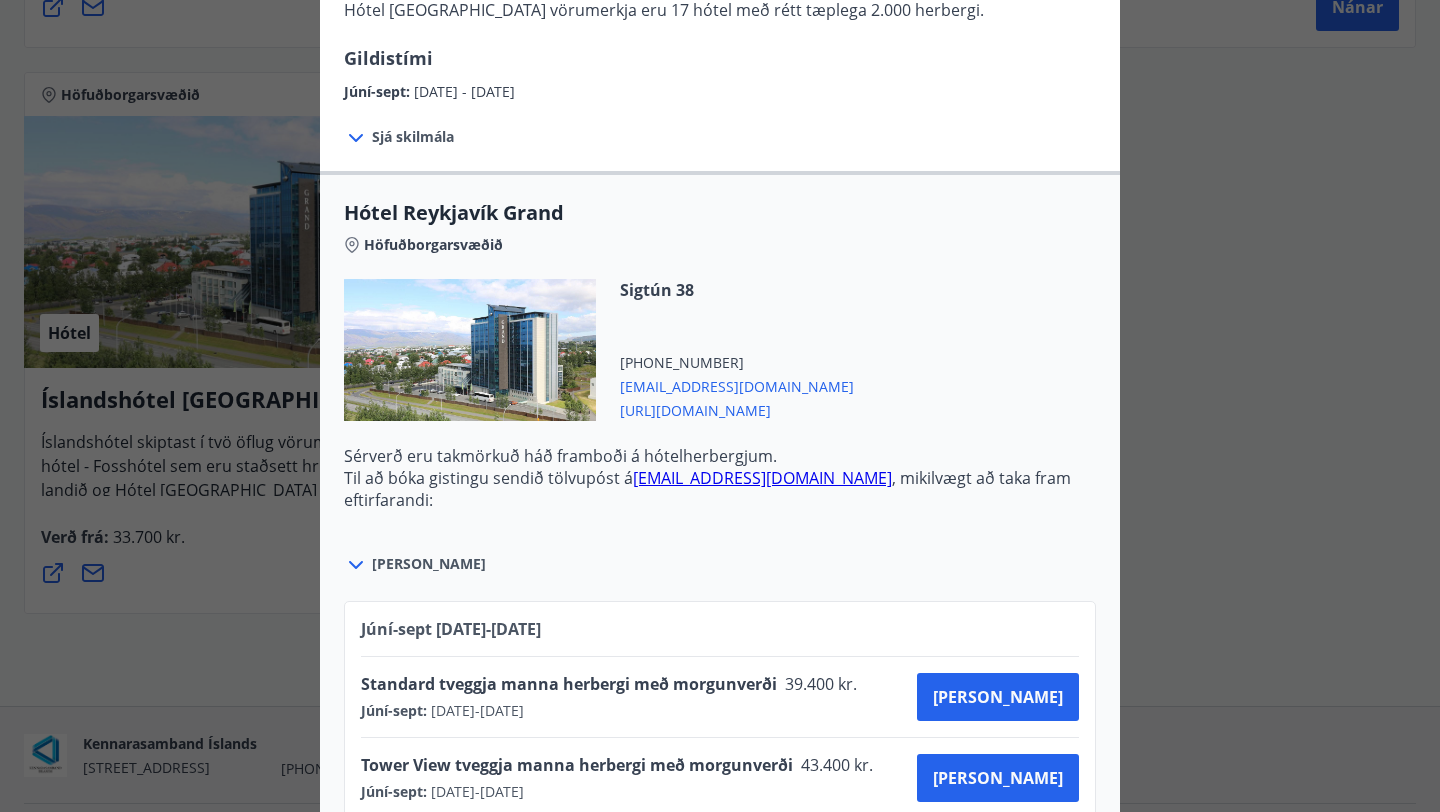 scroll, scrollTop: 519, scrollLeft: 0, axis: vertical 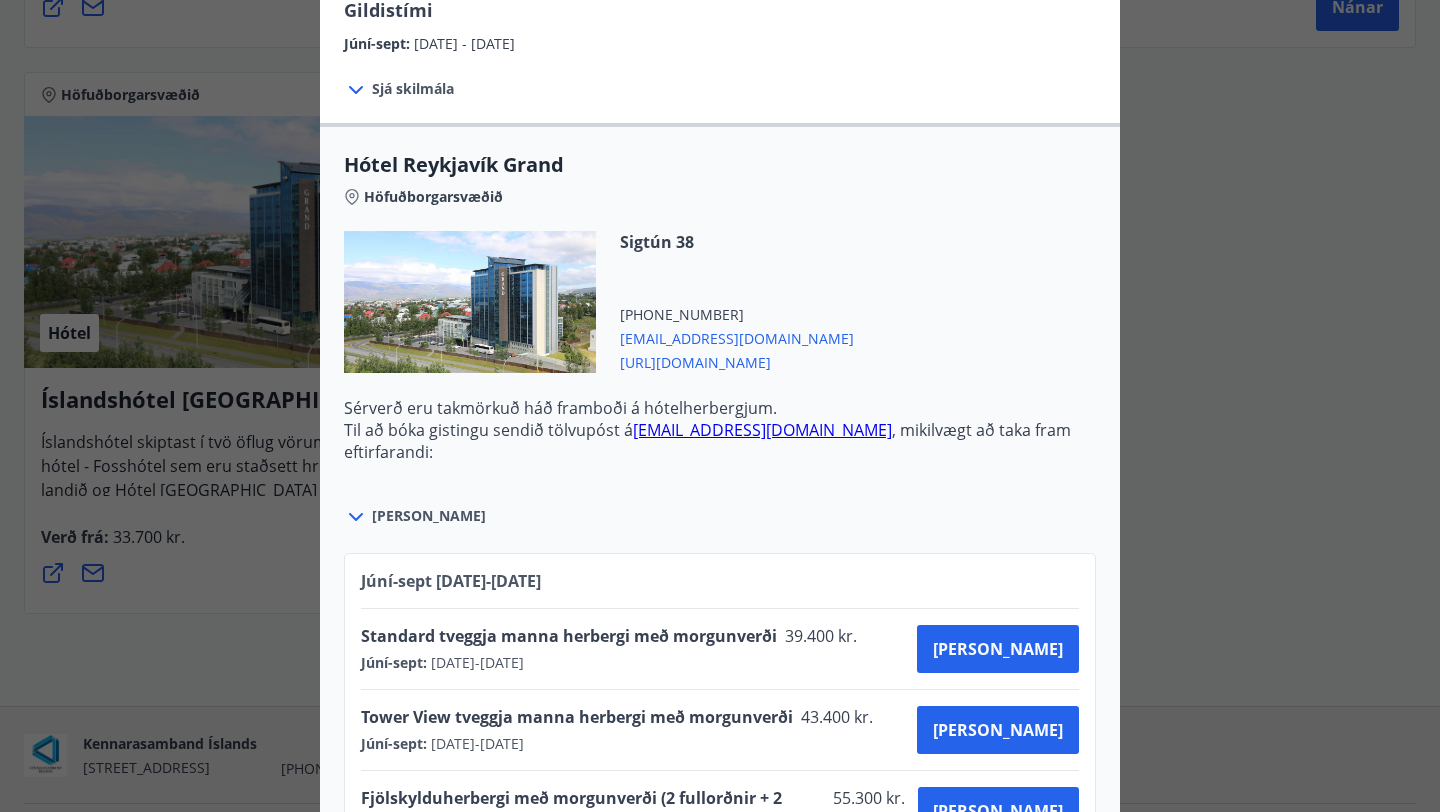 click on "[URL][DOMAIN_NAME]" at bounding box center (737, 361) 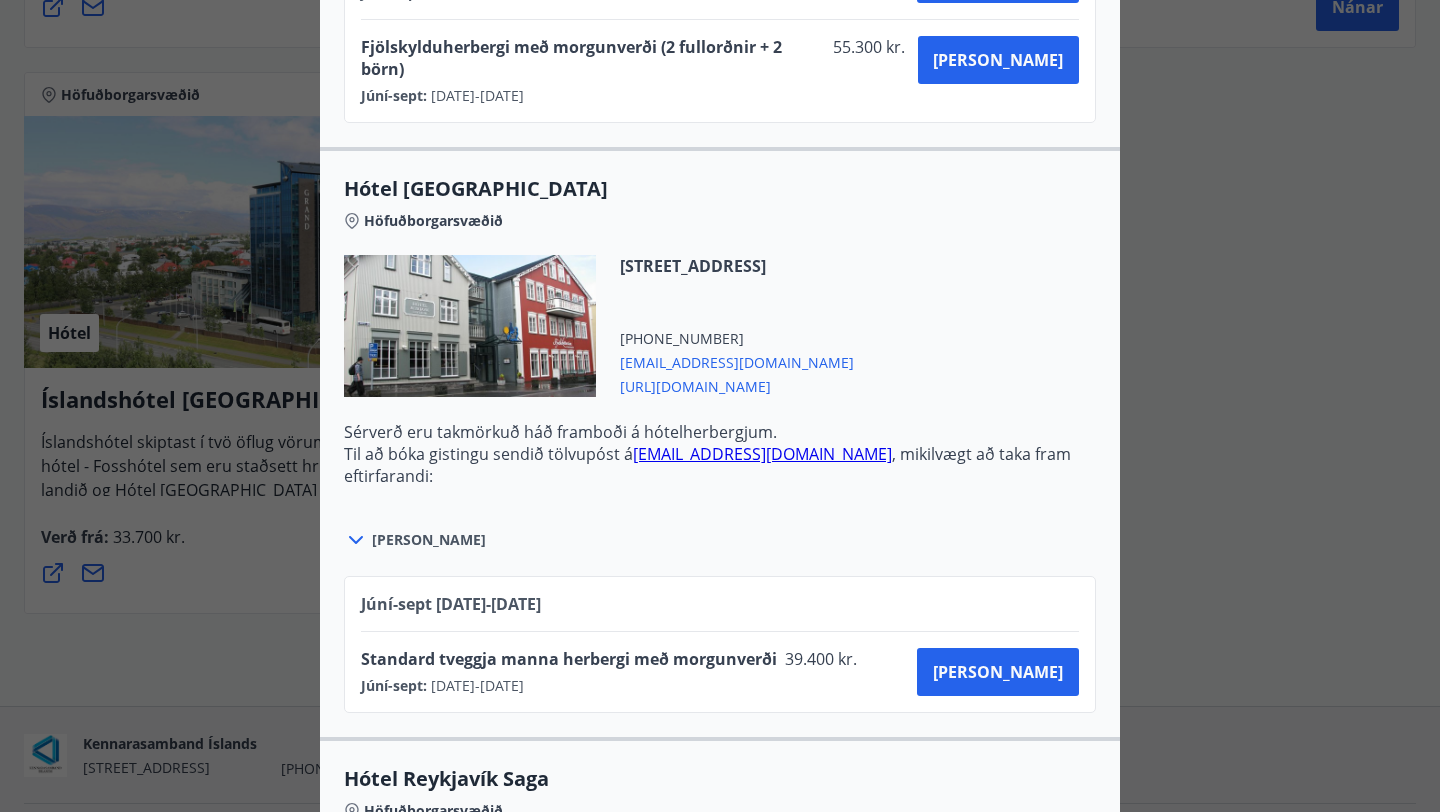 scroll, scrollTop: 1310, scrollLeft: 0, axis: vertical 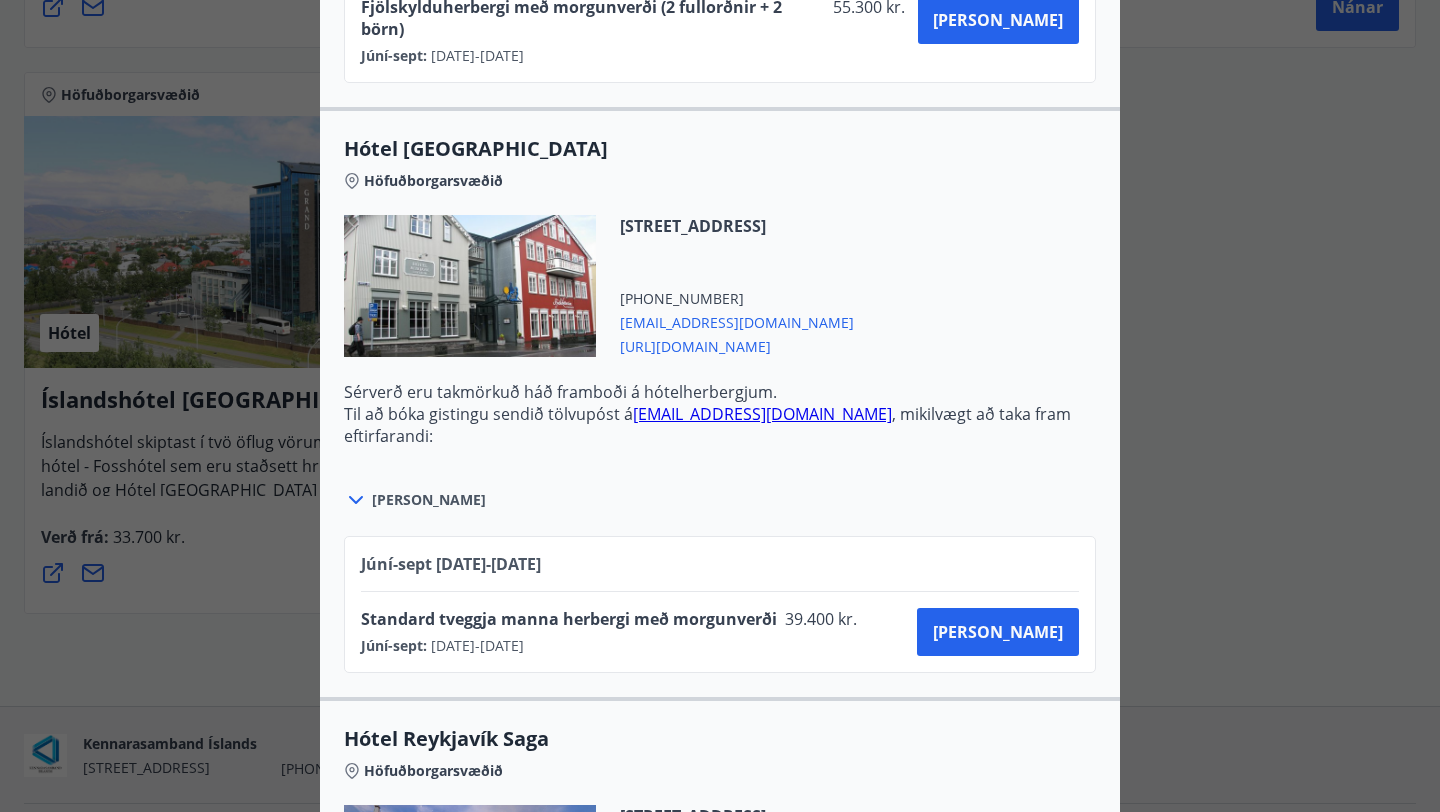 click on "Íslandshótel Reykjavík Ekki er hægt að nýta Ferðaávísun fyrir bókanir sem eru gerðar á vefnum og/eða á heimasíðu Íslandshótela.
Til að bóka gistingu sendið tölvupóst á viðeigandi hótel, mikilvægt að taka fram eftirfarandi:
Greiðsla sé með Ferðaávísun Stéttarfélaganna
Nafn og kennitala
Hótel og dagssetningu
Íslandshótel skiptast í tvö öflug vörumerki - Fosshótel sem eru staðsett hringinn í kringum landið og Hótel [GEOGRAPHIC_DATA] með fjögurra stjörnu hótel í [GEOGRAPHIC_DATA]. Innan Fosshótel og Hótel [GEOGRAPHIC_DATA] vörumerkja eru 17 hótel með rétt tæplega 2.000 herbergi.
Gildistími Júní-sept : [DATE] - [DATE] Sjá skilmála Sérverð [PERSON_NAME] fyrir standard herbergi með morgunverði, hótelin áskilja sér rétt til að bjóða hærra gjald fyrir aðrar herbergjatýpur.
Sérverð [PERSON_NAME] ekki á sérstökum álagstímum til dæmis á áramótum.
Sérverð eru takmörkuð háð framboði á hótelherbergjum.
Höfuðborgarsvæðið" at bounding box center [720, 406] 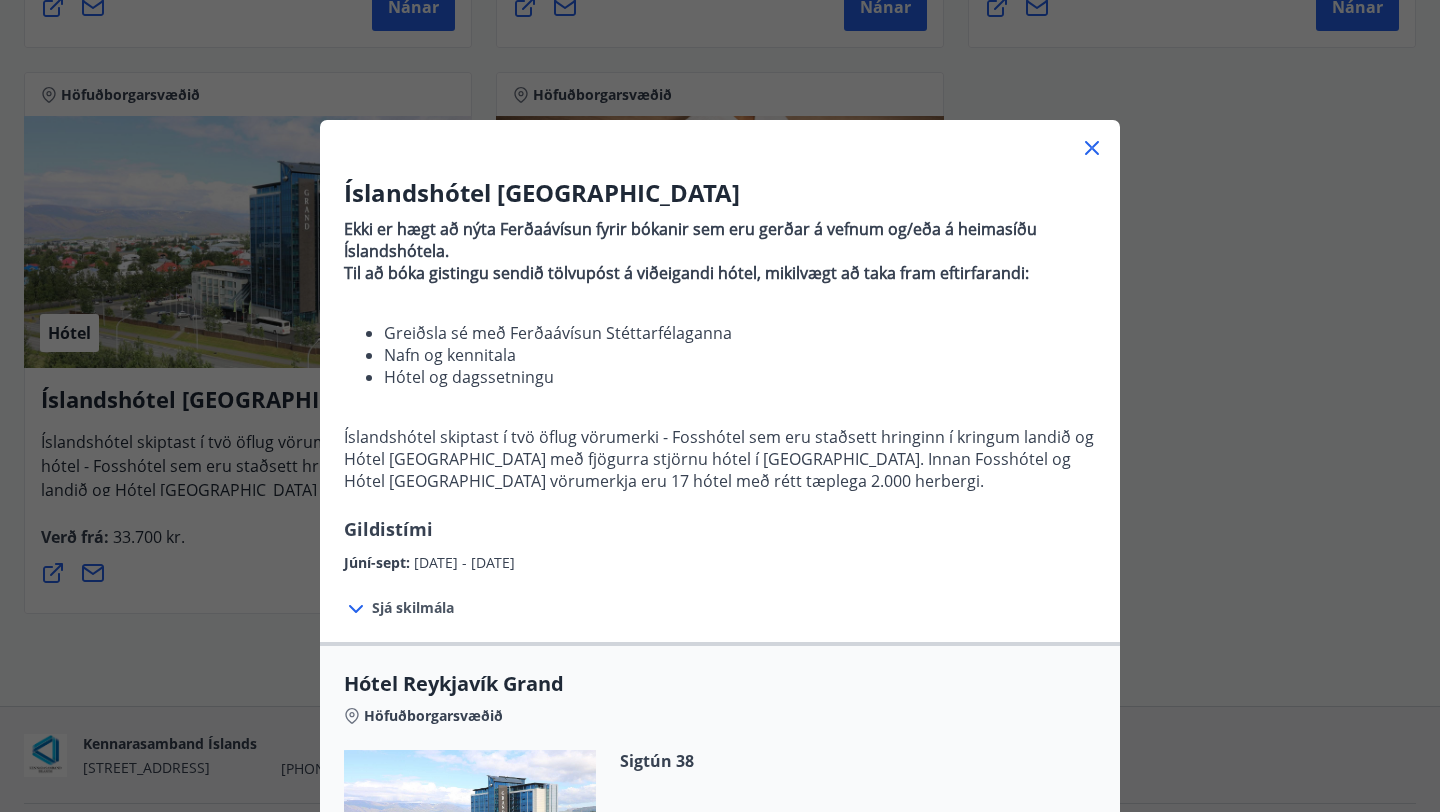 click on "Íslandshótel Reykjavík Ekki er hægt að nýta Ferðaávísun fyrir bókanir sem eru gerðar á vefnum og/eða á heimasíðu Íslandshótela.
Til að bóka gistingu sendið tölvupóst á viðeigandi hótel, mikilvægt að taka fram eftirfarandi:
Greiðsla sé með Ferðaávísun Stéttarfélaganna
Nafn og kennitala
Hótel og dagssetningu
Íslandshótel skiptast í tvö öflug vörumerki - Fosshótel sem eru staðsett hringinn í kringum landið og Hótel [GEOGRAPHIC_DATA] með fjögurra stjörnu hótel í [GEOGRAPHIC_DATA]. Innan Fosshótel og Hótel [GEOGRAPHIC_DATA] vörumerkja eru 17 hótel með rétt tæplega 2.000 herbergi.
Gildistími Júní-sept : [DATE] - [DATE] Sjá skilmála Sérverð [PERSON_NAME] fyrir standard herbergi með morgunverði, hótelin áskilja sér rétt til að bjóða hærra gjald fyrir aðrar herbergjatýpur.
Sérverð [PERSON_NAME] ekki á sérstökum álagstímum til dæmis á áramótum.
Sérverð eru takmörkuð háð framboði á hótelherbergjum.
Höfuðborgarsvæðið" at bounding box center [720, 406] 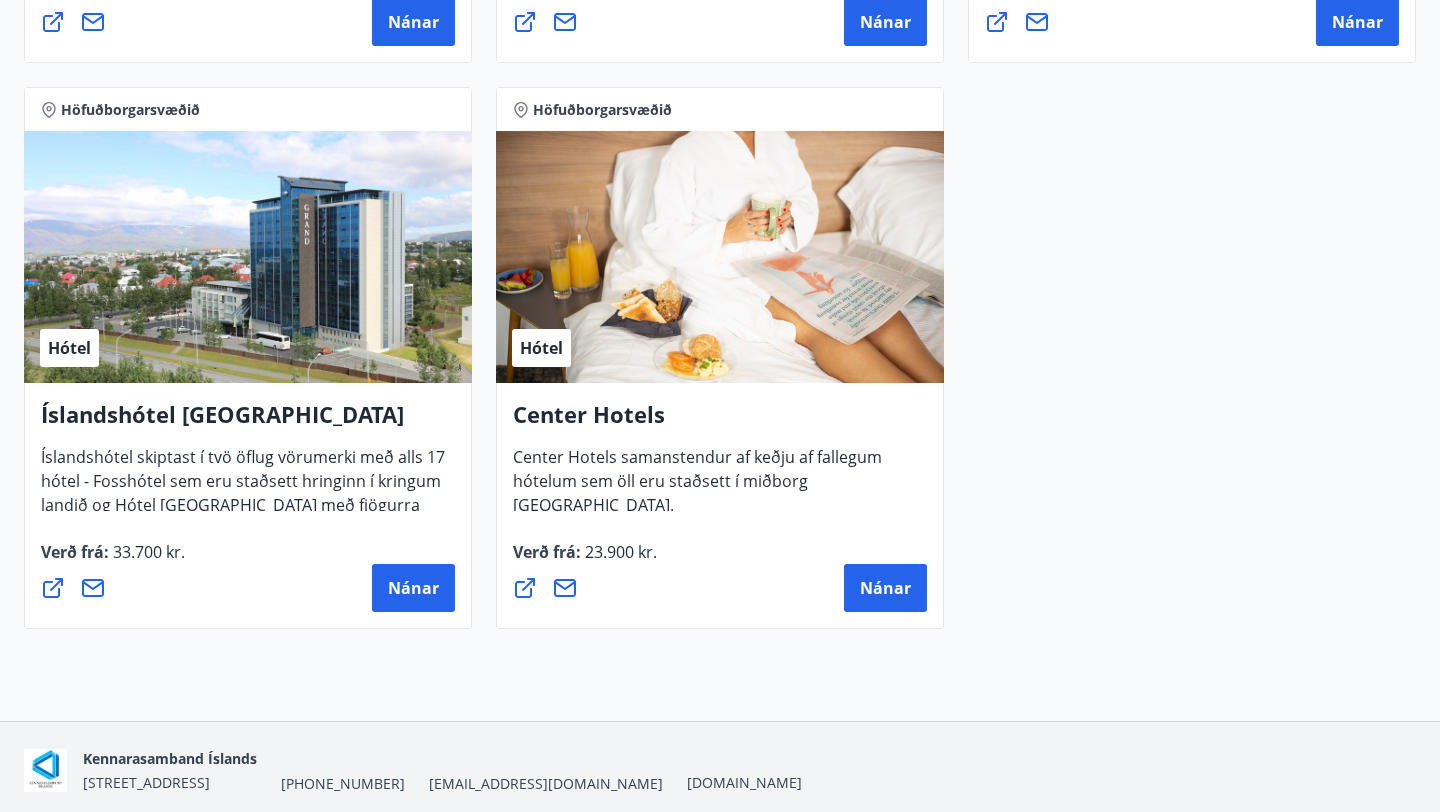 scroll, scrollTop: 2052, scrollLeft: 0, axis: vertical 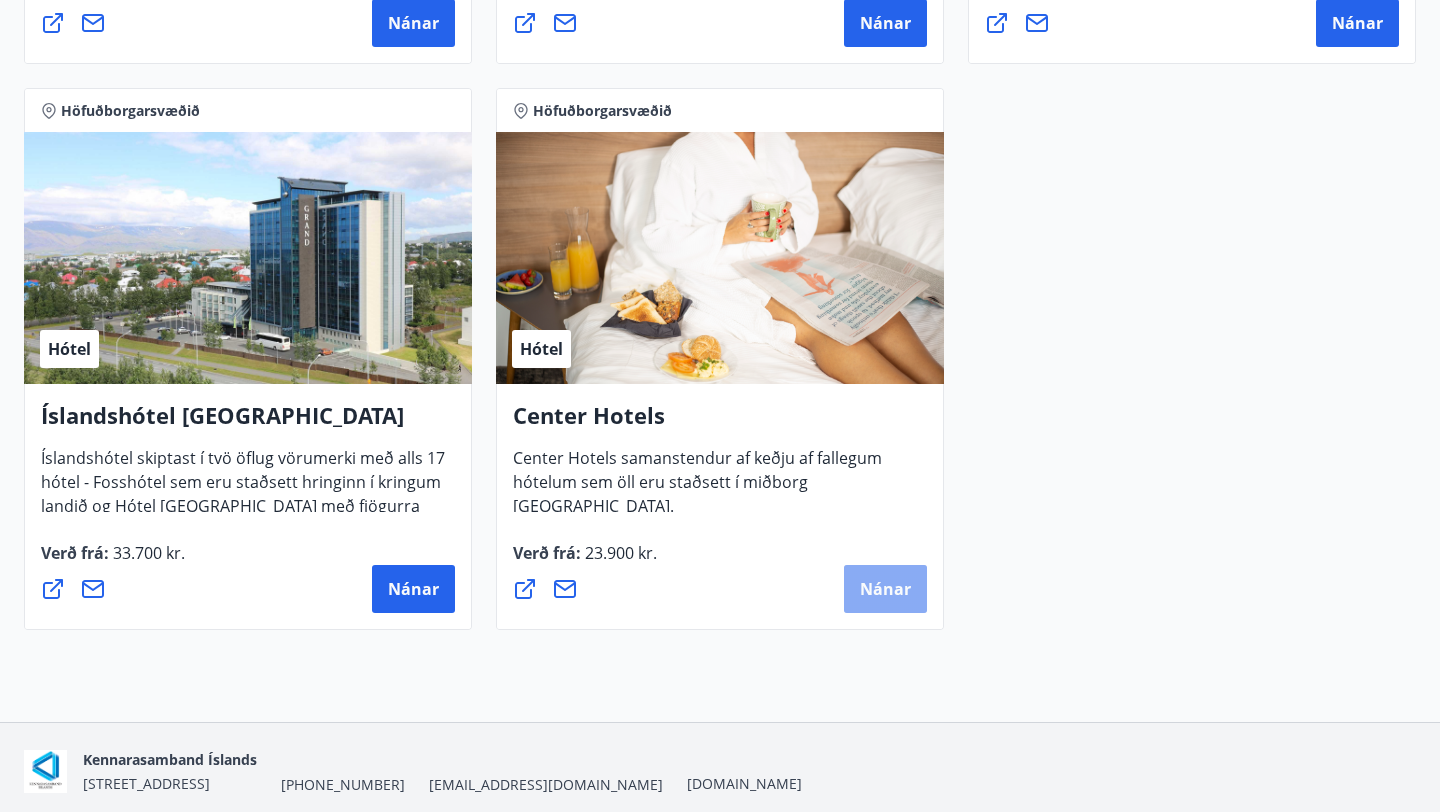 click on "Nánar" at bounding box center (885, 589) 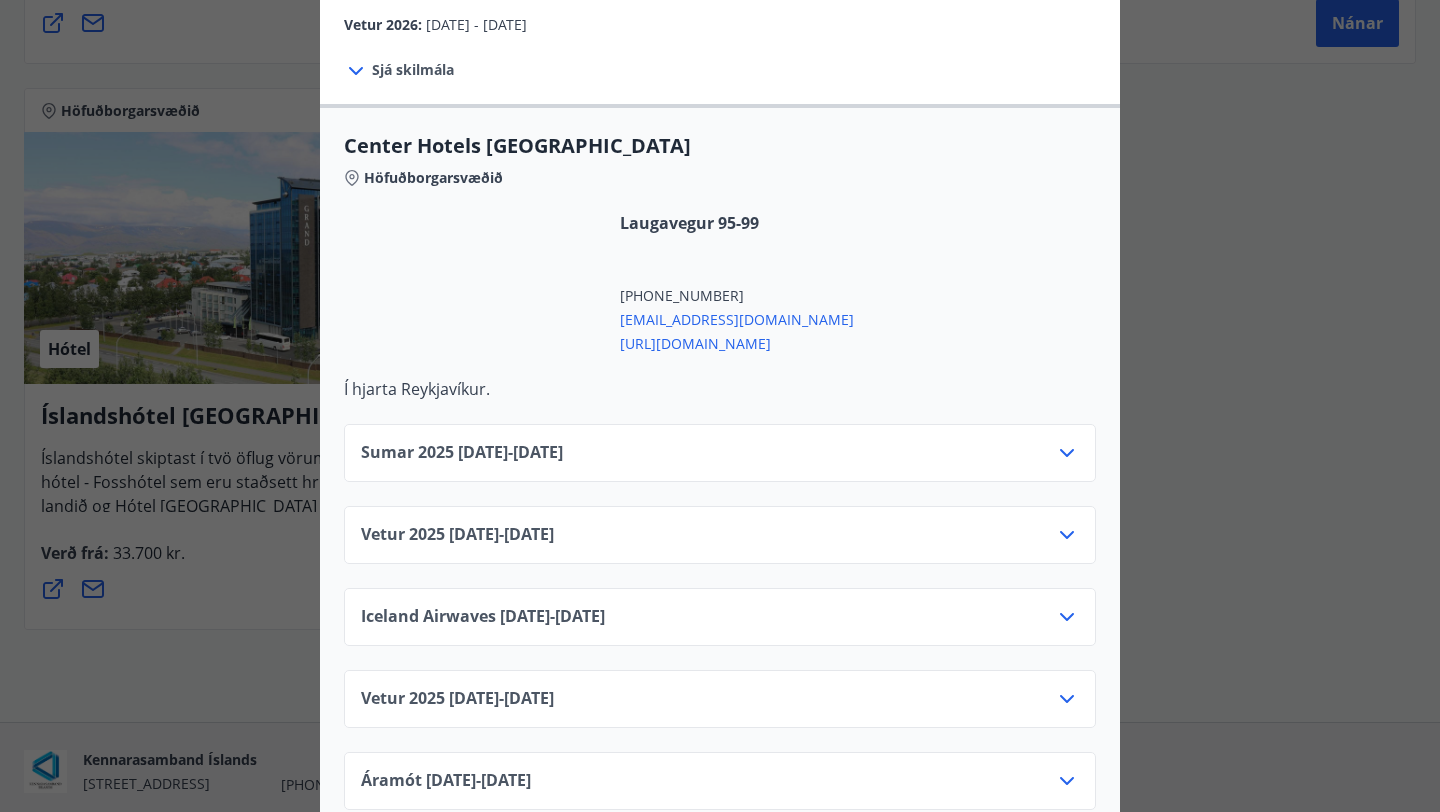 scroll, scrollTop: 729, scrollLeft: 0, axis: vertical 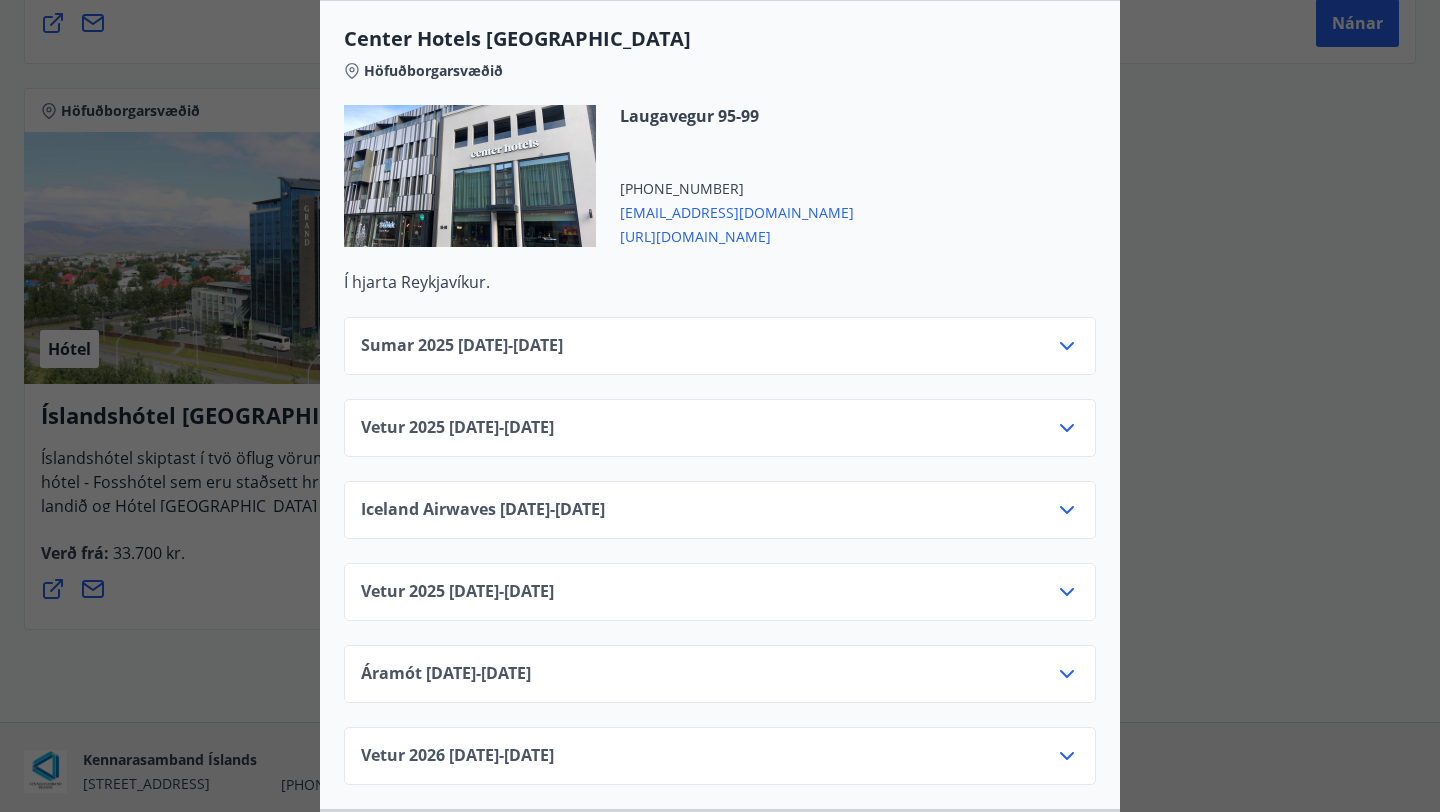 click 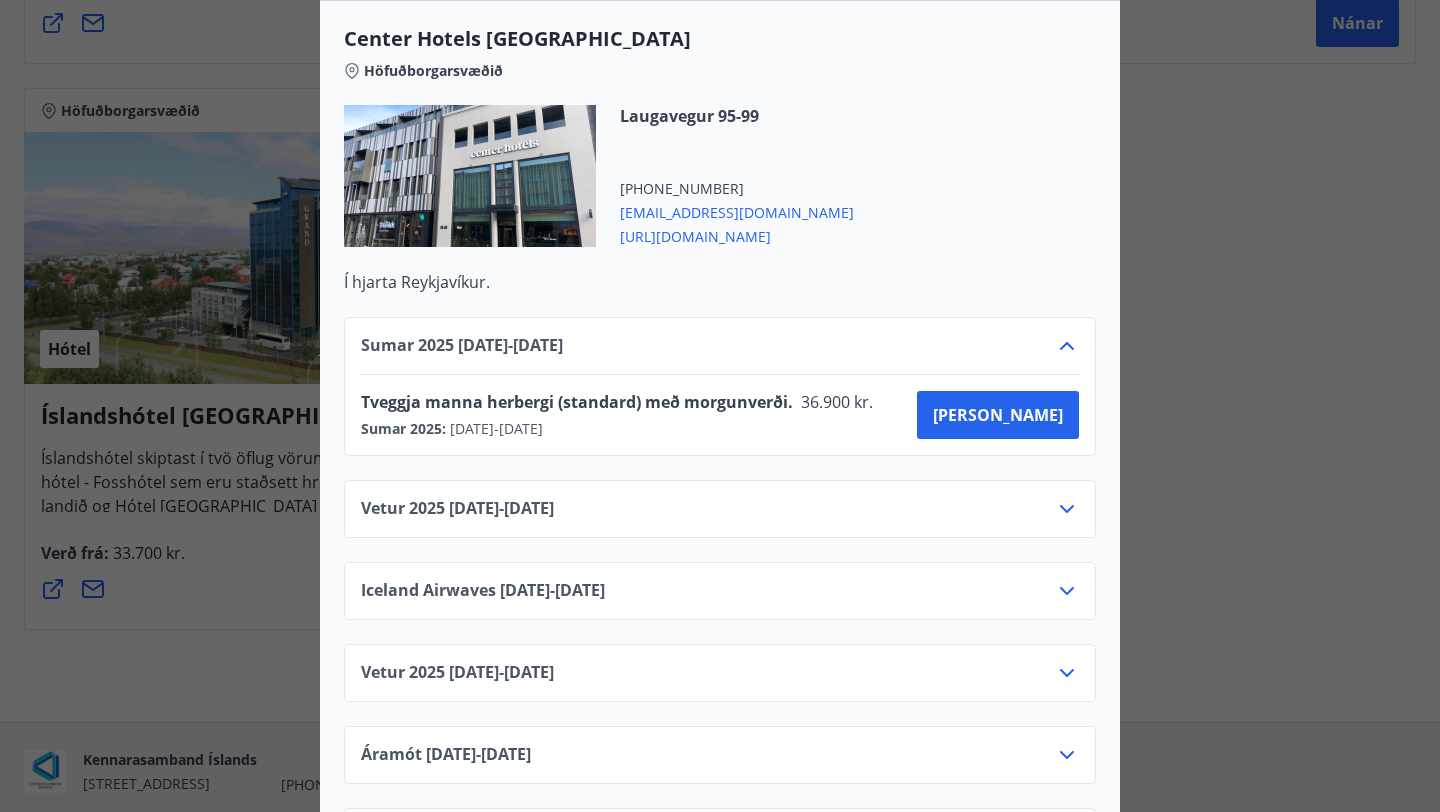 click 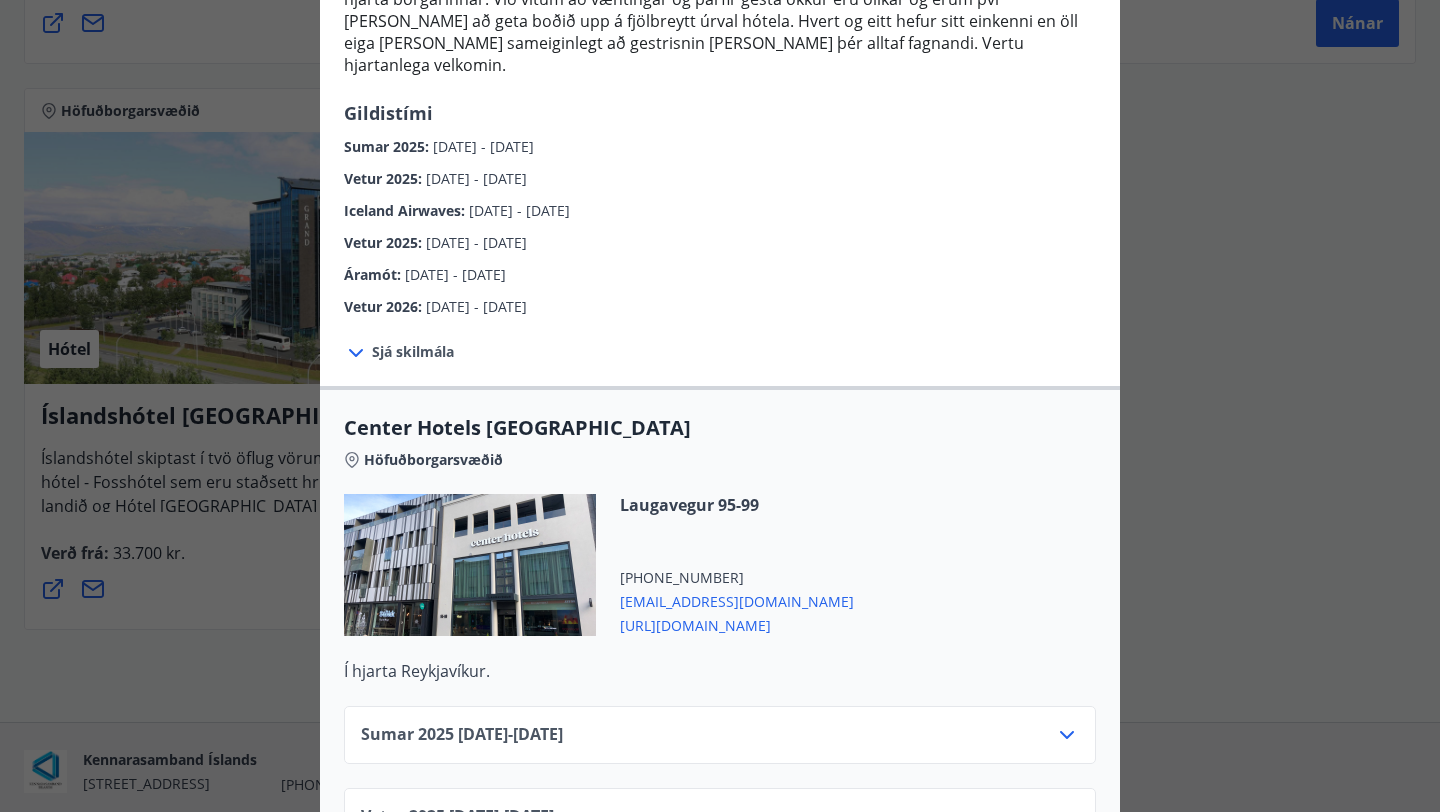scroll, scrollTop: 0, scrollLeft: 0, axis: both 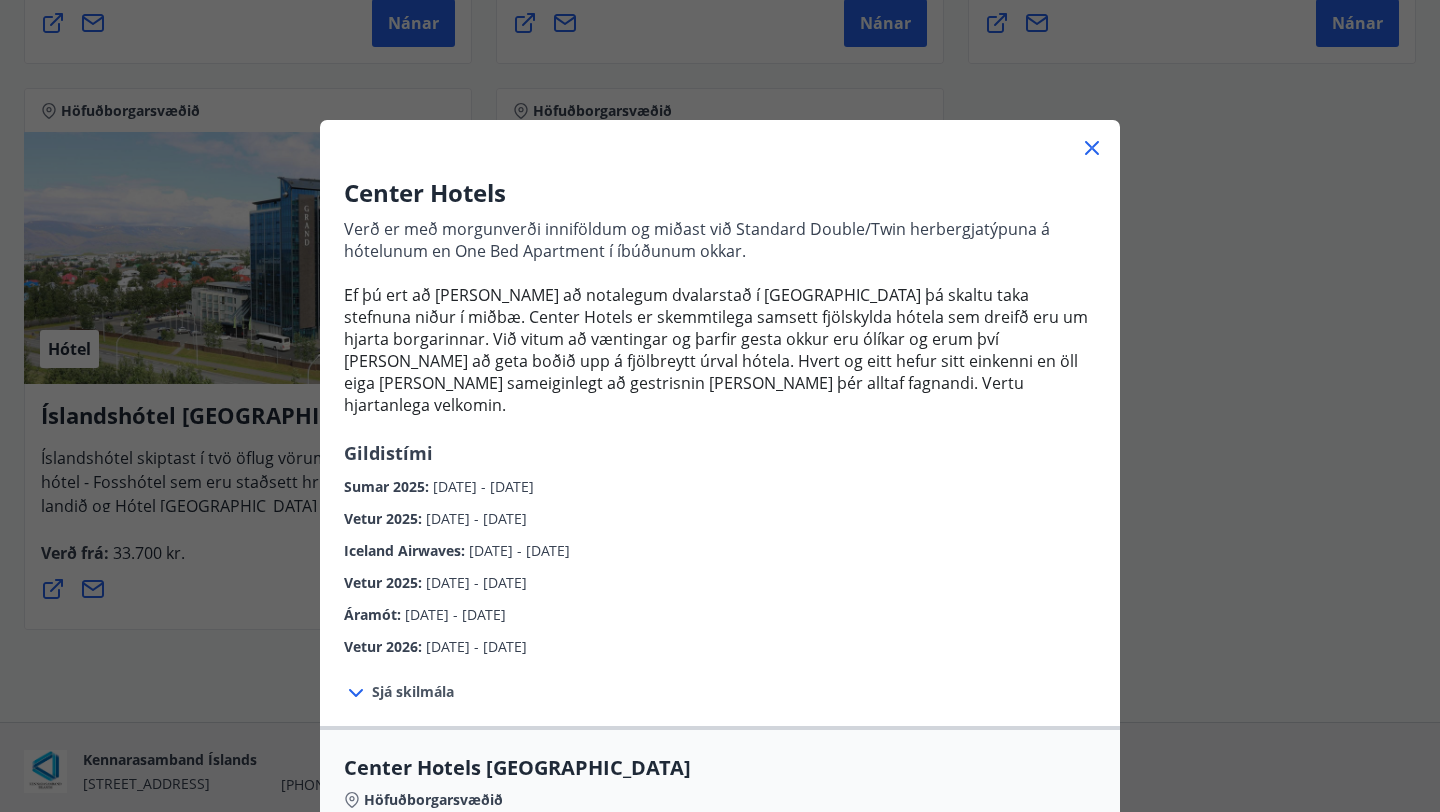 click 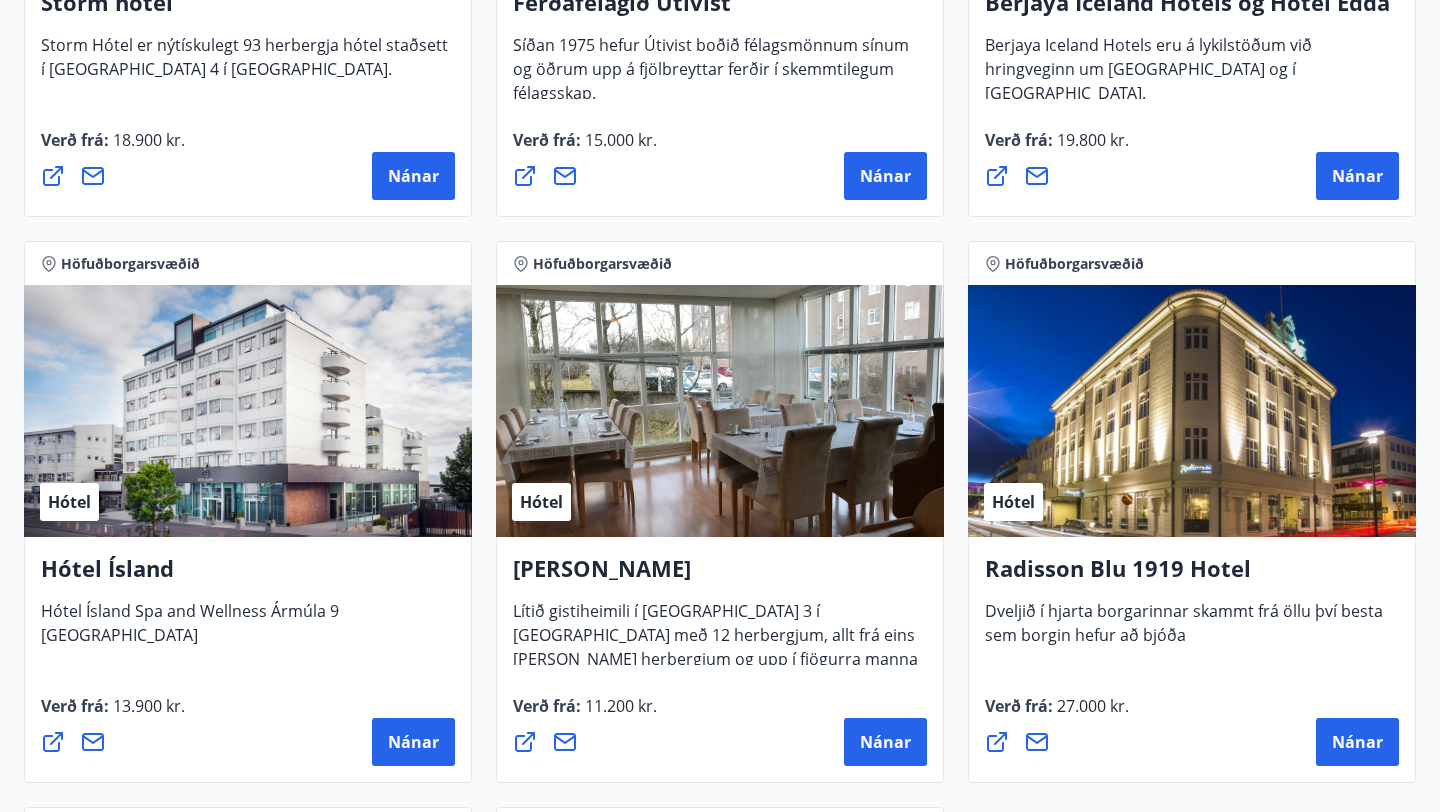 scroll, scrollTop: 1375, scrollLeft: 0, axis: vertical 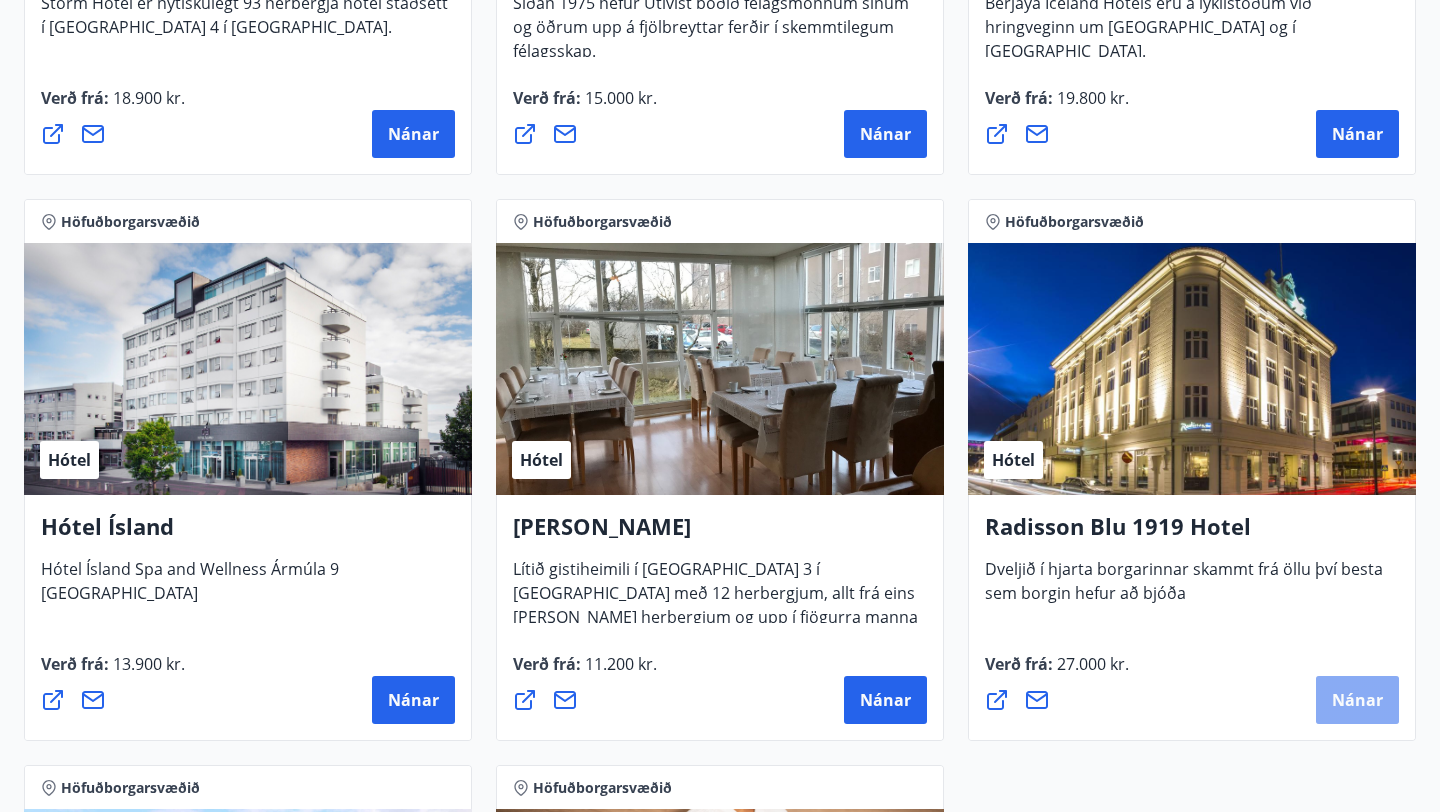 click on "Nánar" at bounding box center [1357, 700] 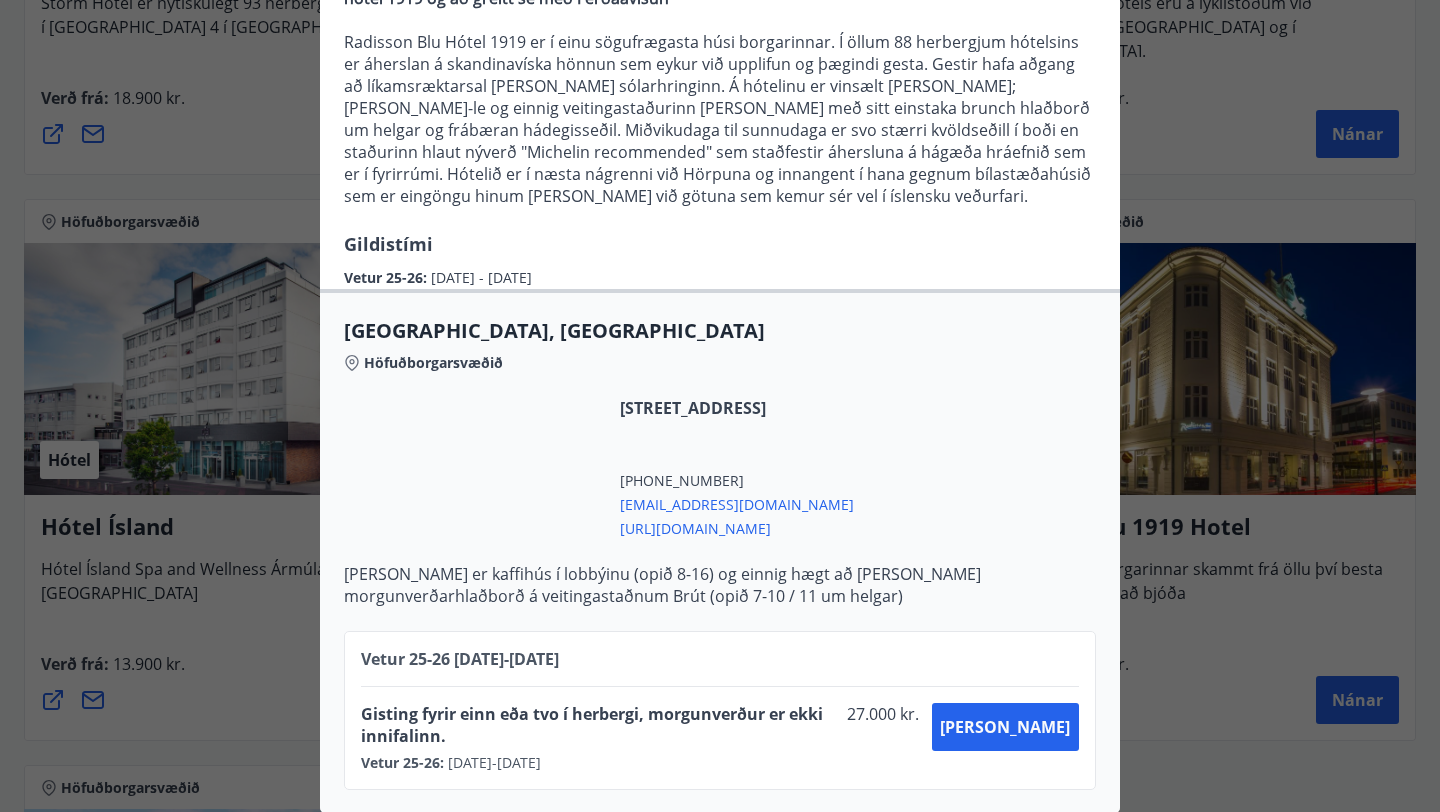 scroll, scrollTop: 255, scrollLeft: 0, axis: vertical 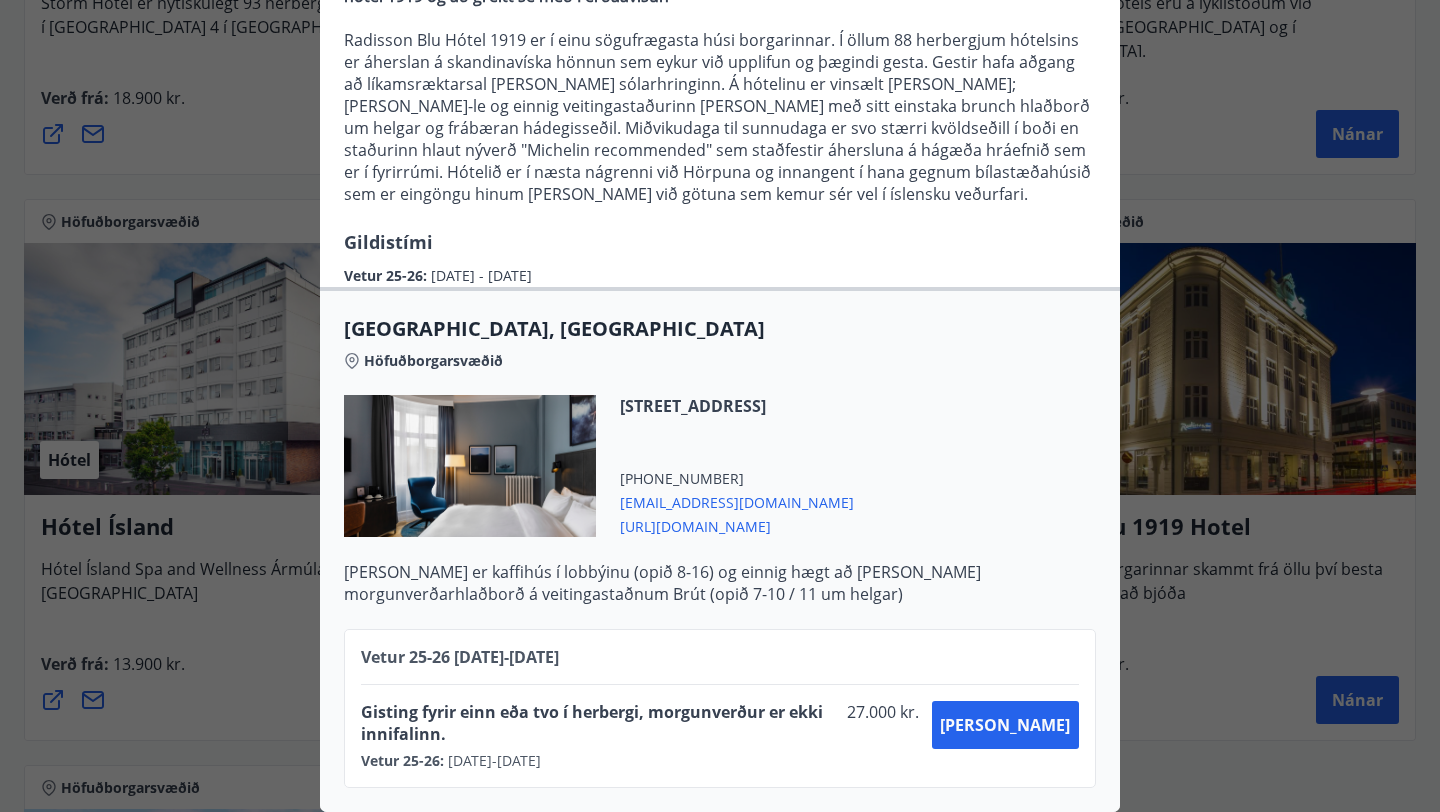 click on "[URL][DOMAIN_NAME]" at bounding box center [737, 525] 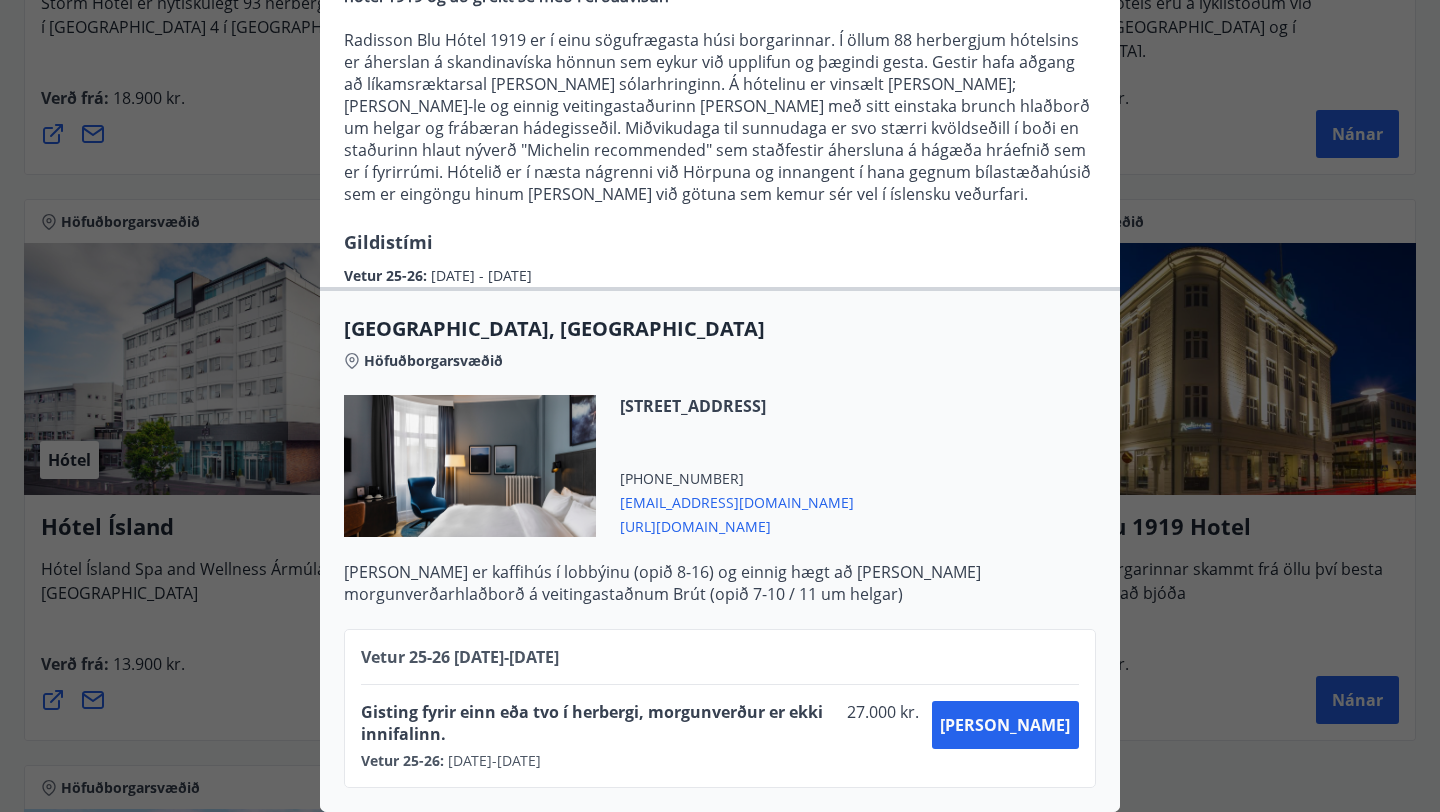 scroll, scrollTop: 0, scrollLeft: 0, axis: both 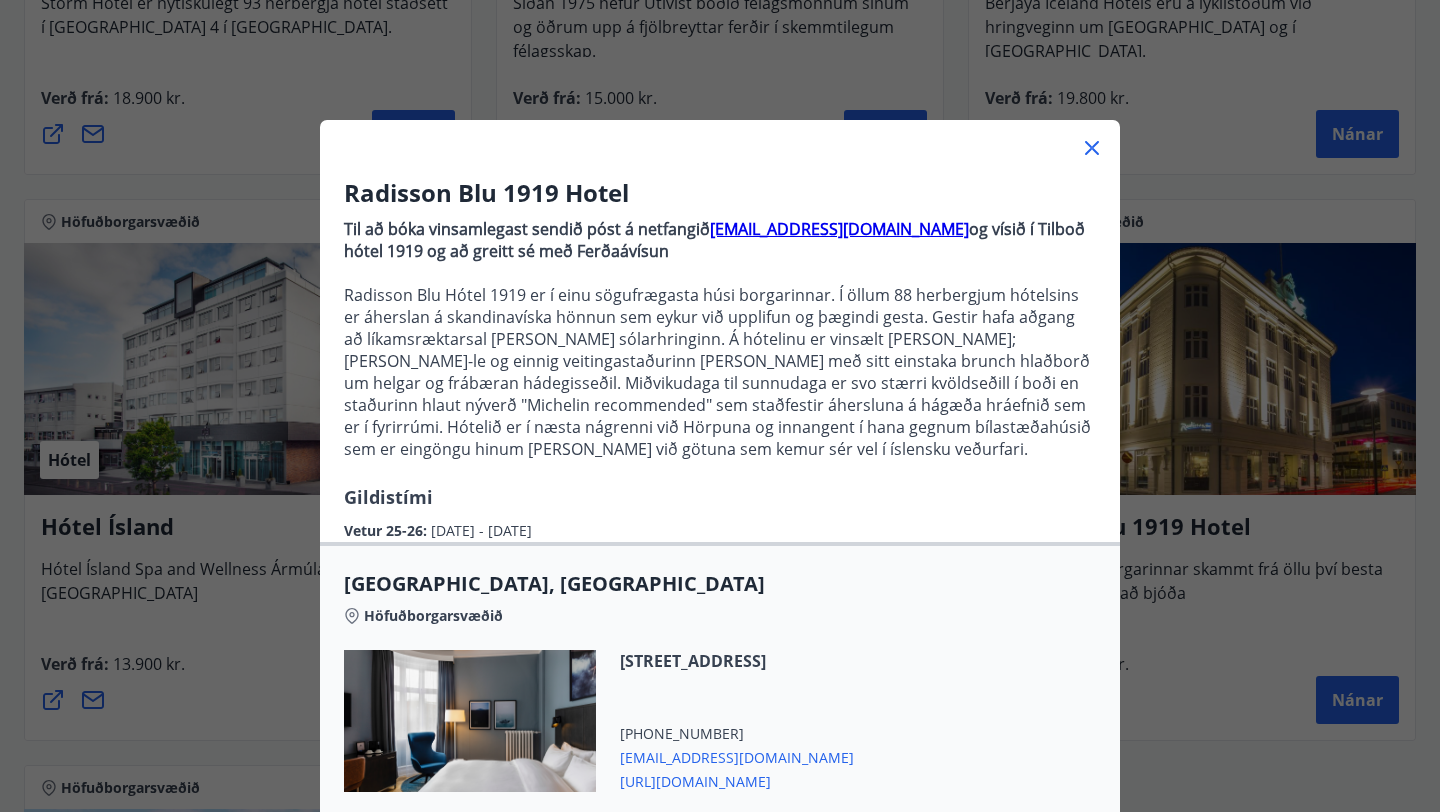 click 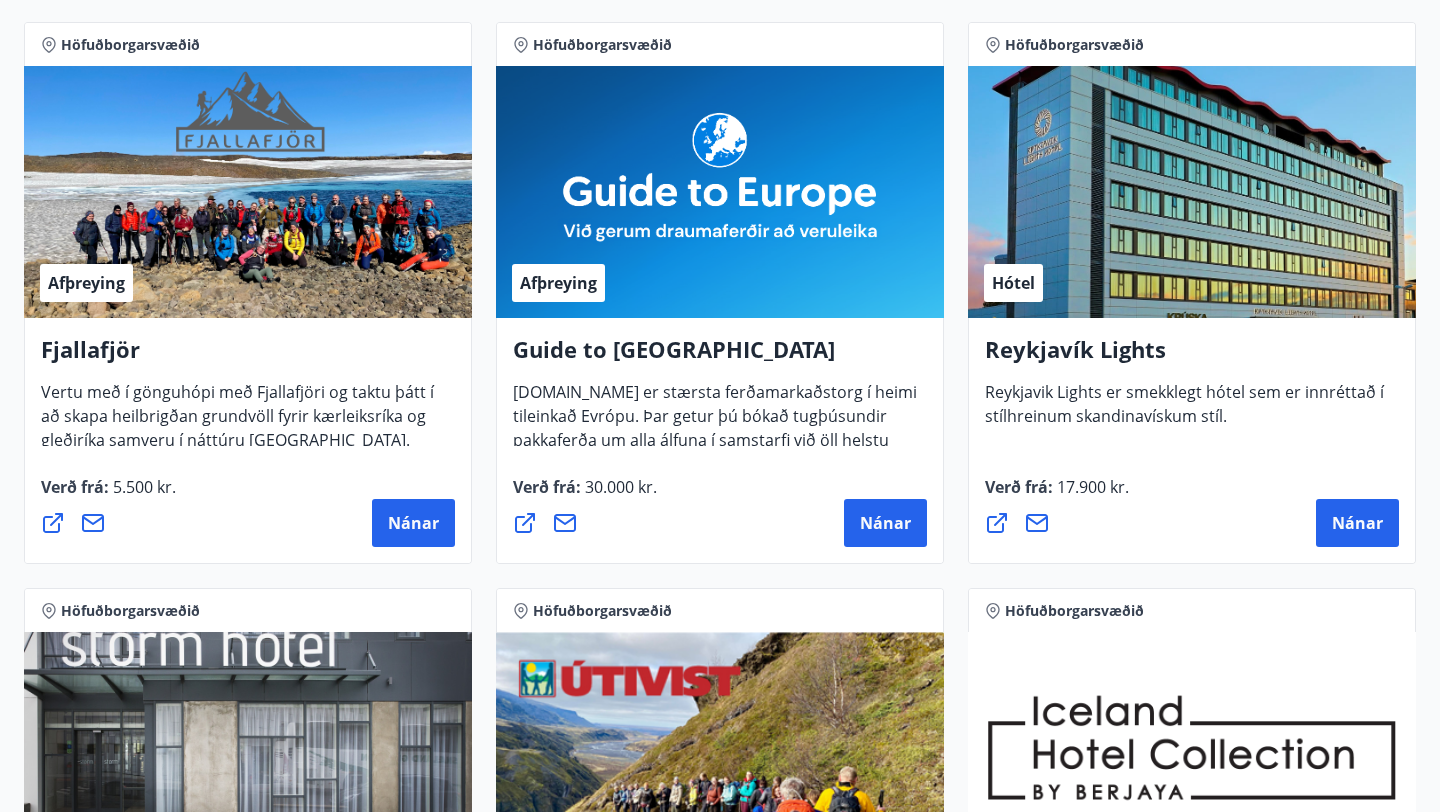 scroll, scrollTop: 442, scrollLeft: 0, axis: vertical 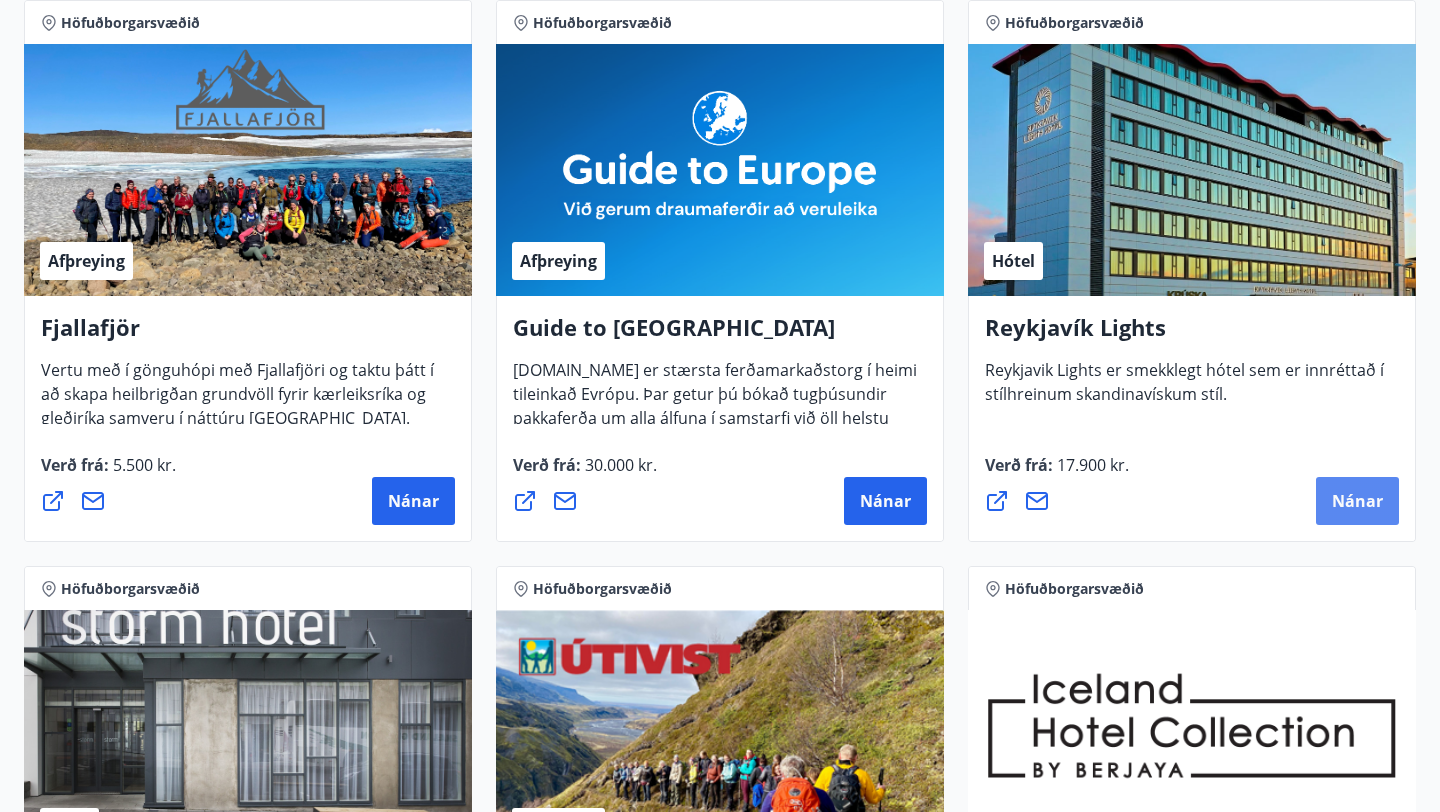 click on "Nánar" at bounding box center [1357, 501] 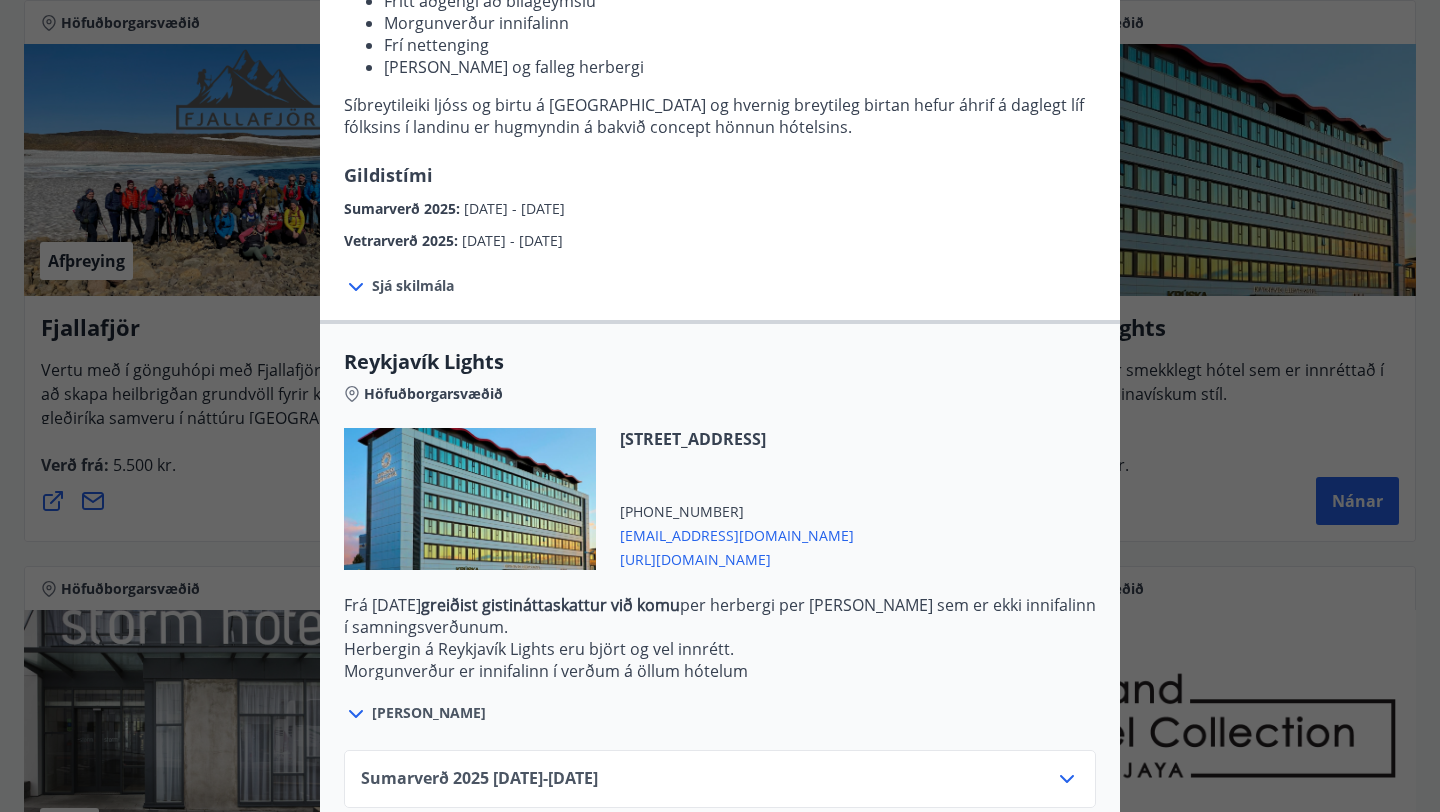scroll, scrollTop: 433, scrollLeft: 0, axis: vertical 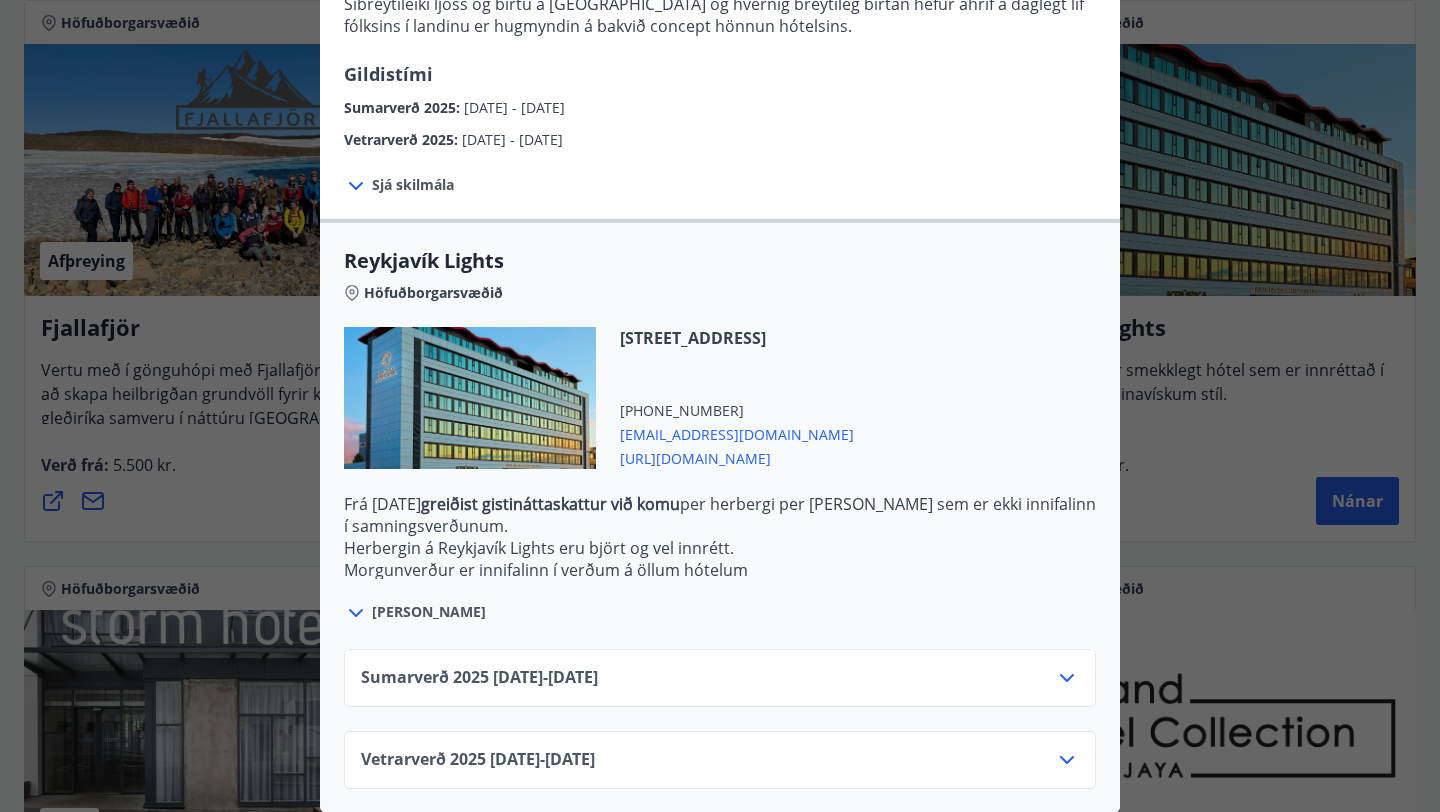 click 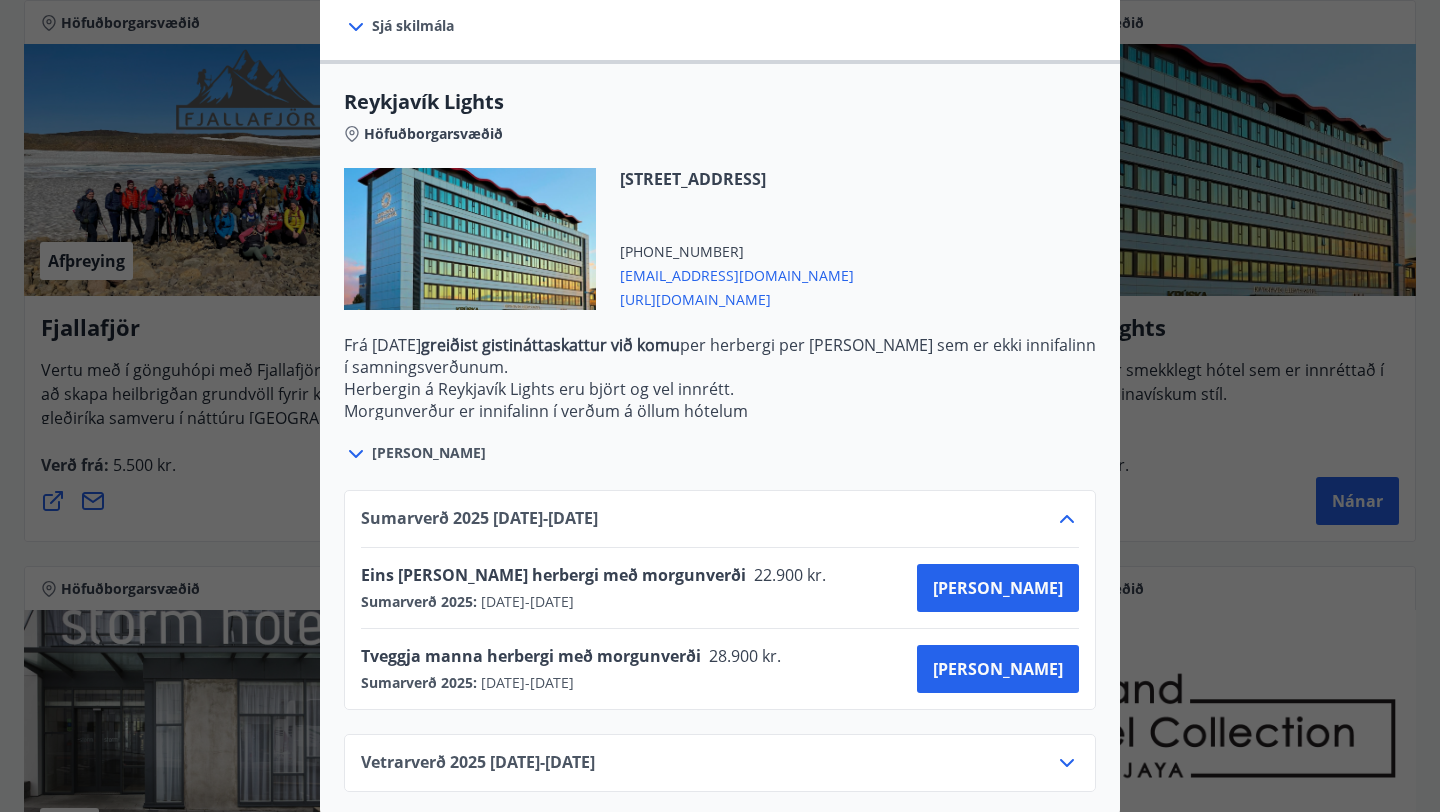 scroll, scrollTop: 595, scrollLeft: 0, axis: vertical 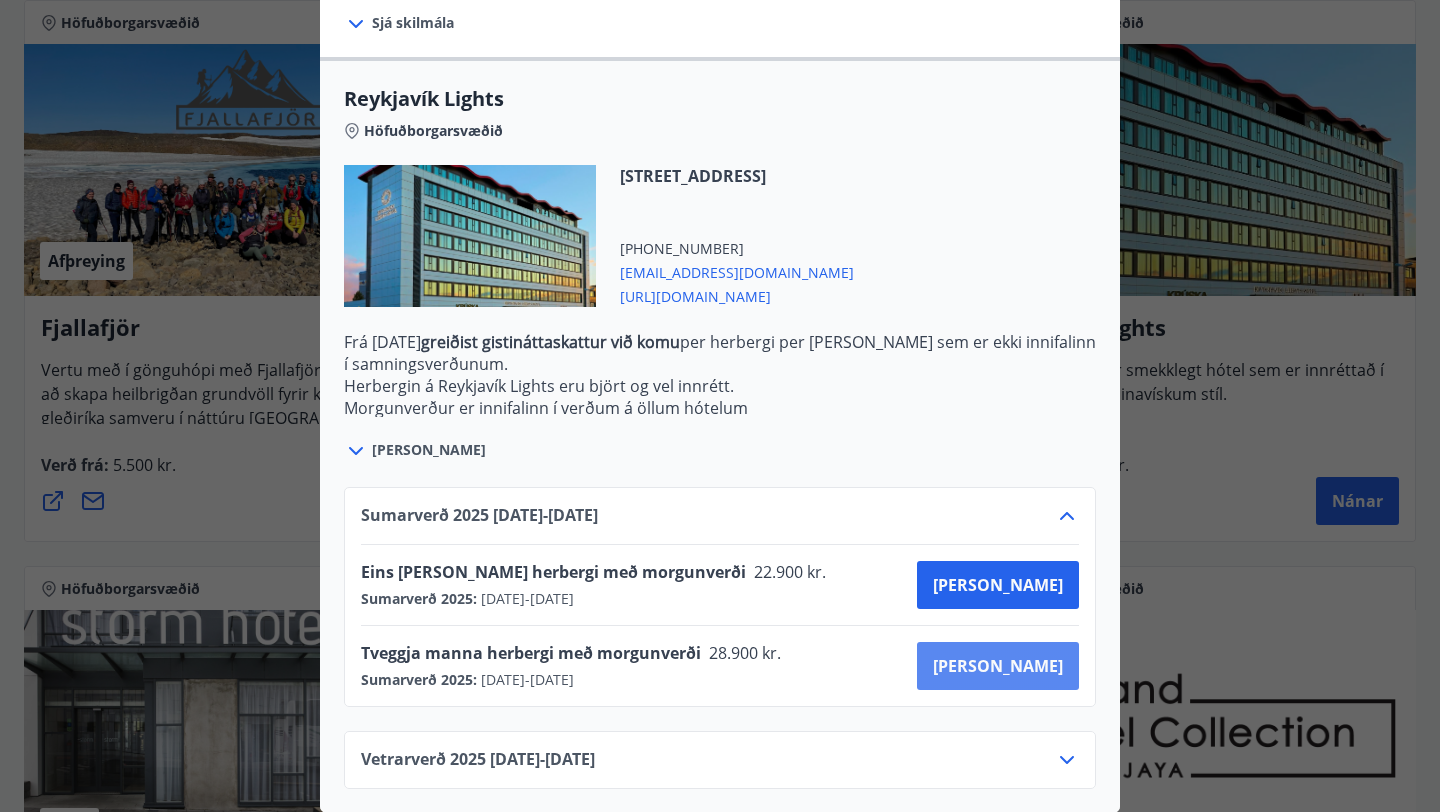 click on "[PERSON_NAME]" at bounding box center (998, 666) 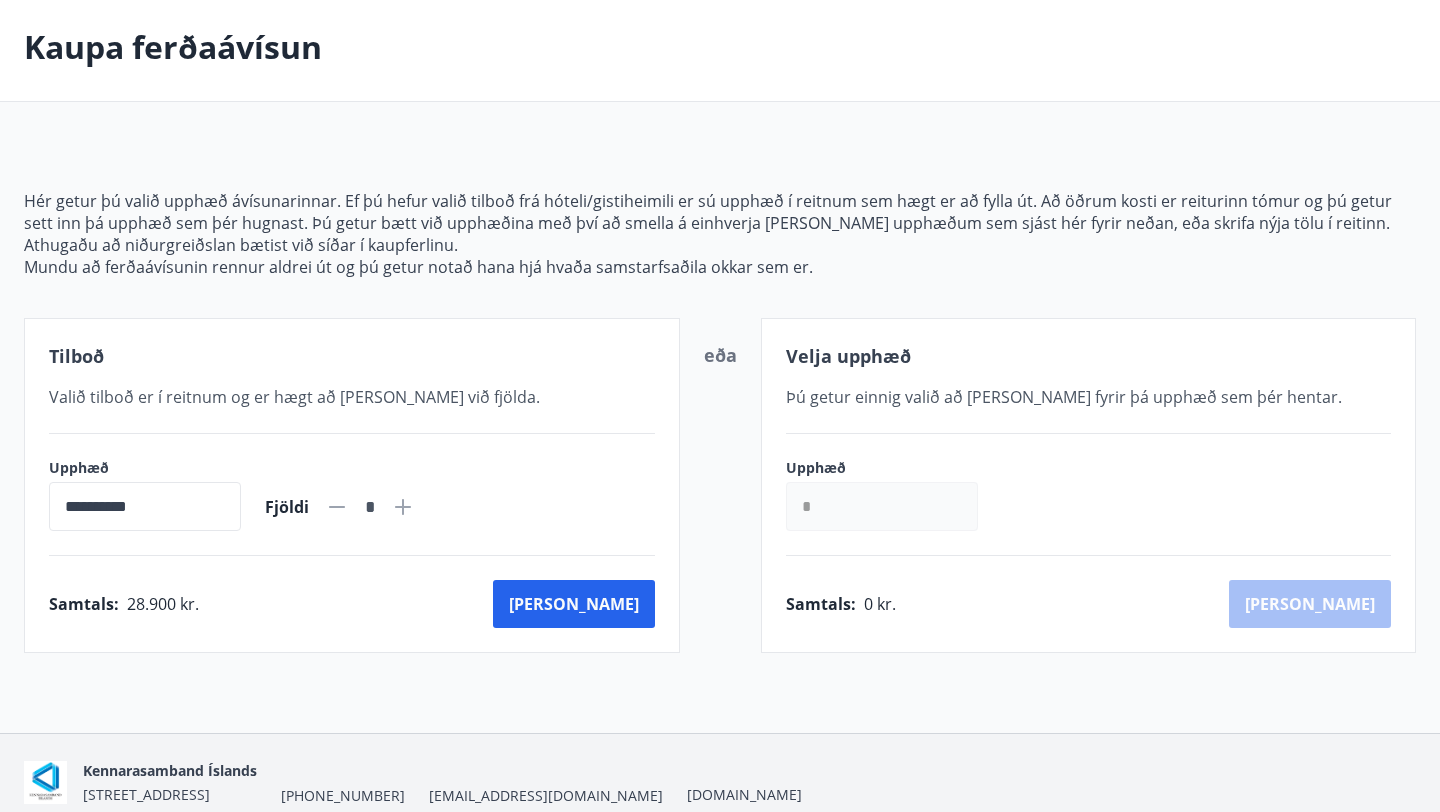 scroll, scrollTop: 176, scrollLeft: 0, axis: vertical 